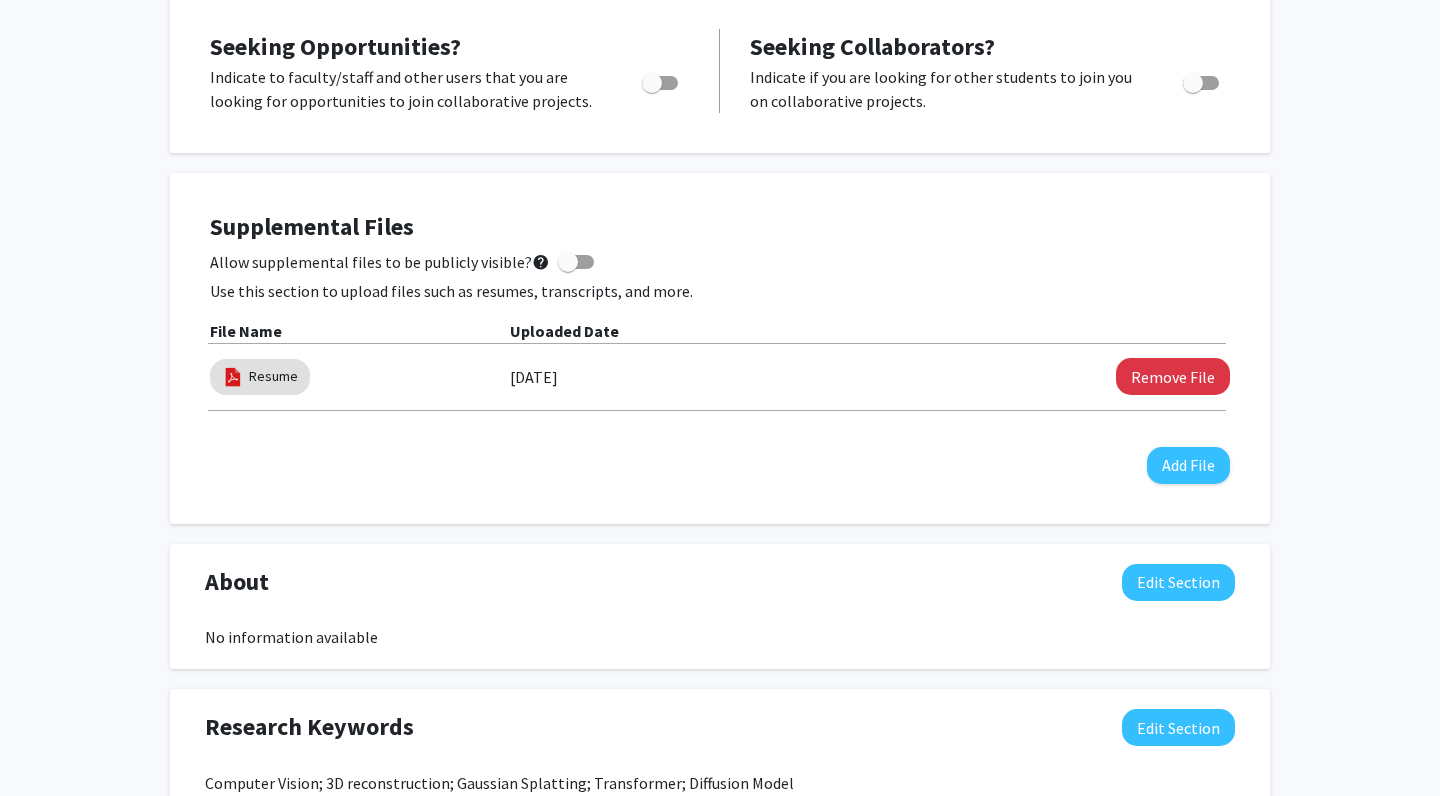 scroll, scrollTop: 421, scrollLeft: 0, axis: vertical 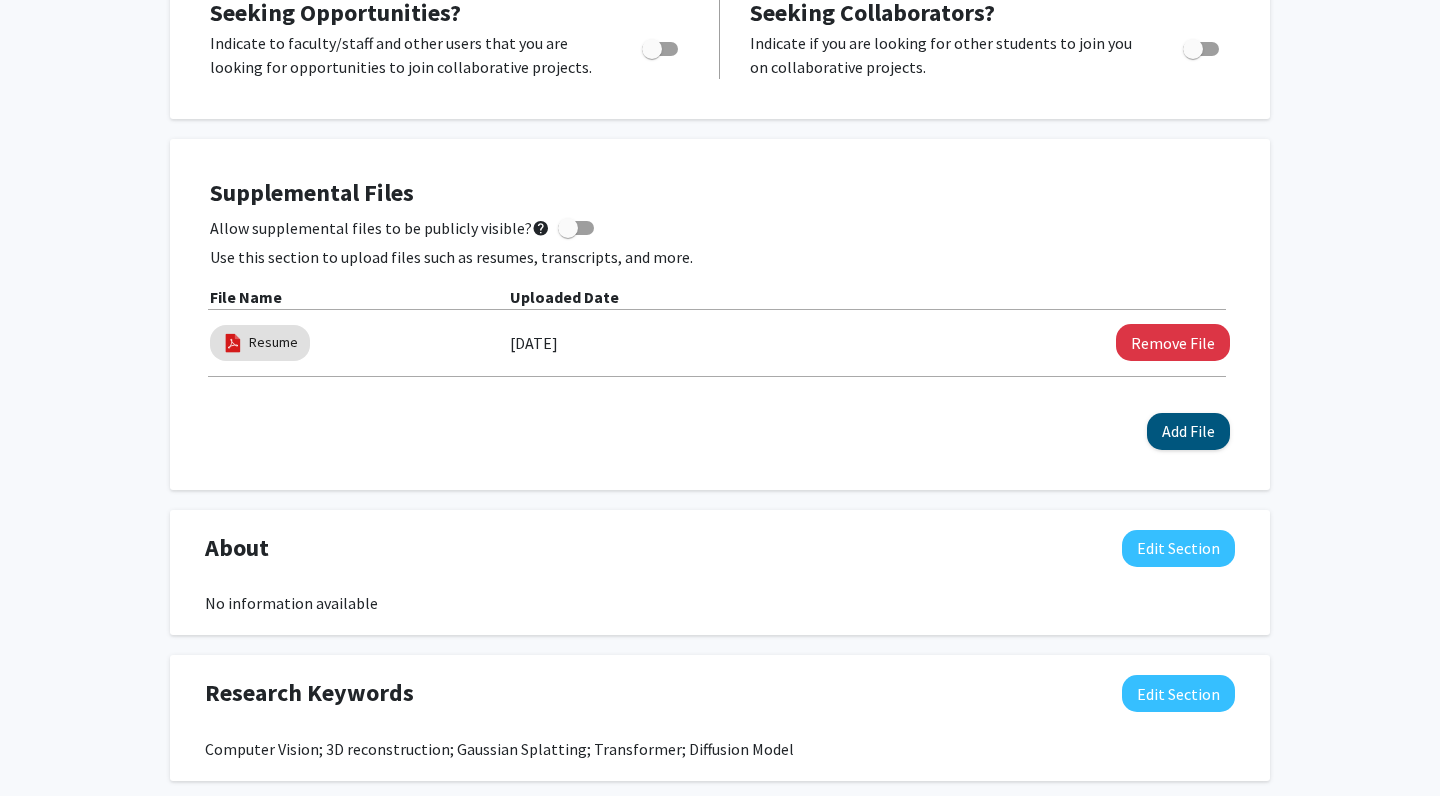 click on "Add File" 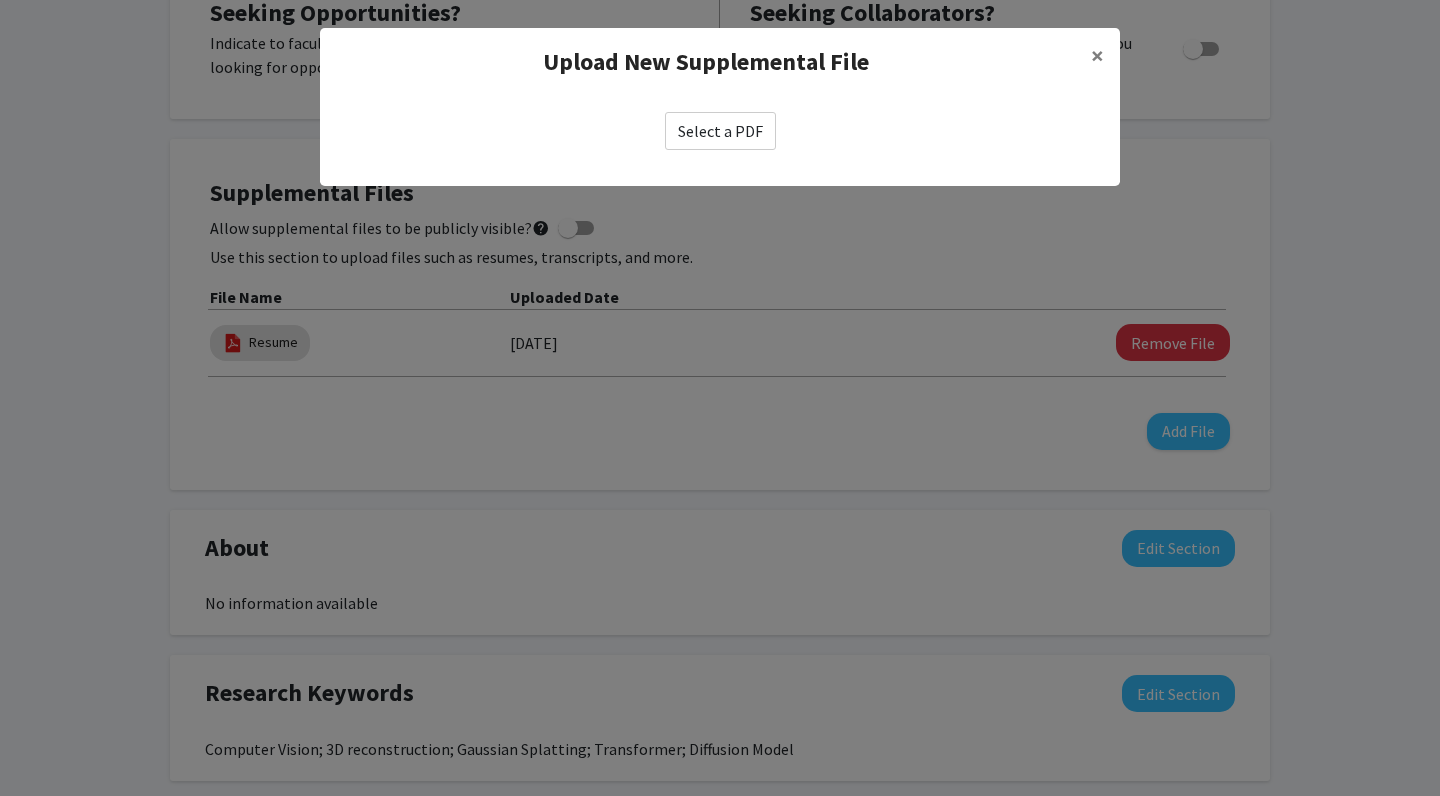 click on "Select a PDF" 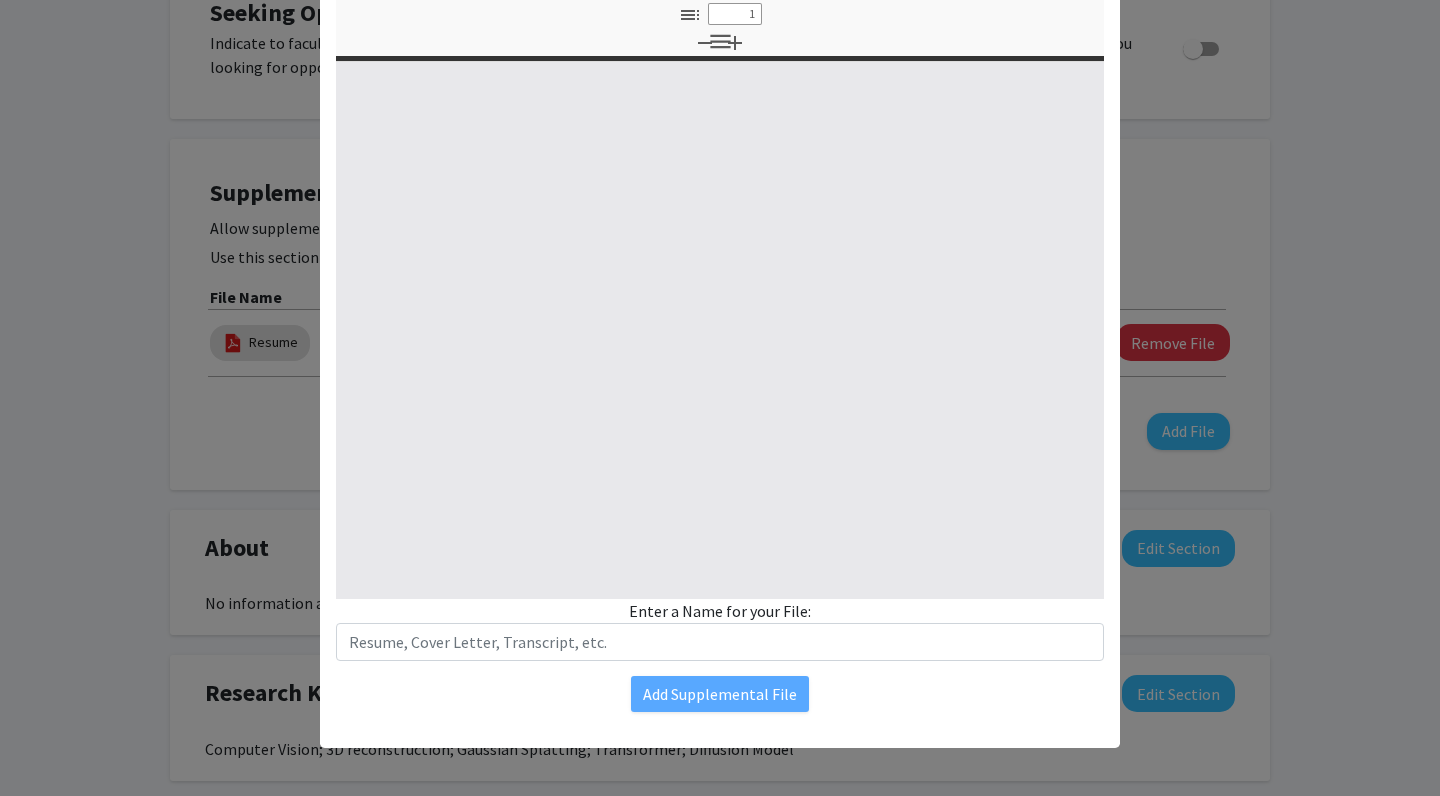 scroll, scrollTop: 151, scrollLeft: 0, axis: vertical 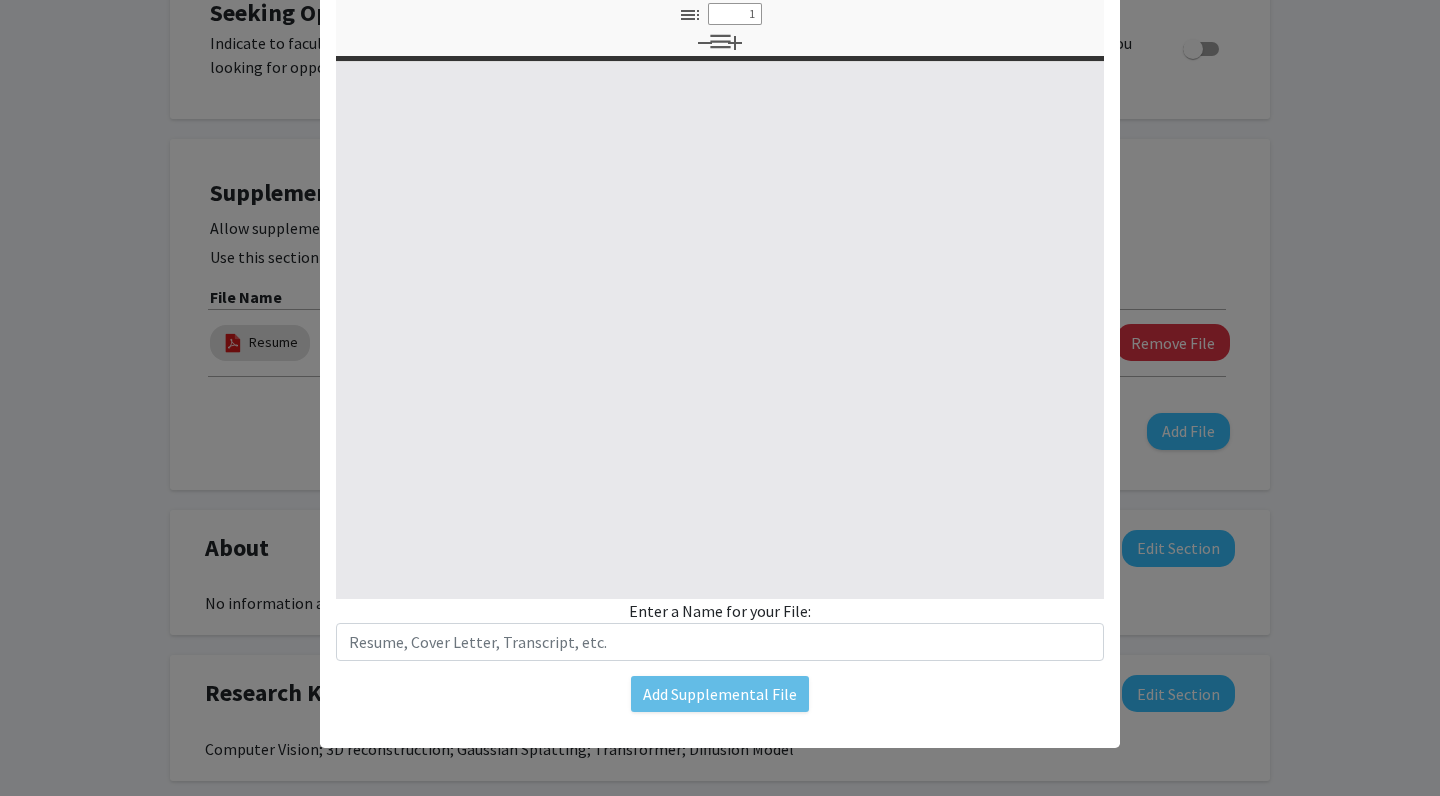 type on "0" 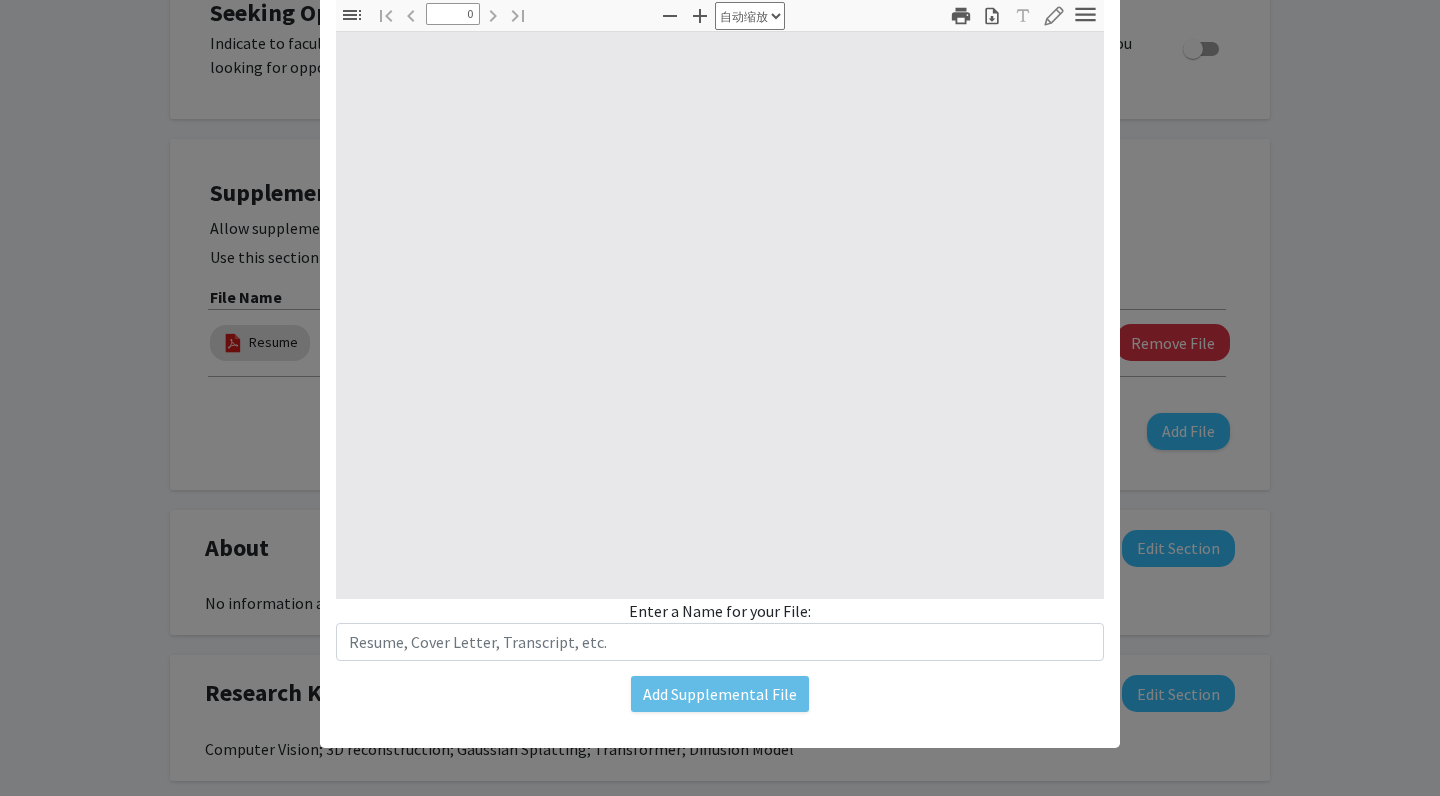 select on "custom" 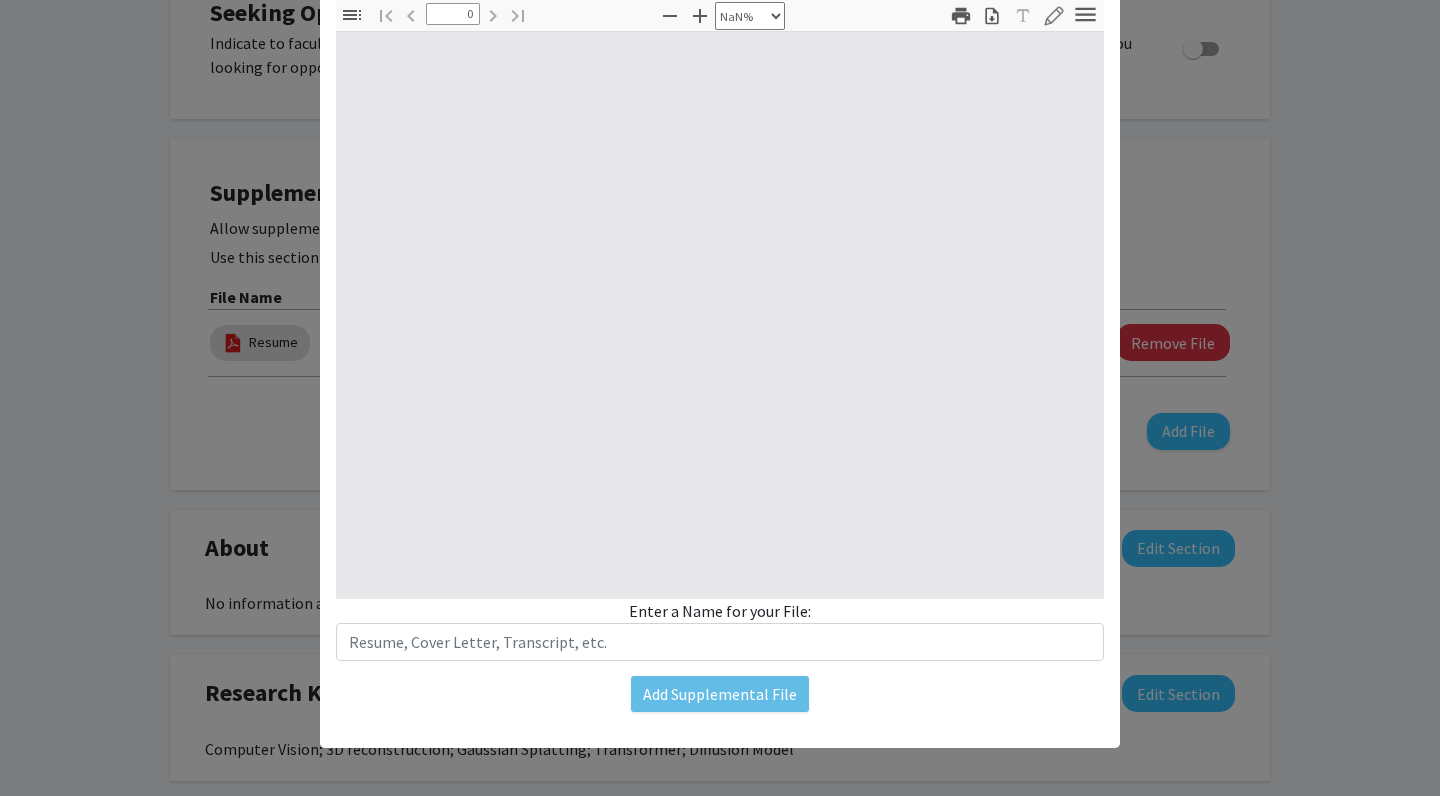 type on "1" 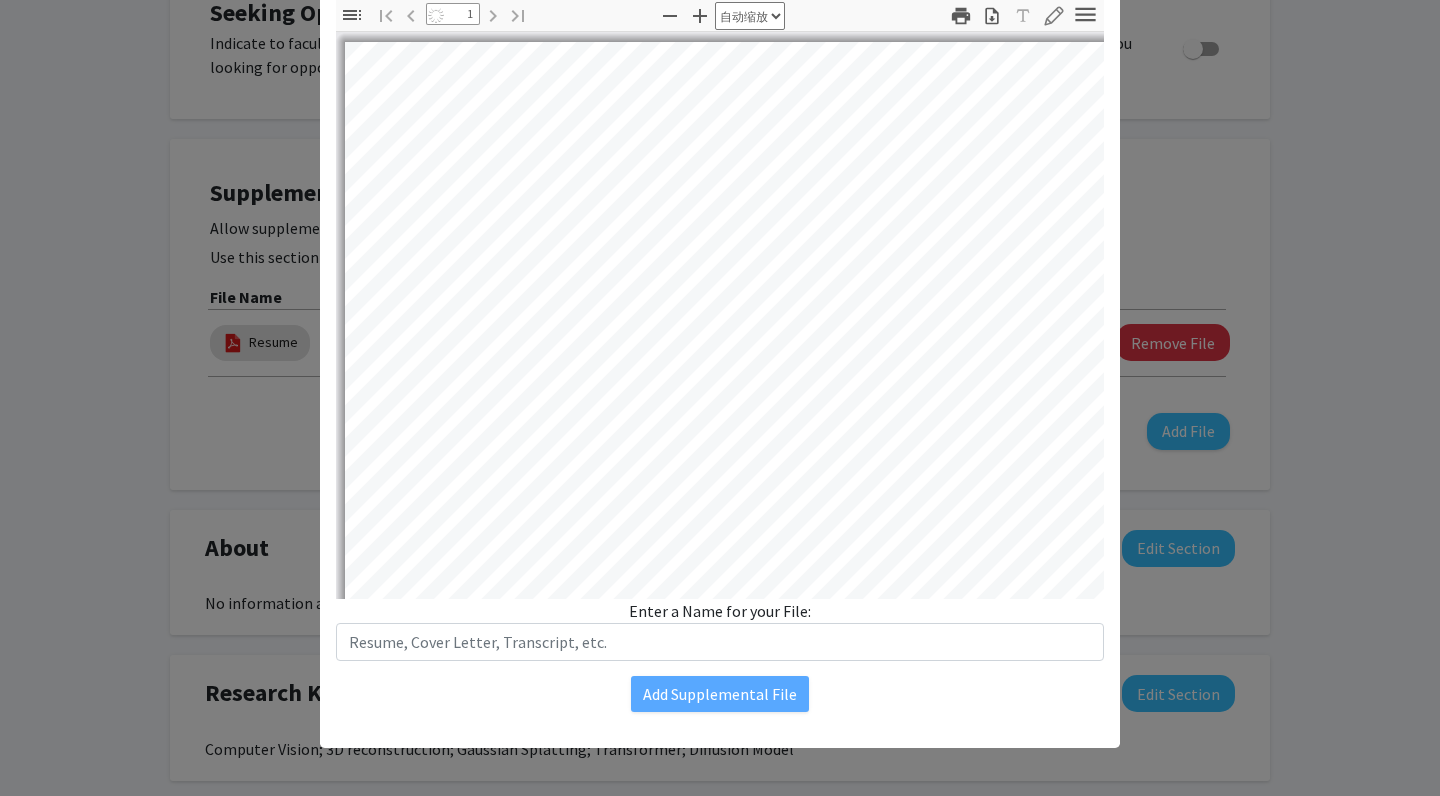select on "auto" 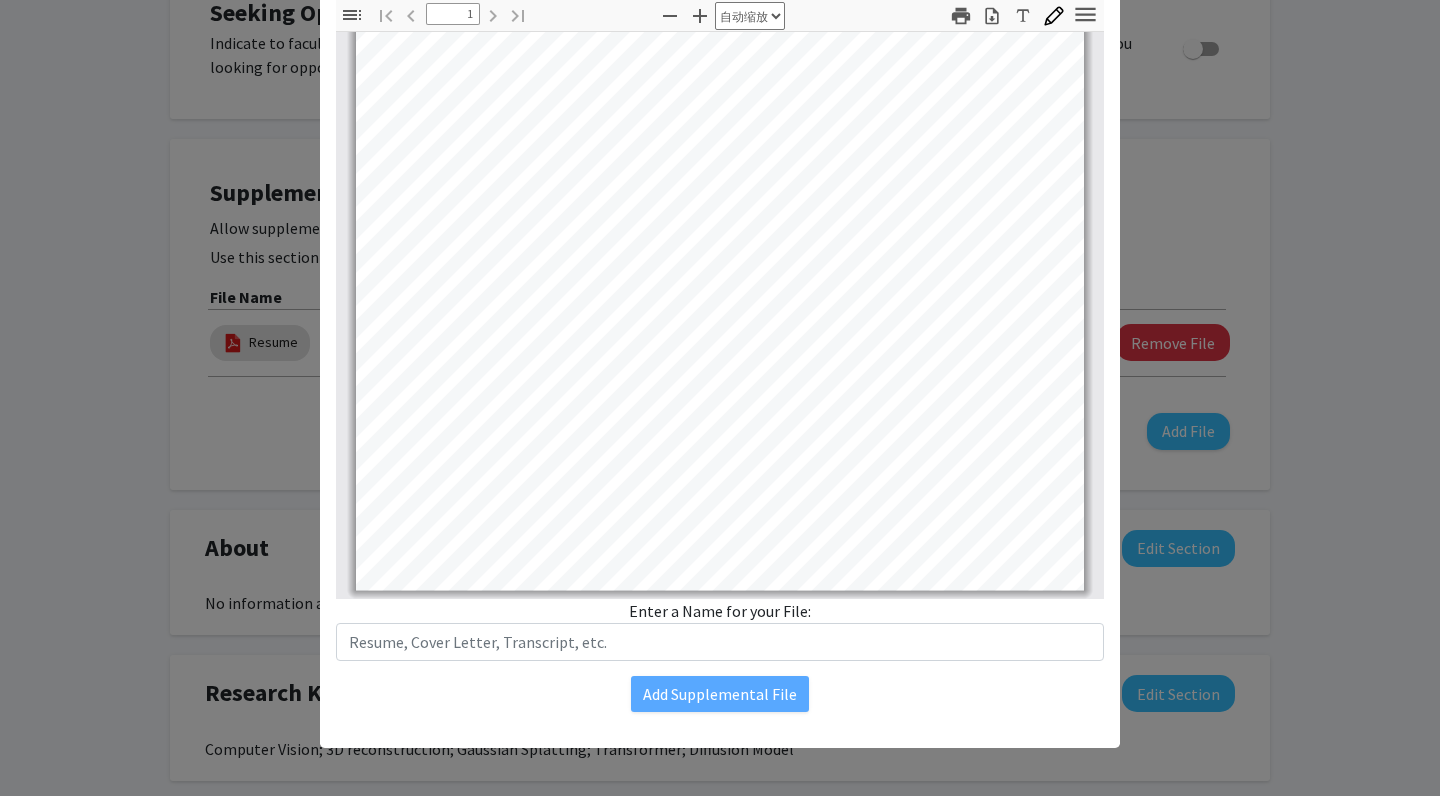 scroll, scrollTop: 514, scrollLeft: 0, axis: vertical 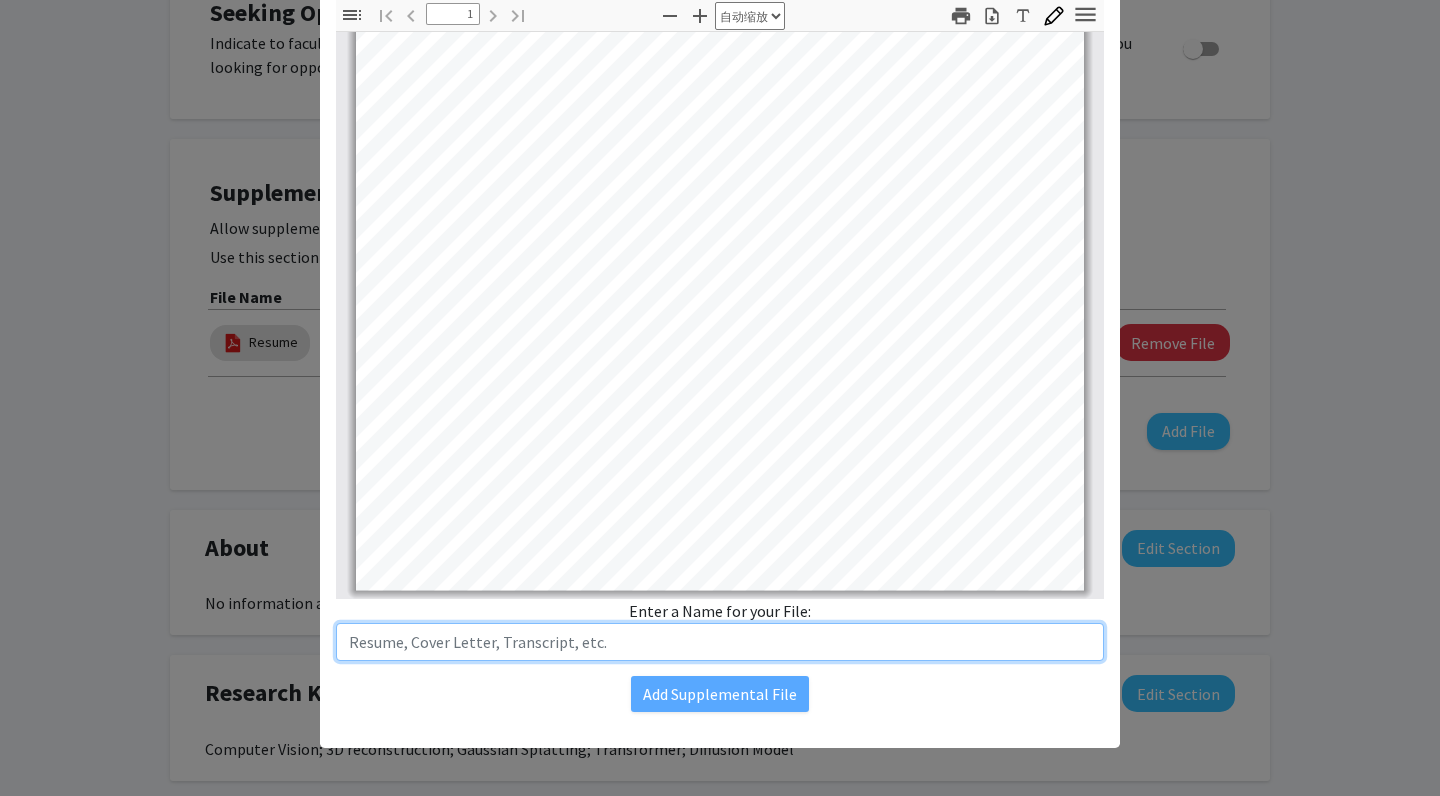click at bounding box center (720, 642) 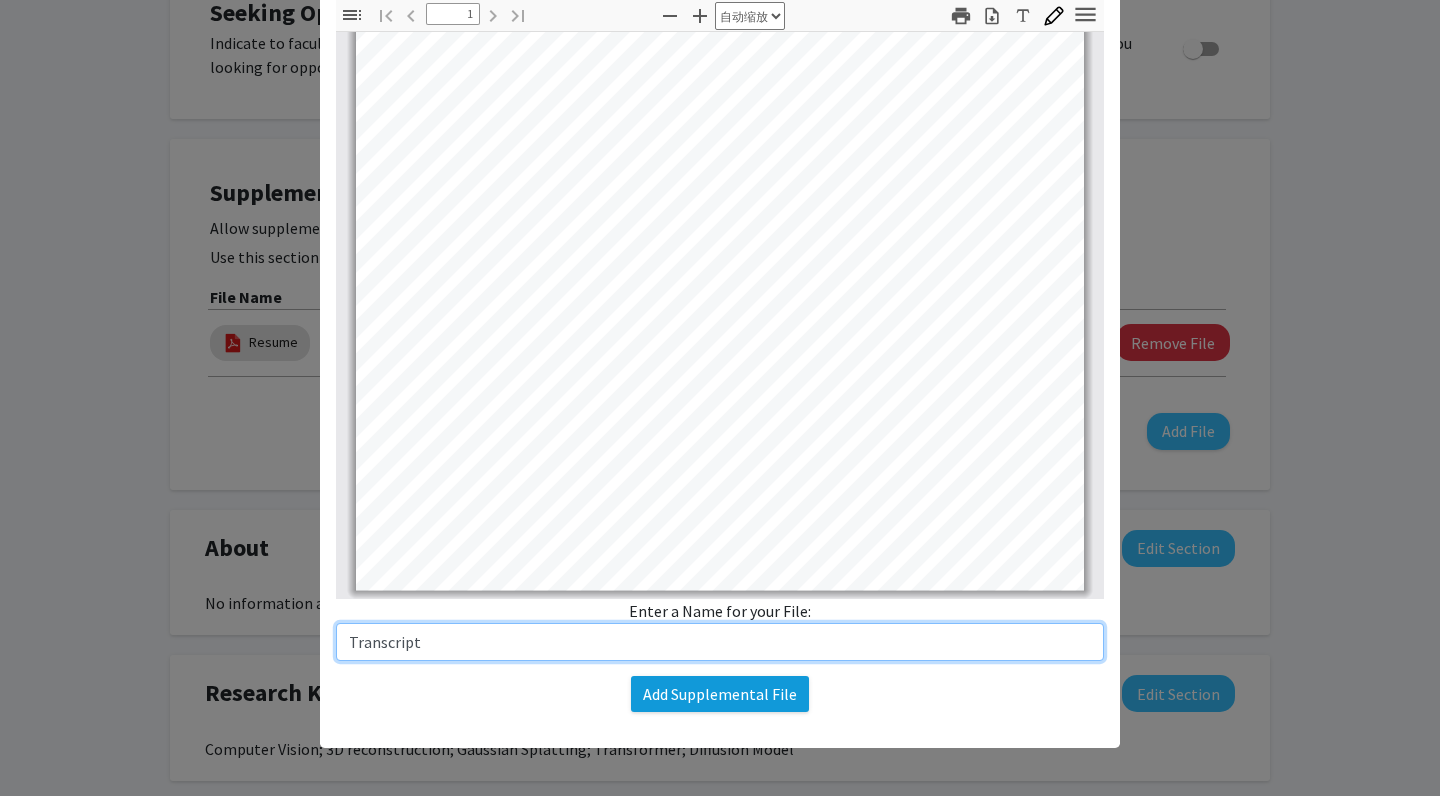 type on "Transcript" 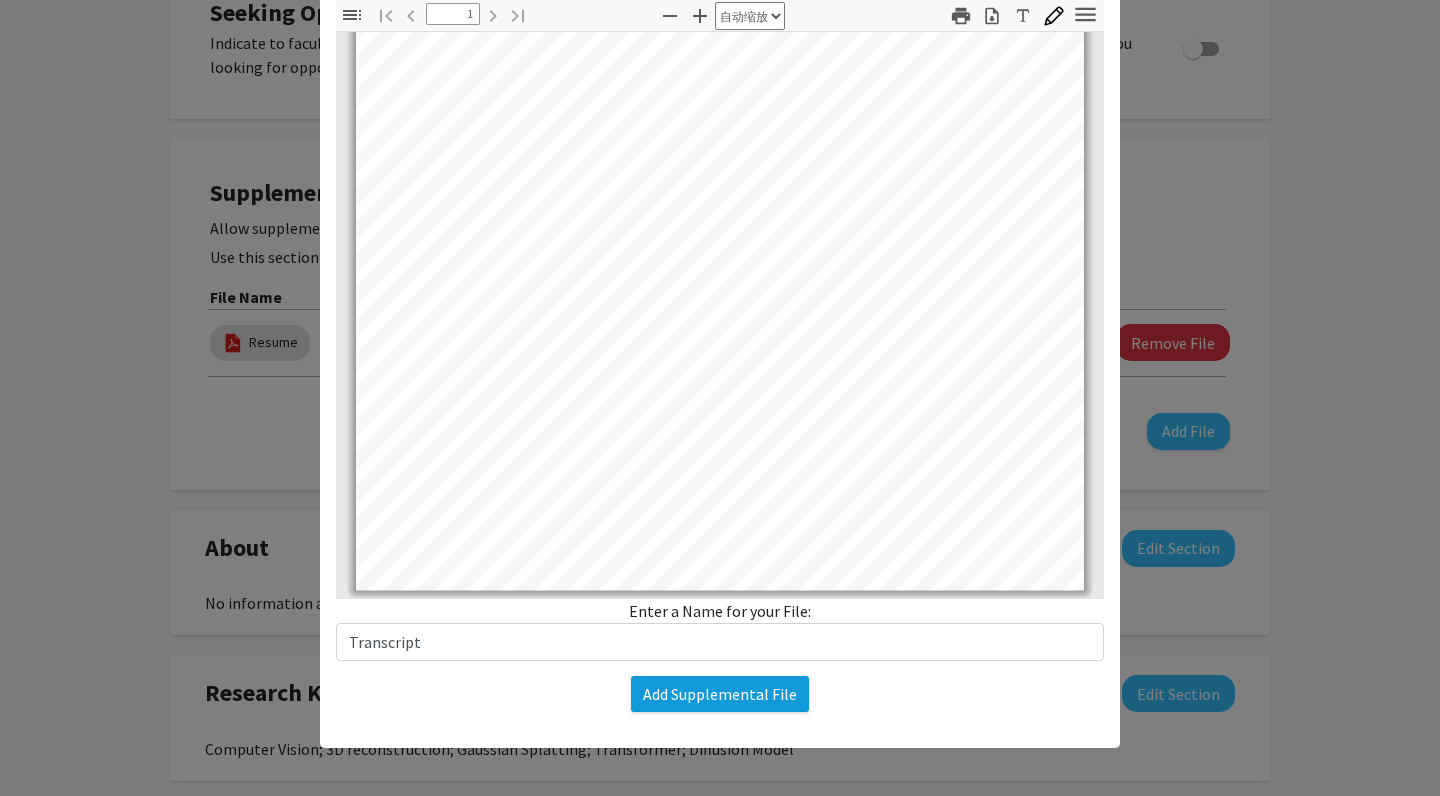 click on "Add Supplemental File" 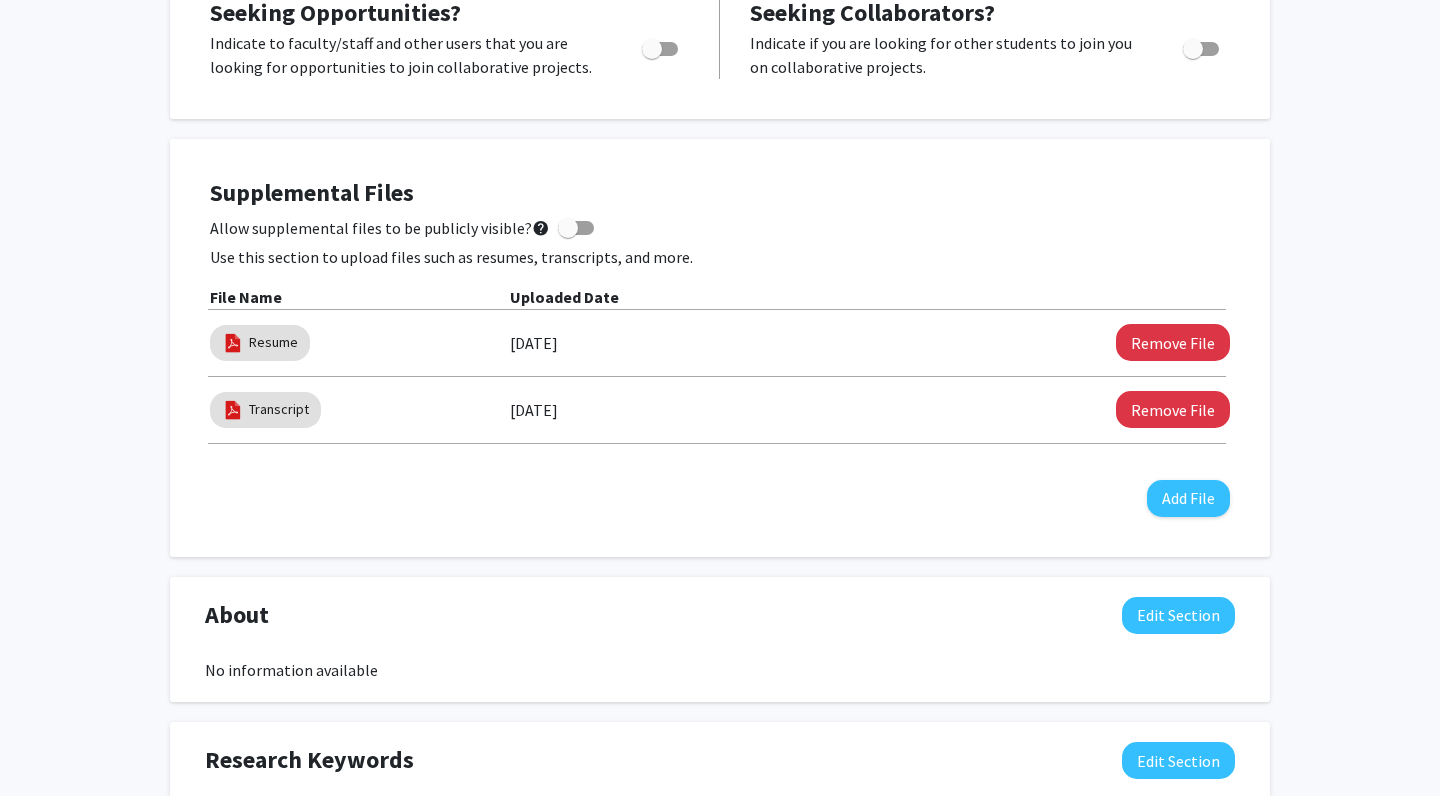 scroll, scrollTop: 0, scrollLeft: 0, axis: both 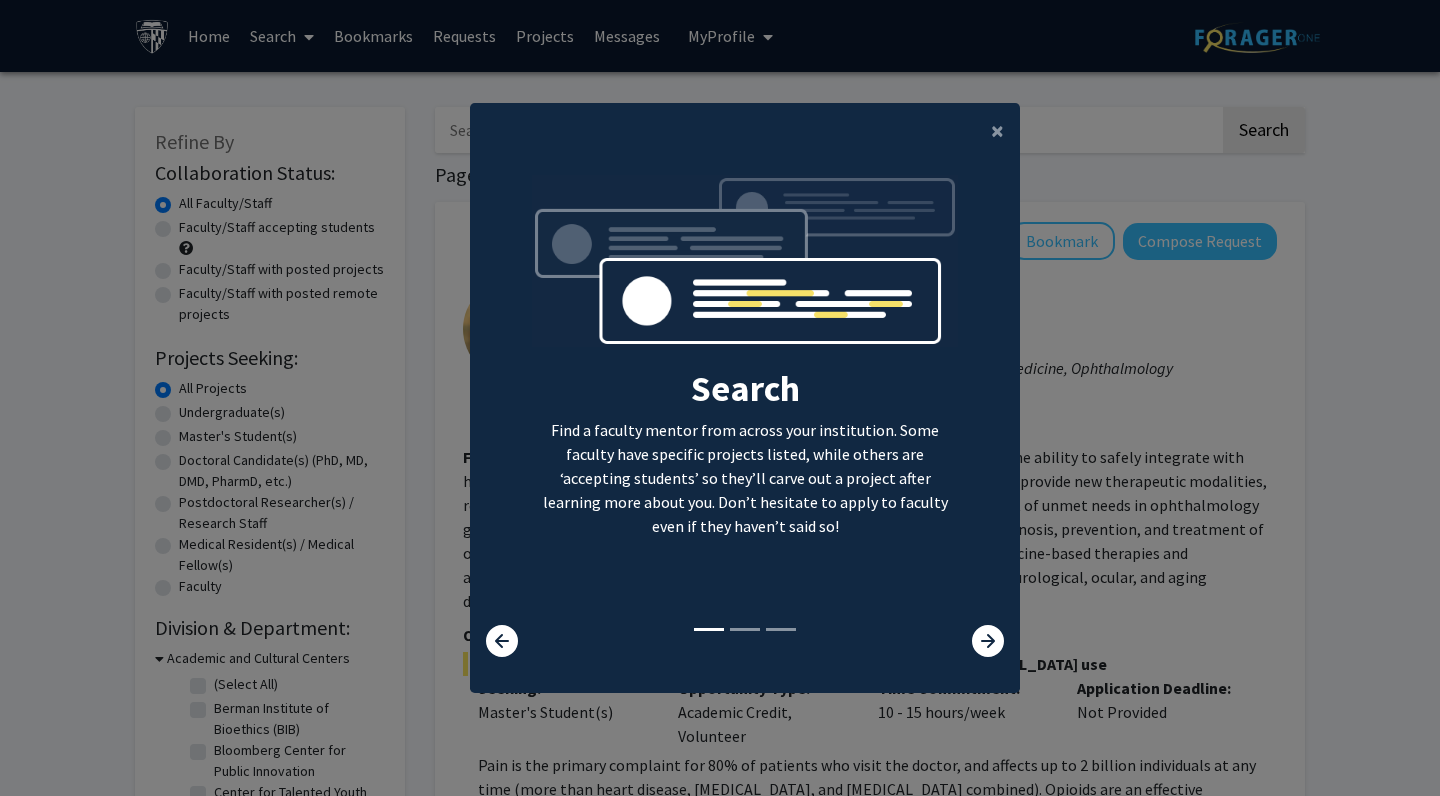 drag, startPoint x: 743, startPoint y: 433, endPoint x: 804, endPoint y: 509, distance: 97.45255 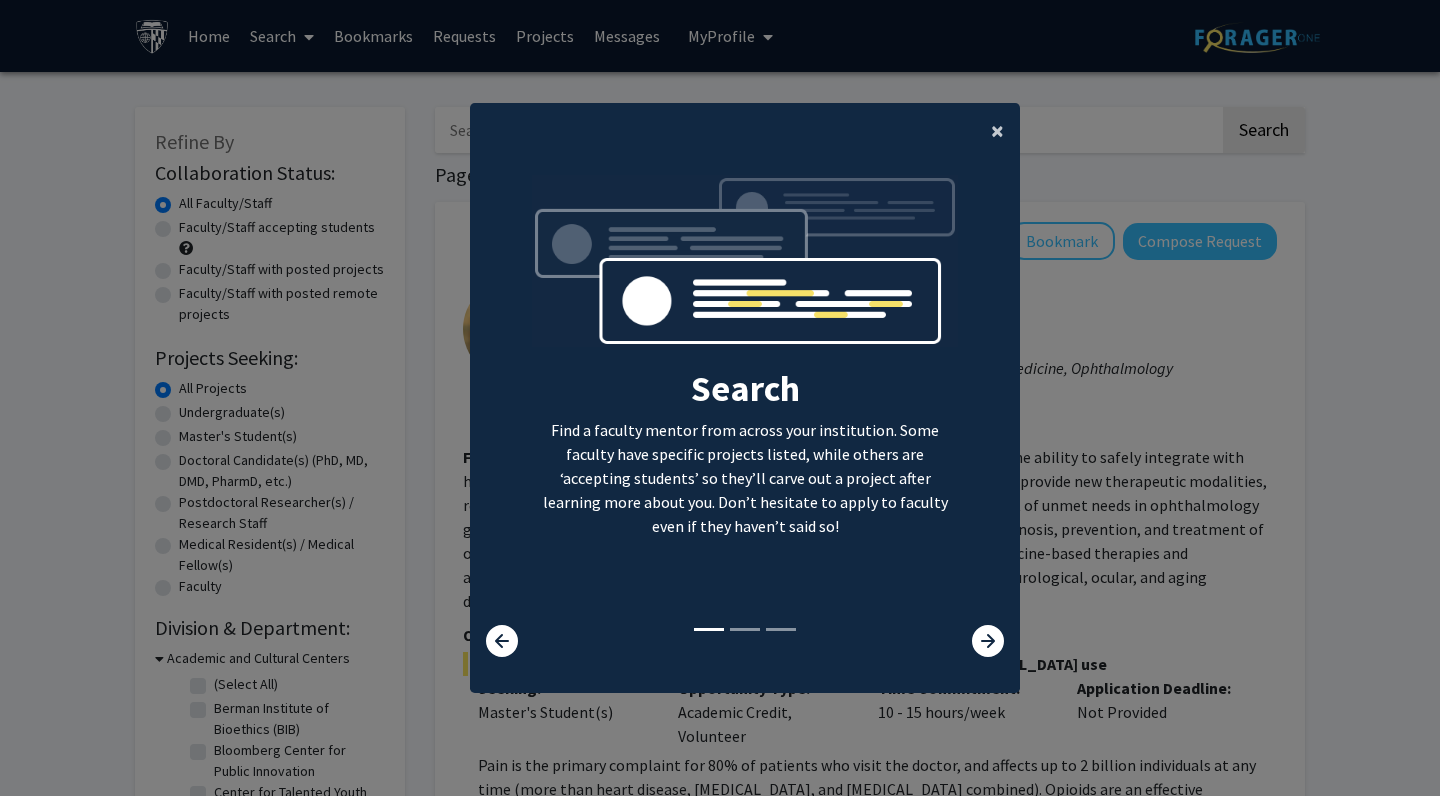 click on "×" 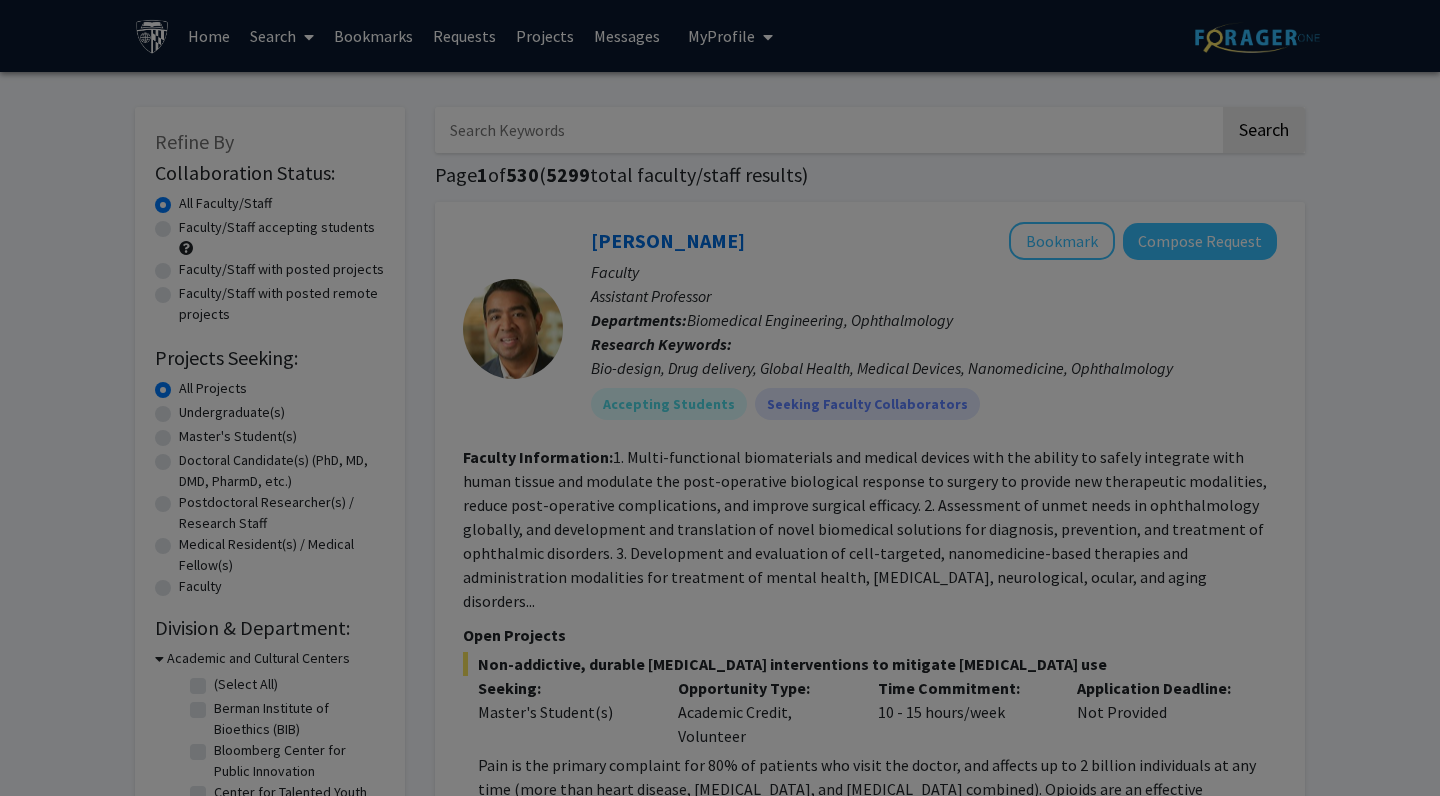 scroll, scrollTop: 1, scrollLeft: 0, axis: vertical 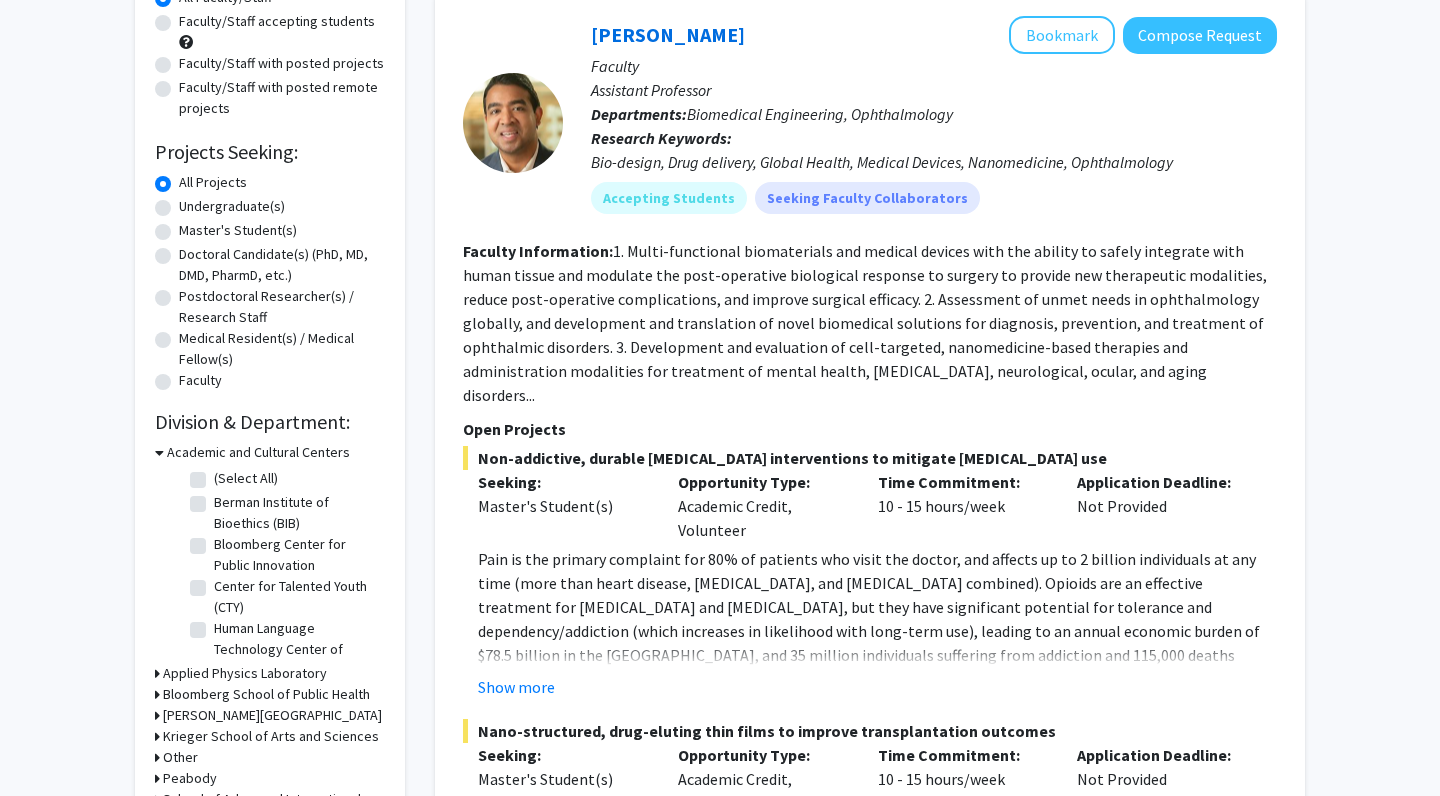 click on "Master's Student(s)" 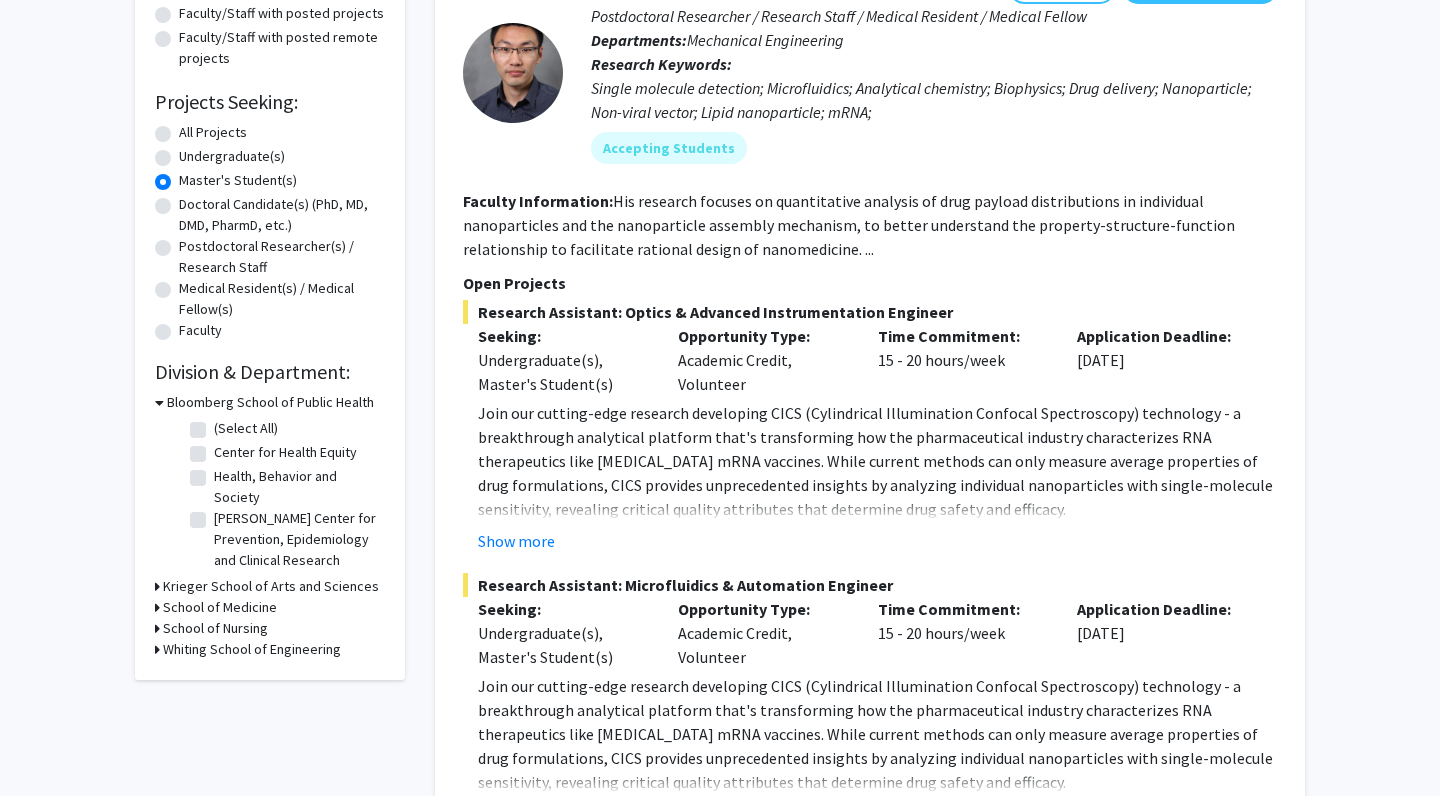 scroll, scrollTop: 186, scrollLeft: 0, axis: vertical 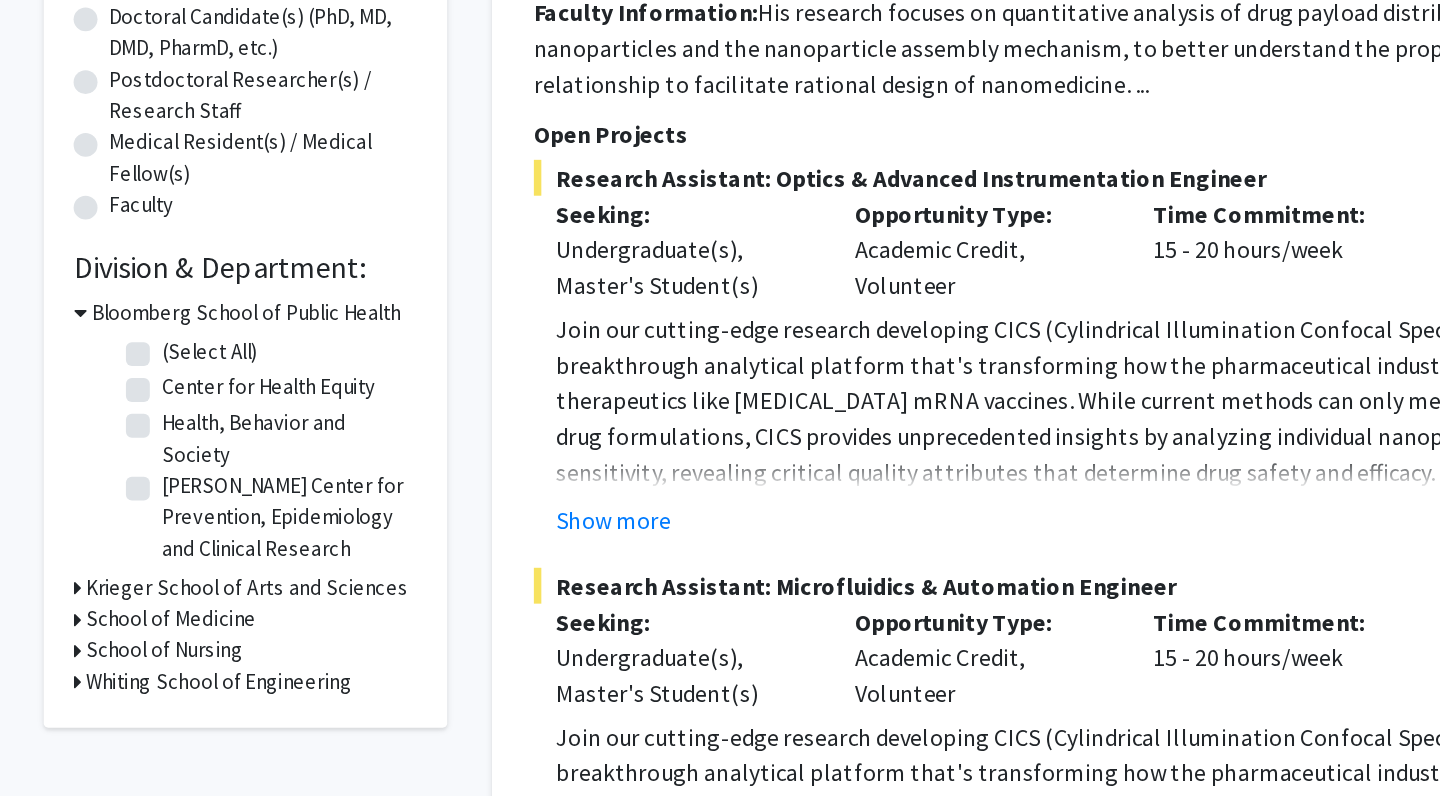 click on "Whiting School of Engineering" at bounding box center [252, 719] 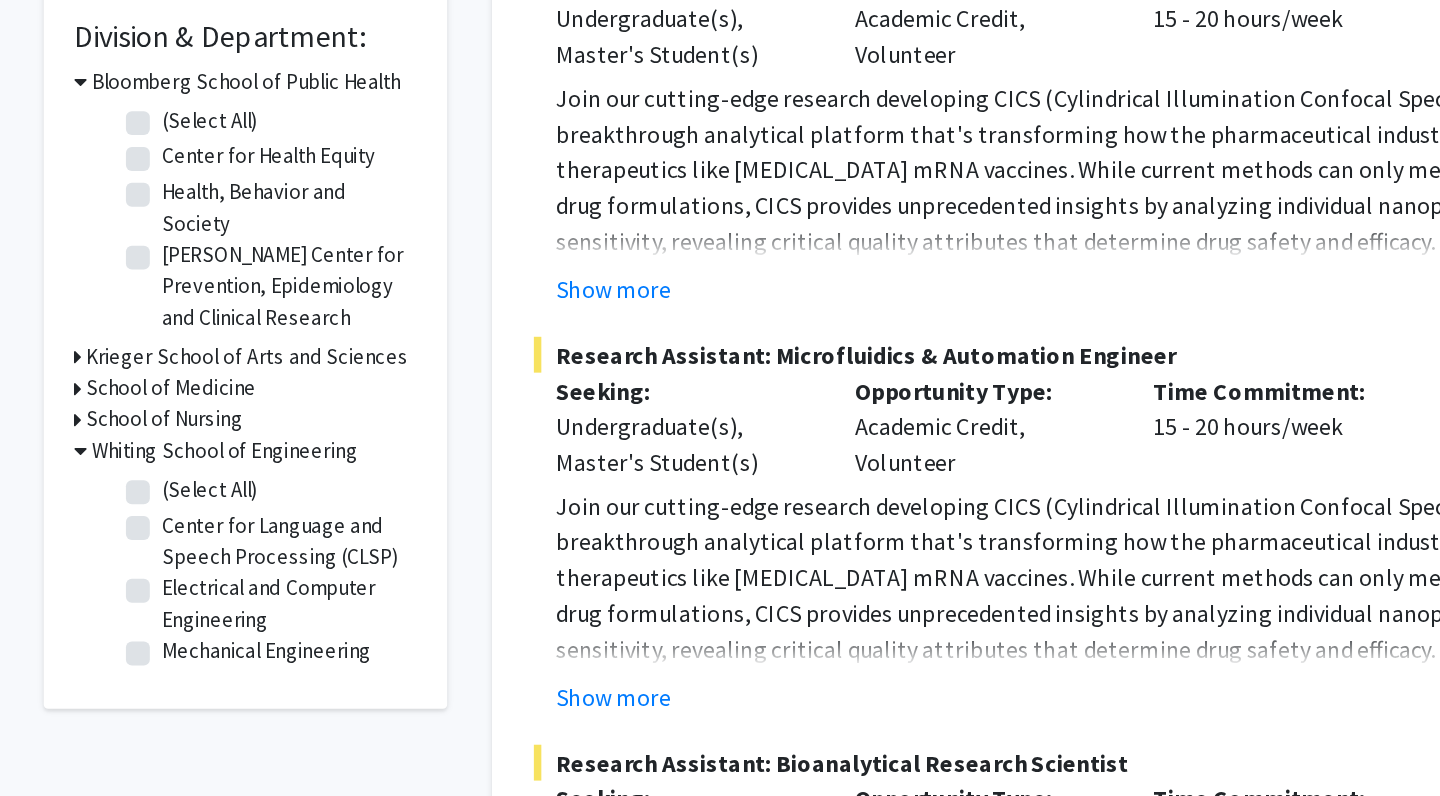 scroll, scrollTop: 343, scrollLeft: 0, axis: vertical 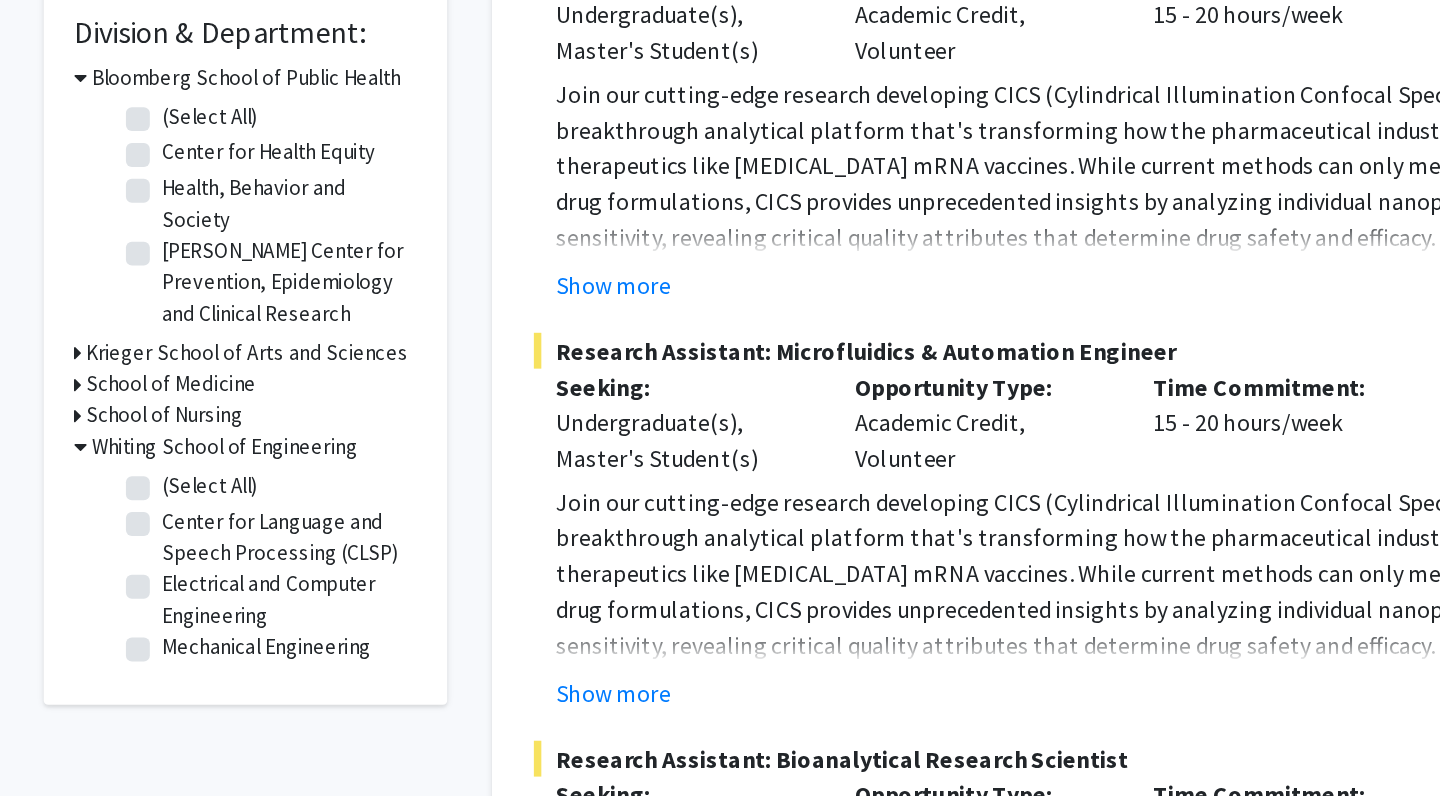 click on "(Select All)" 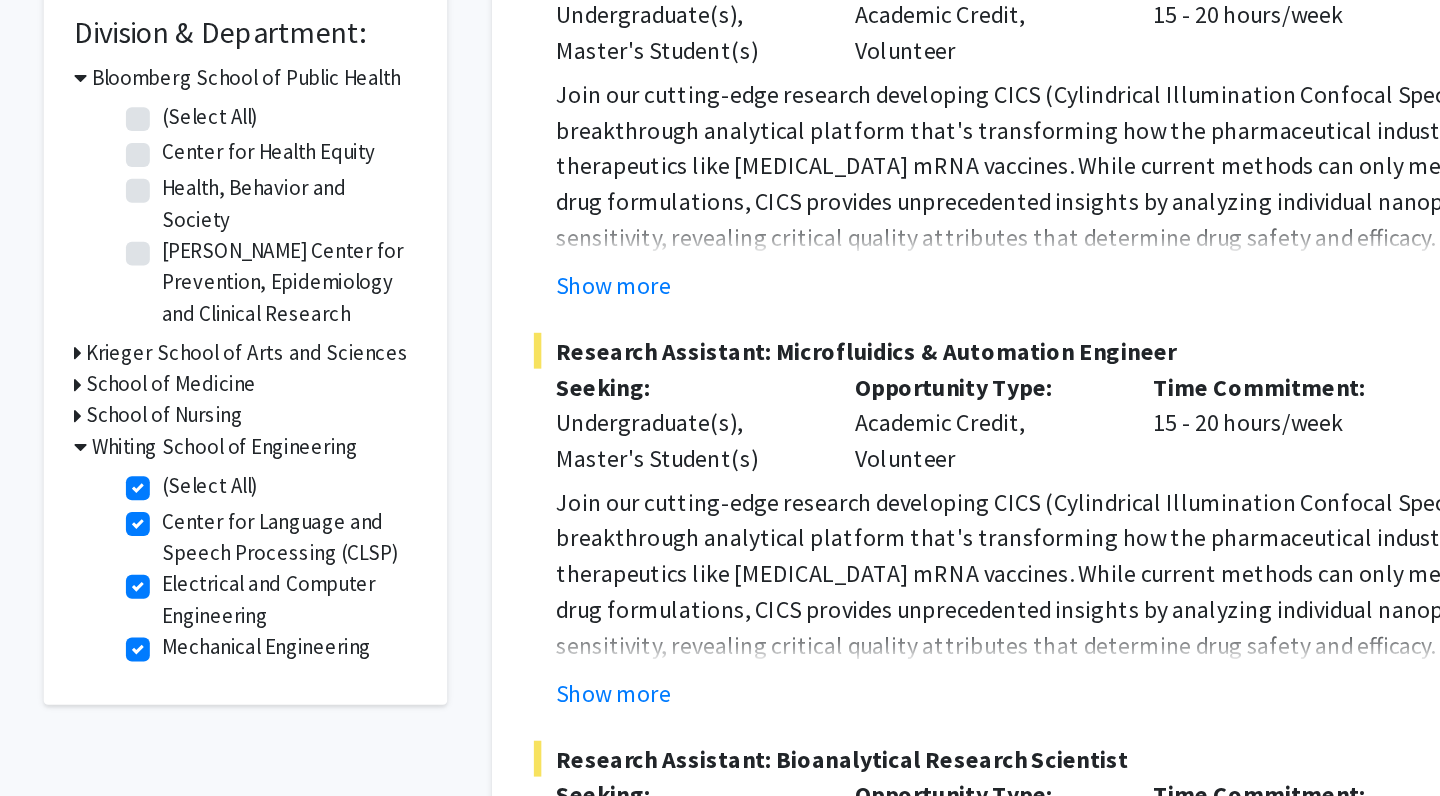 checkbox on "true" 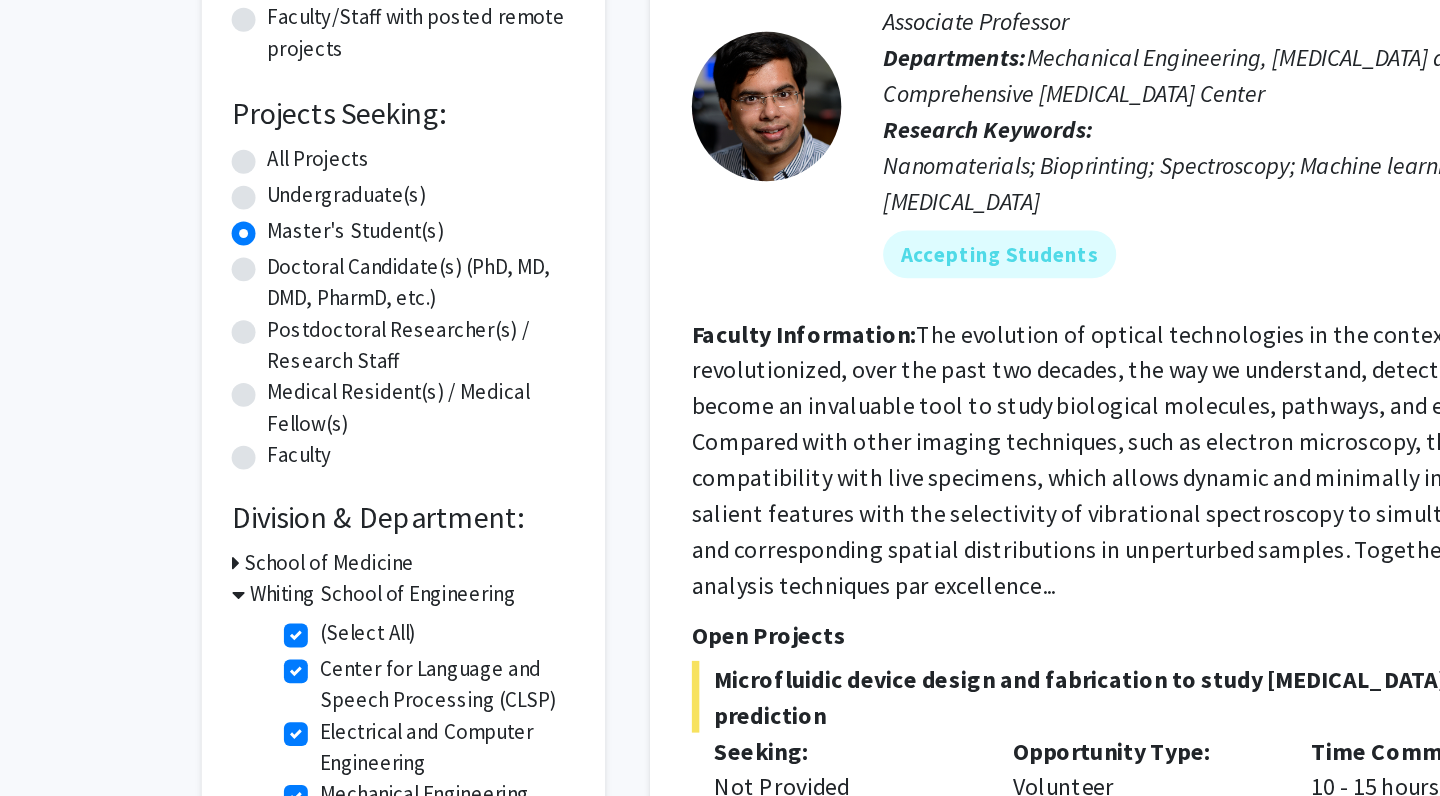 scroll, scrollTop: 281, scrollLeft: 0, axis: vertical 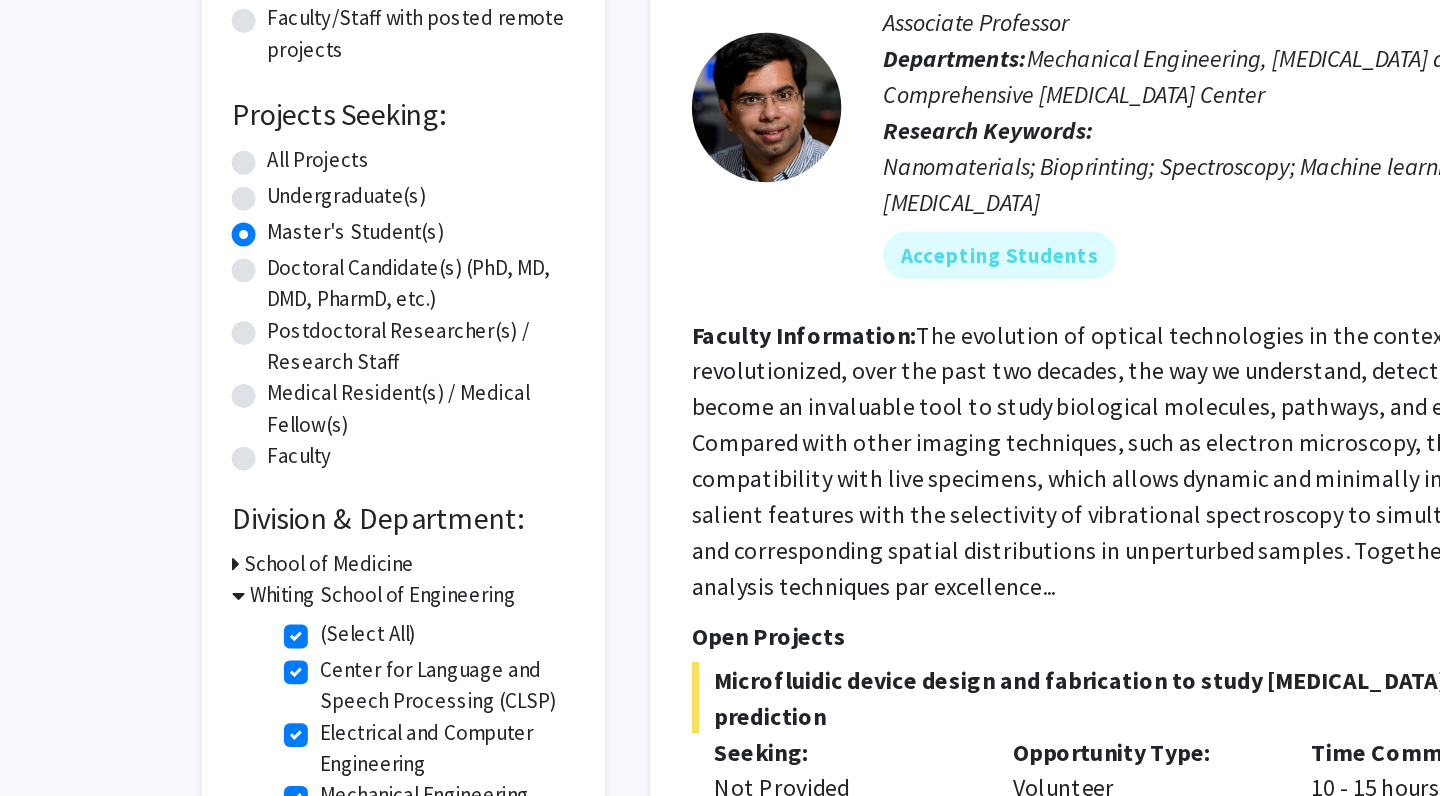 click on "Master's Student(s)" 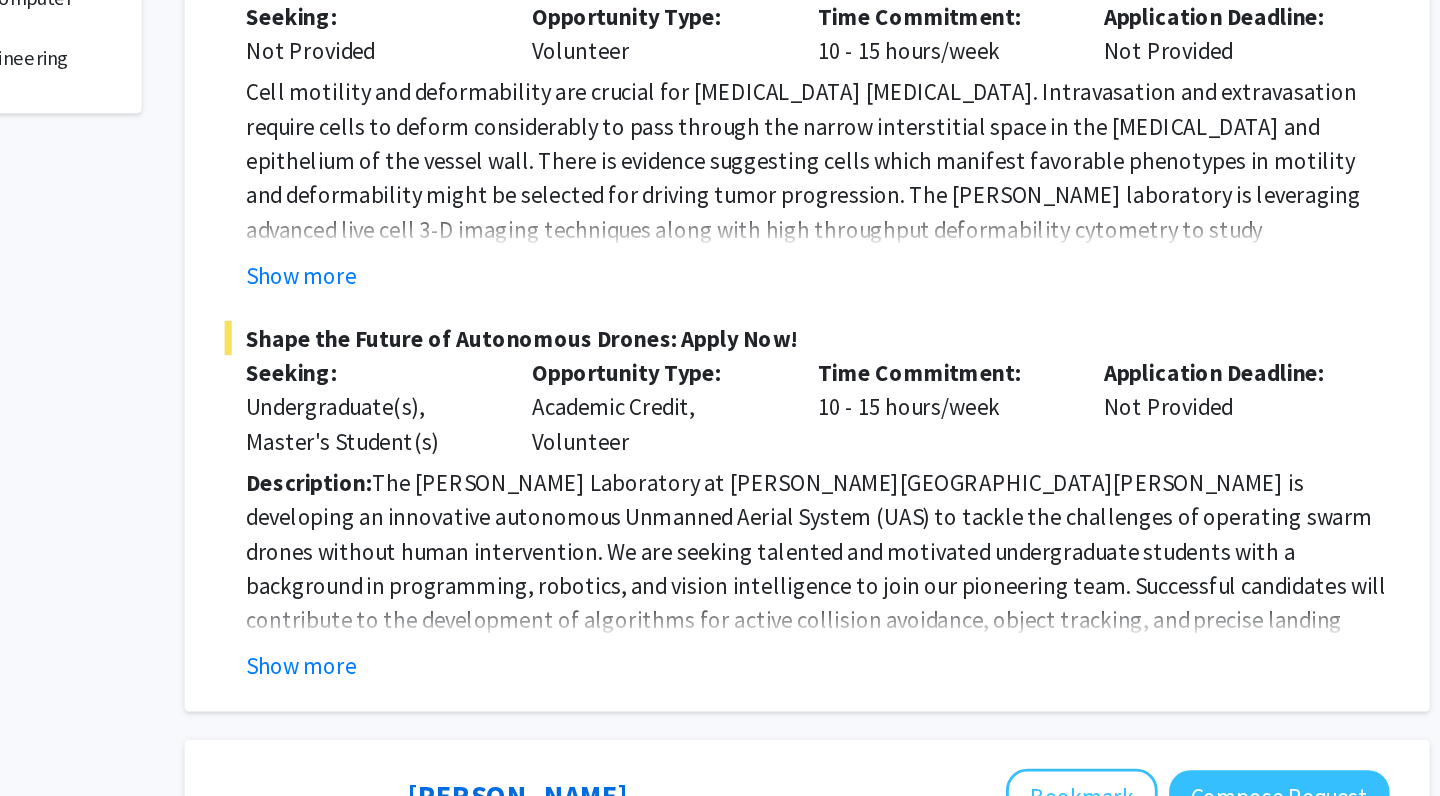 scroll, scrollTop: 609, scrollLeft: 0, axis: vertical 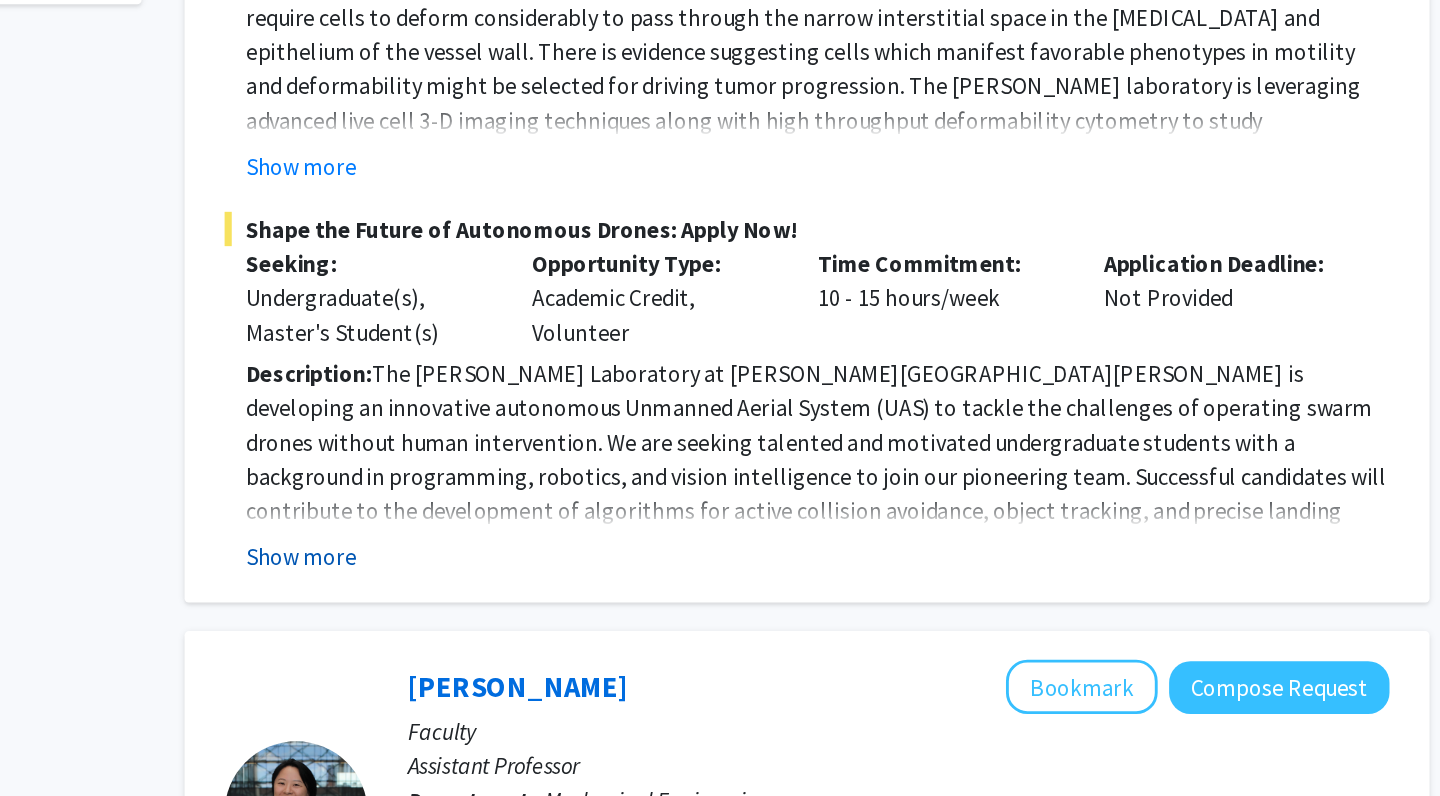 click on "Show more" 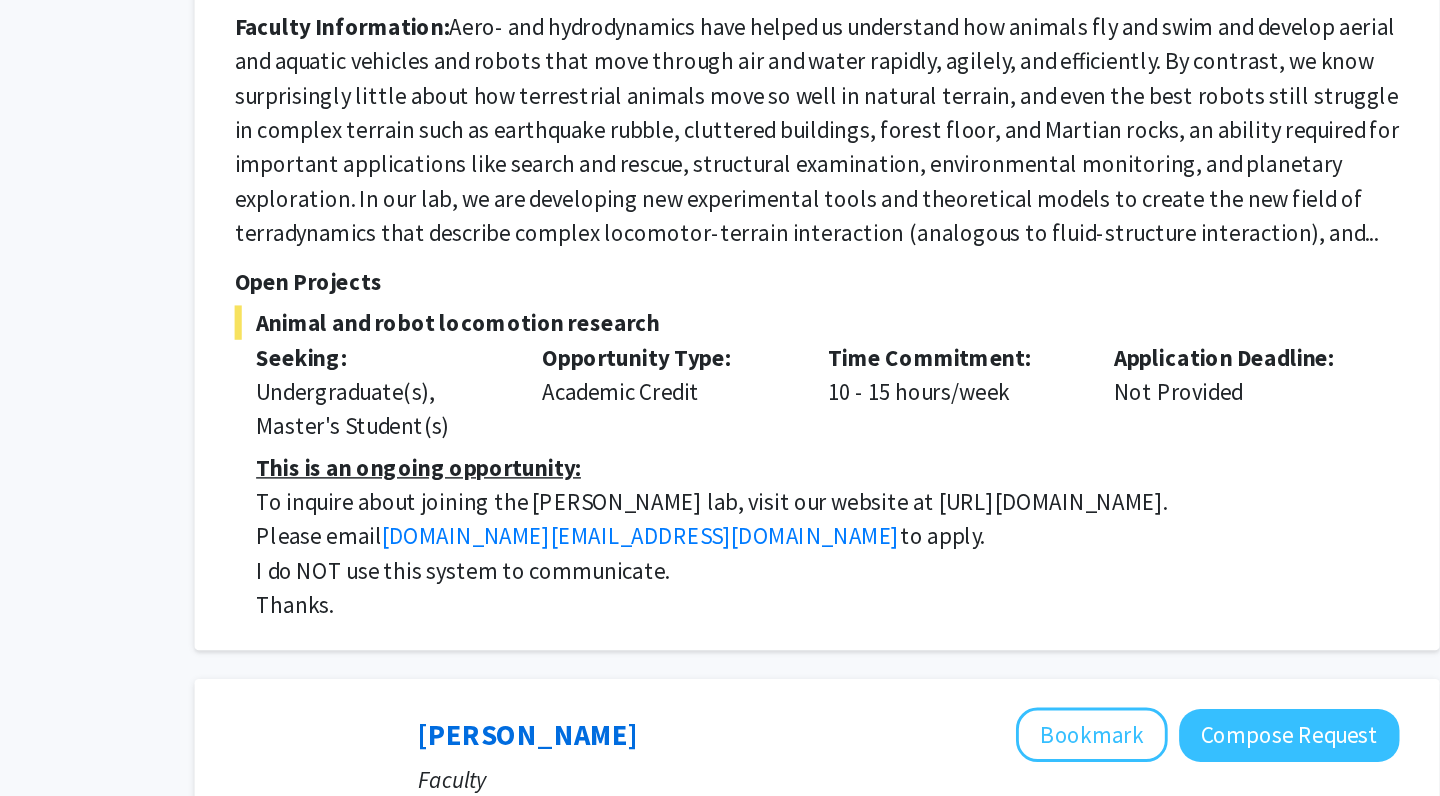 scroll, scrollTop: 2664, scrollLeft: 0, axis: vertical 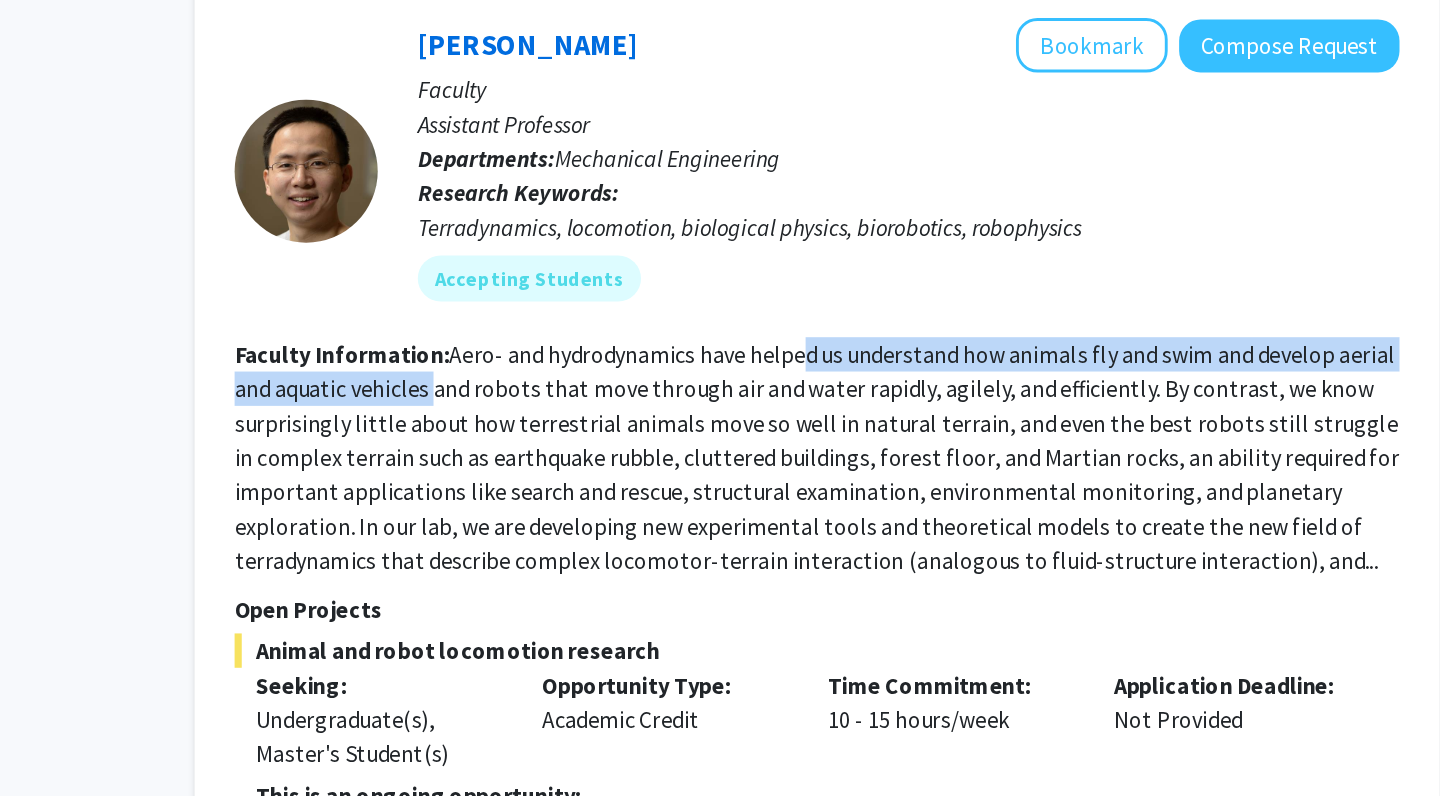 drag, startPoint x: 563, startPoint y: 184, endPoint x: 305, endPoint y: 200, distance: 258.49564 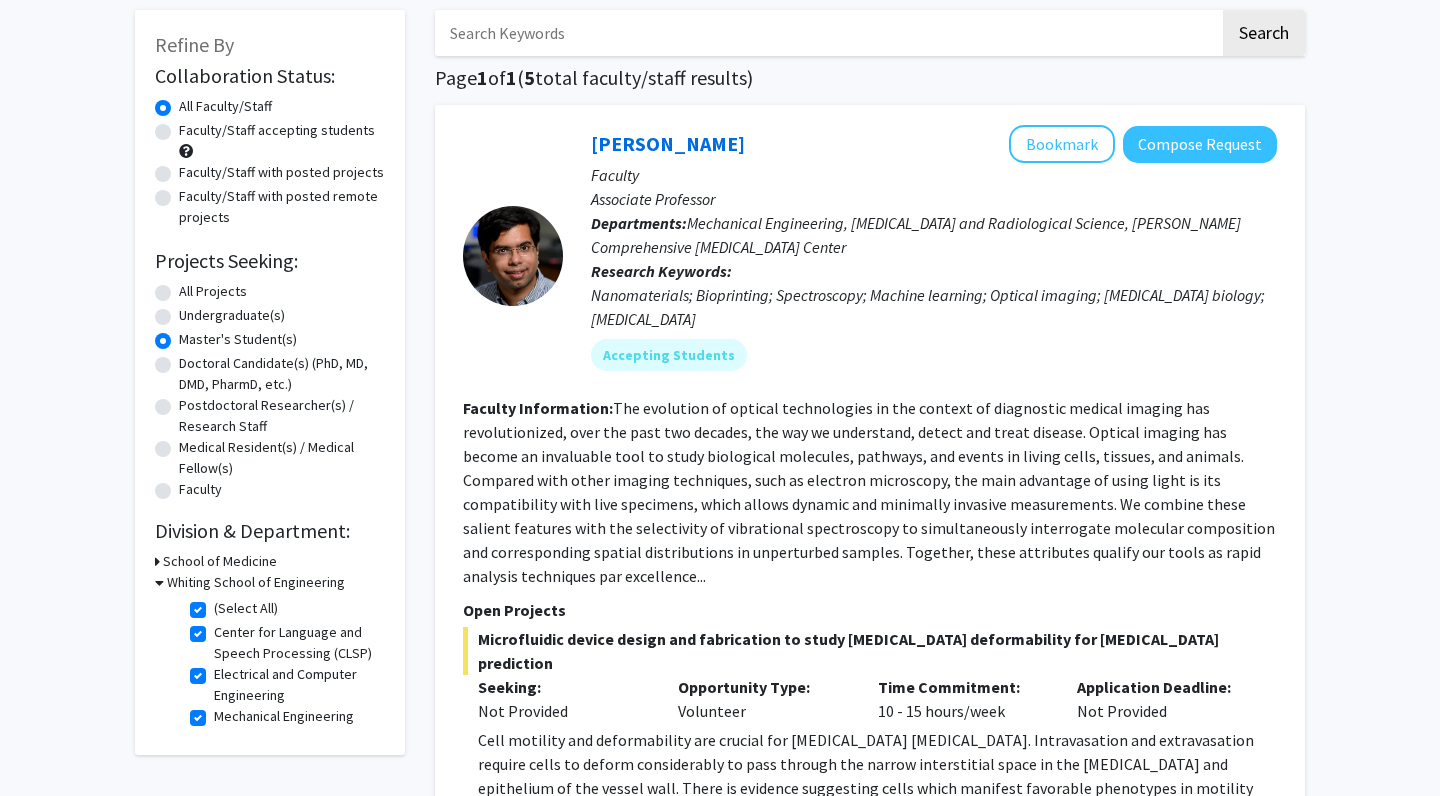 scroll, scrollTop: 120, scrollLeft: 0, axis: vertical 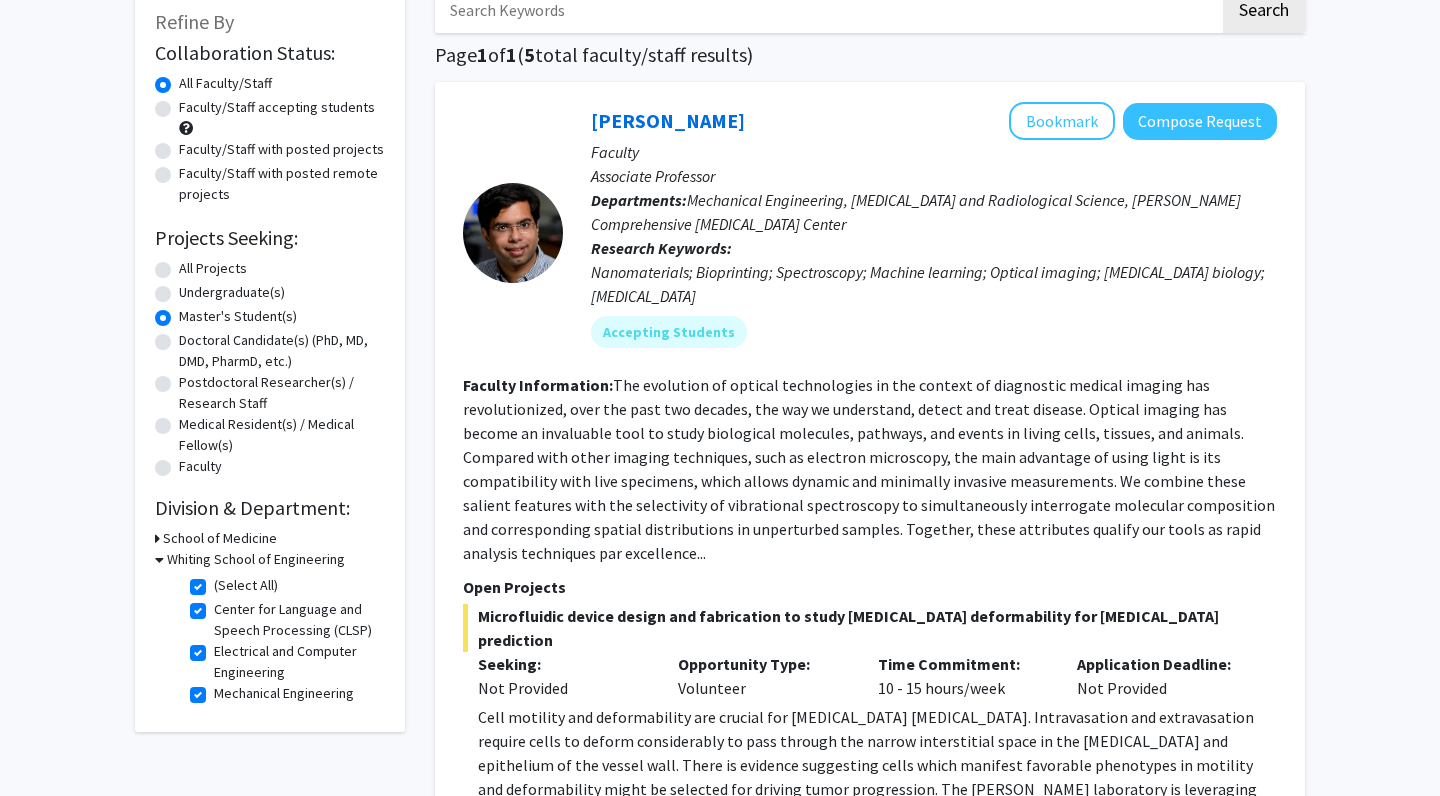click on "Whiting School of Engineering" at bounding box center [256, 559] 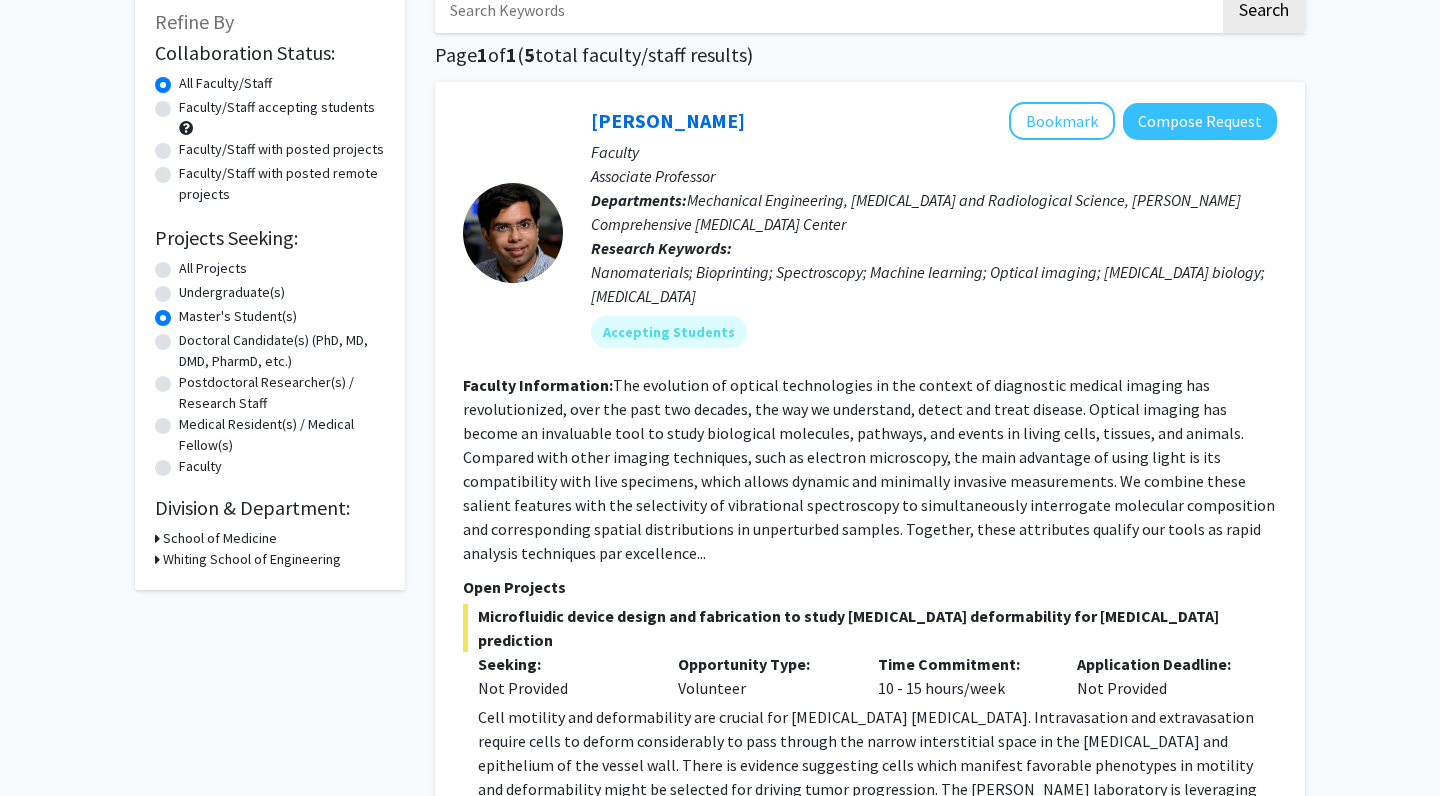 click on "Whiting School of Engineering" at bounding box center [252, 559] 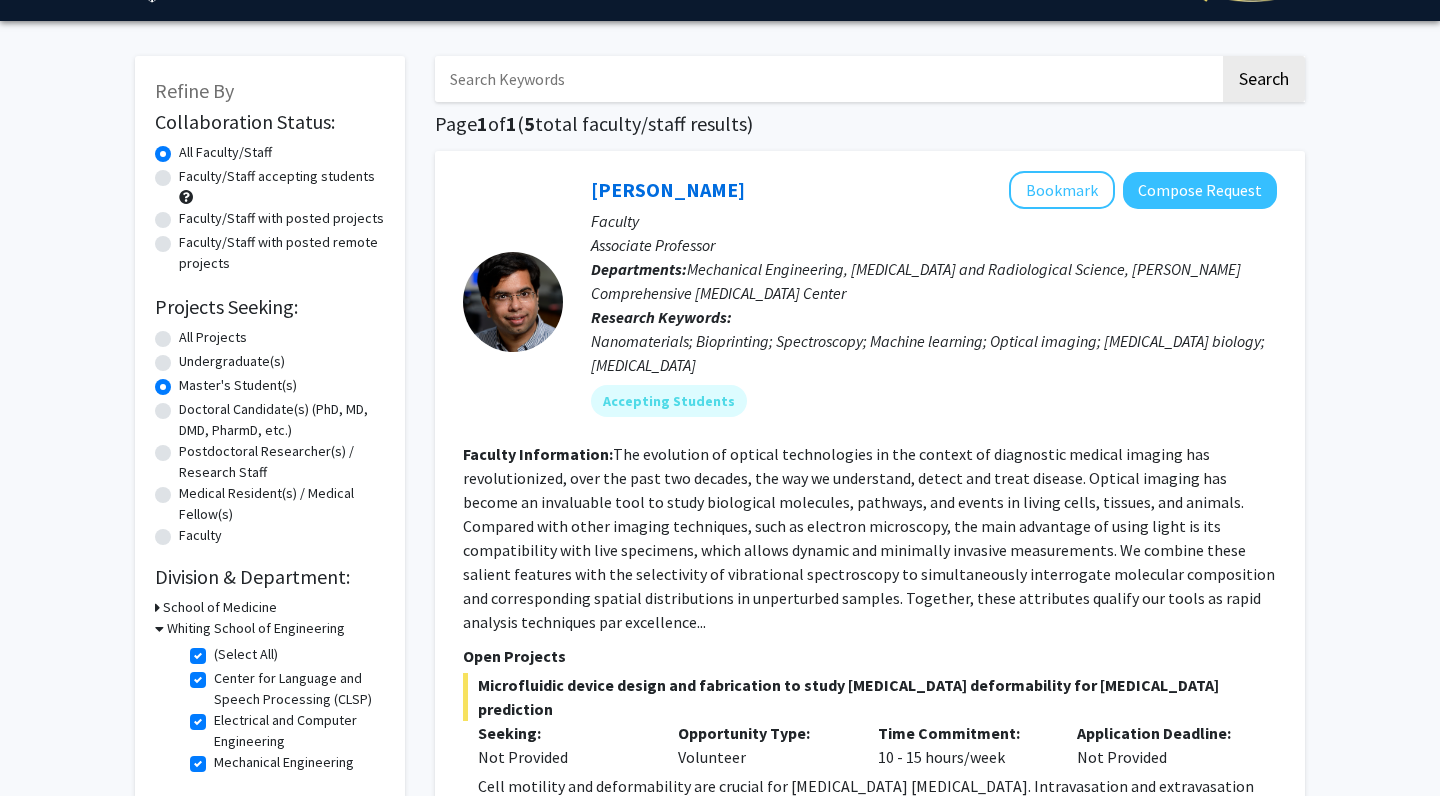scroll, scrollTop: 51, scrollLeft: 0, axis: vertical 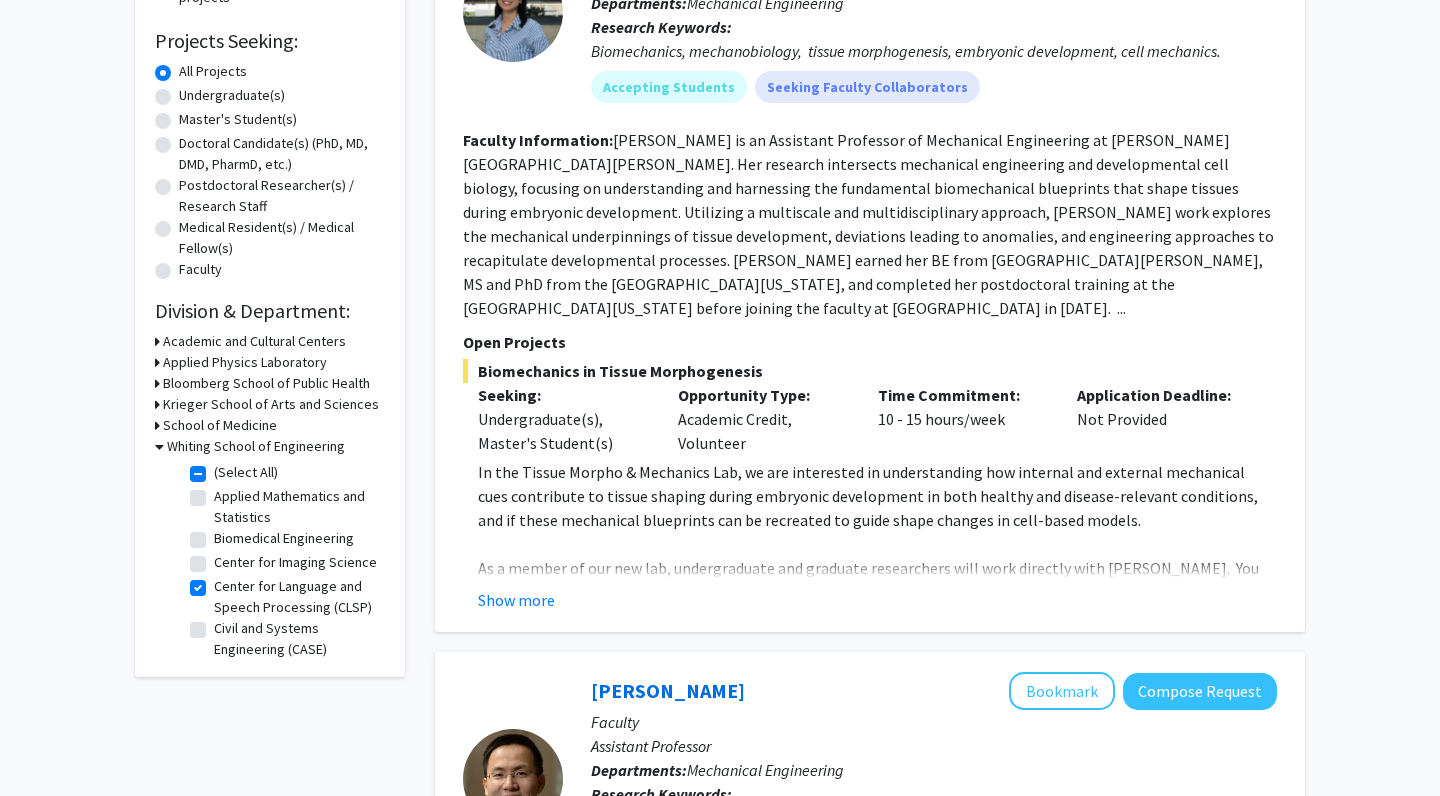 click on "Center for Language and Speech Processing (CLSP)" 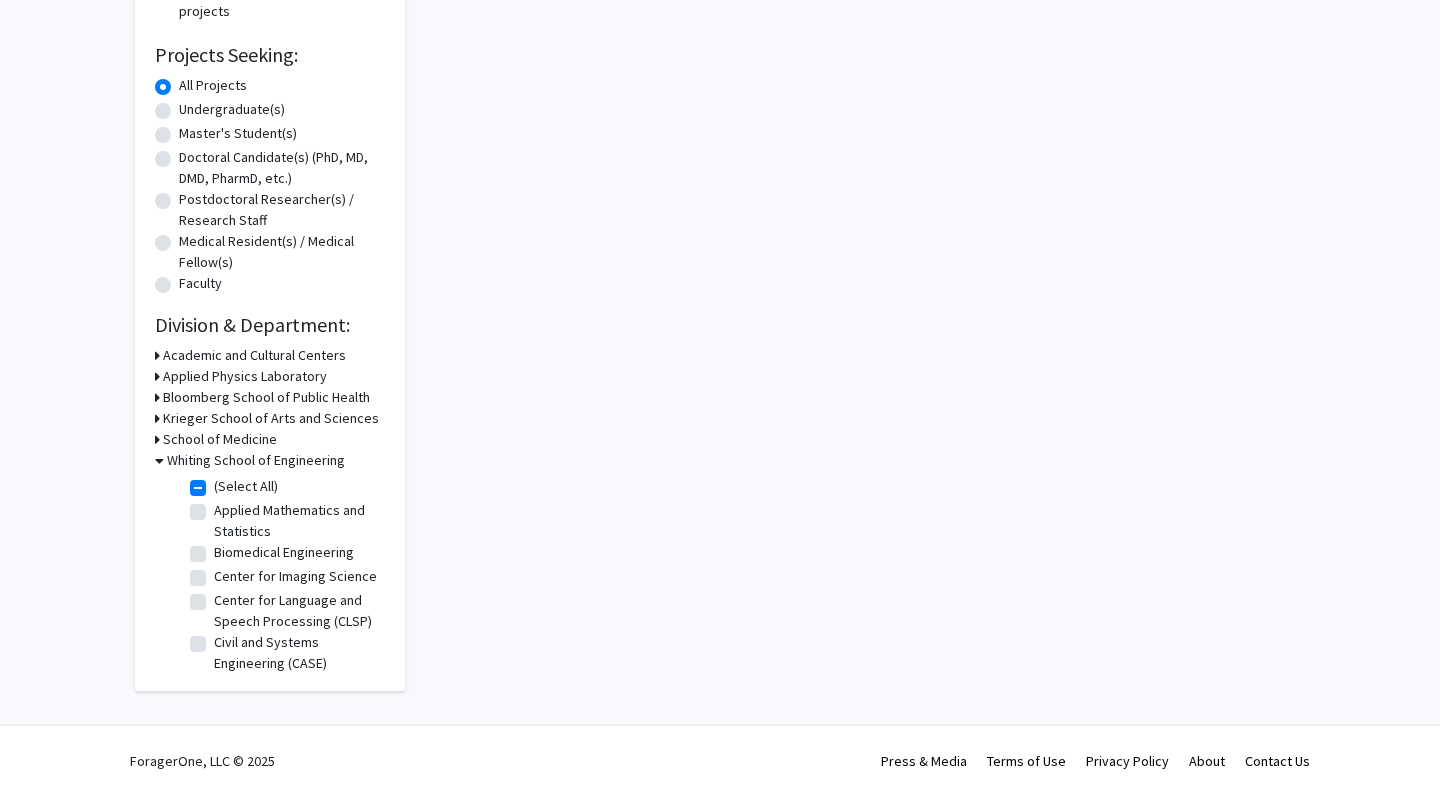 scroll, scrollTop: 316, scrollLeft: 0, axis: vertical 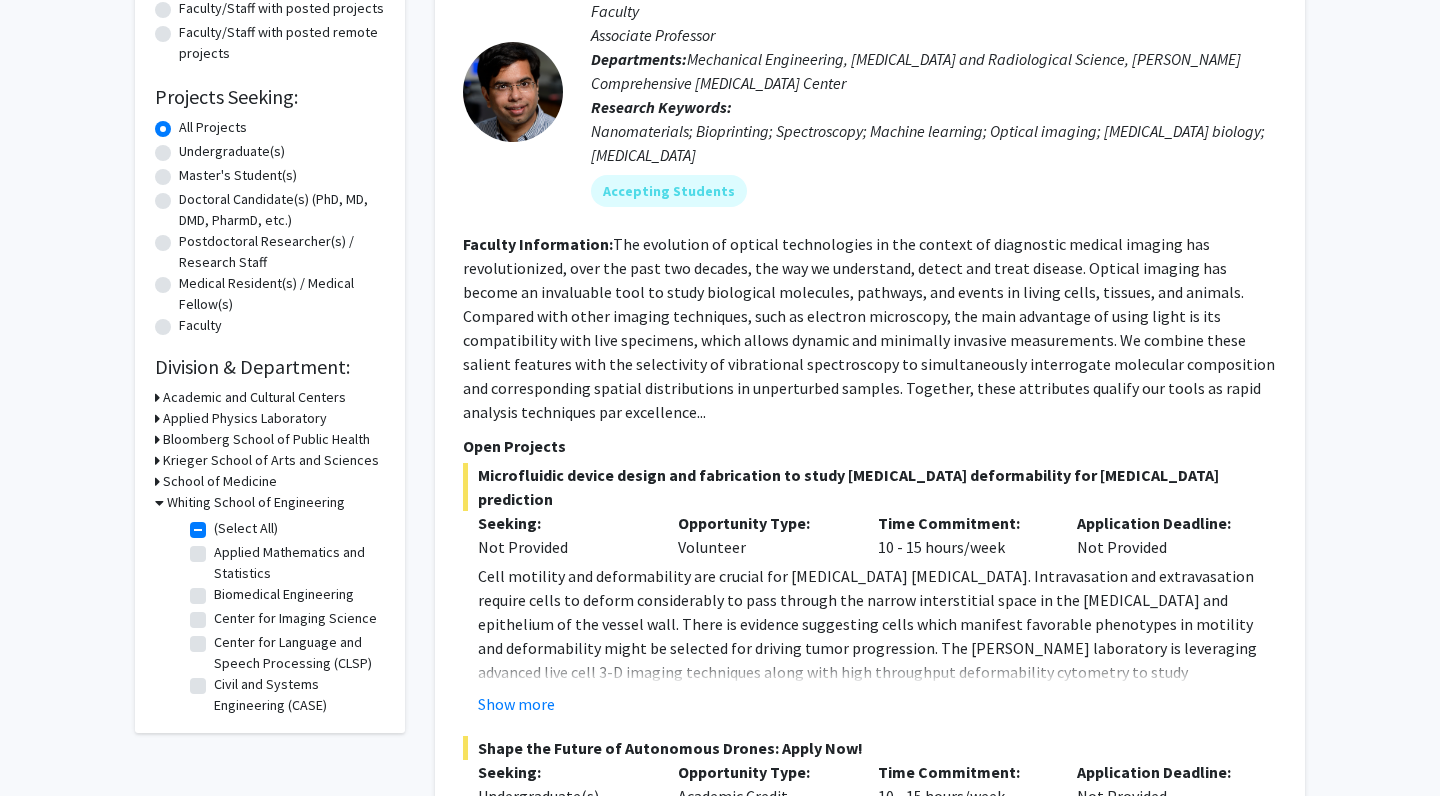 click on "(Select All)" 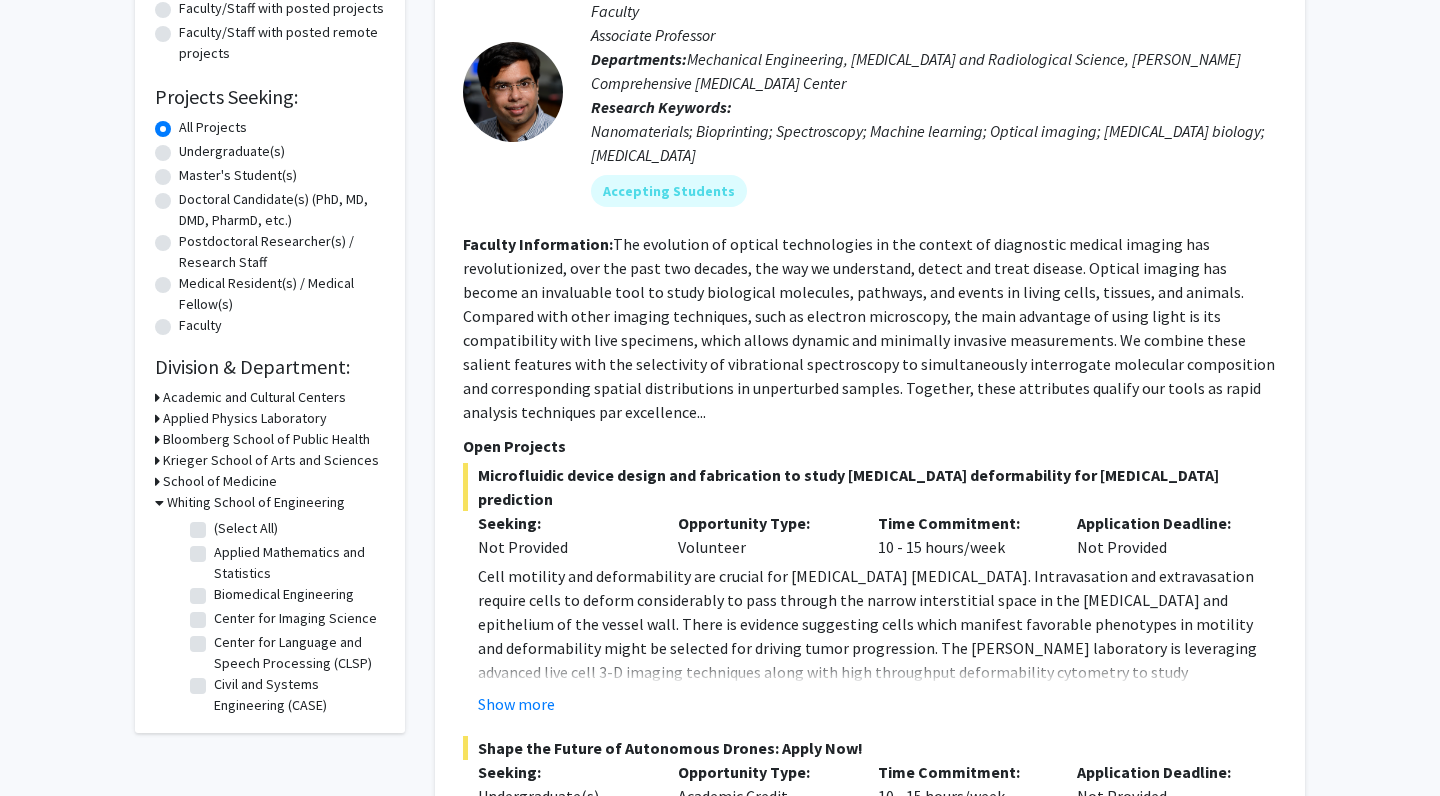 checkbox on "false" 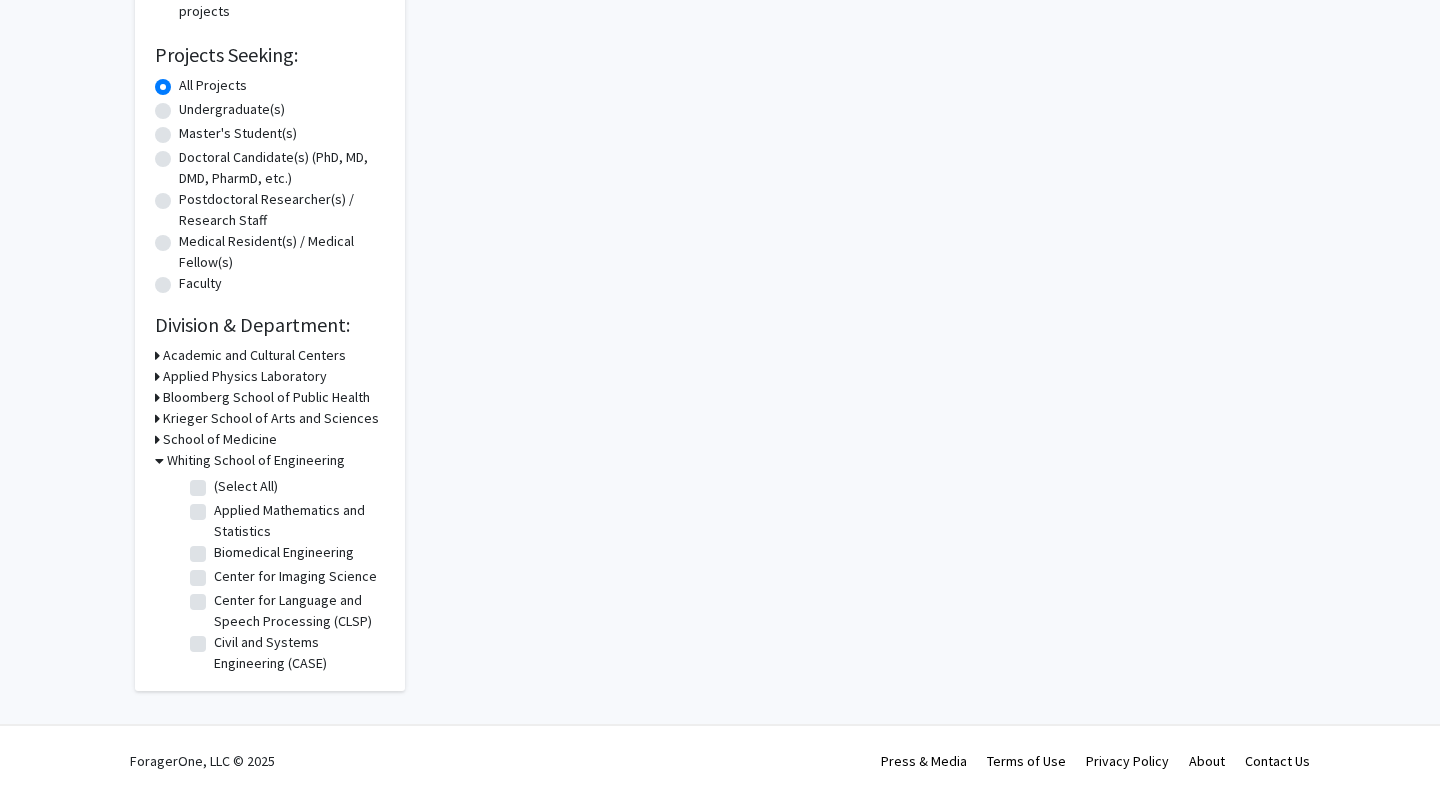 scroll, scrollTop: 319, scrollLeft: 0, axis: vertical 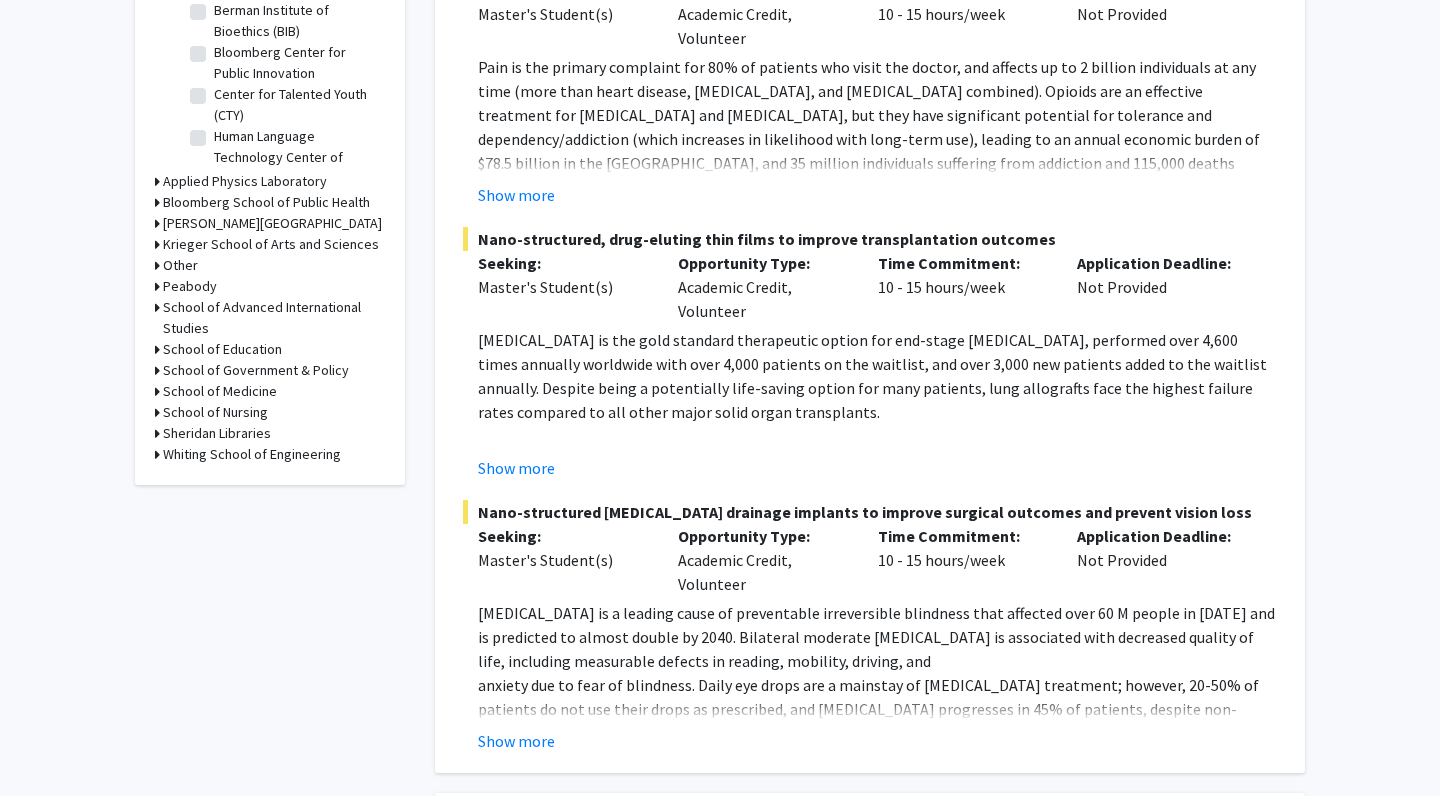 click on "Whiting School of Engineering" at bounding box center [252, 454] 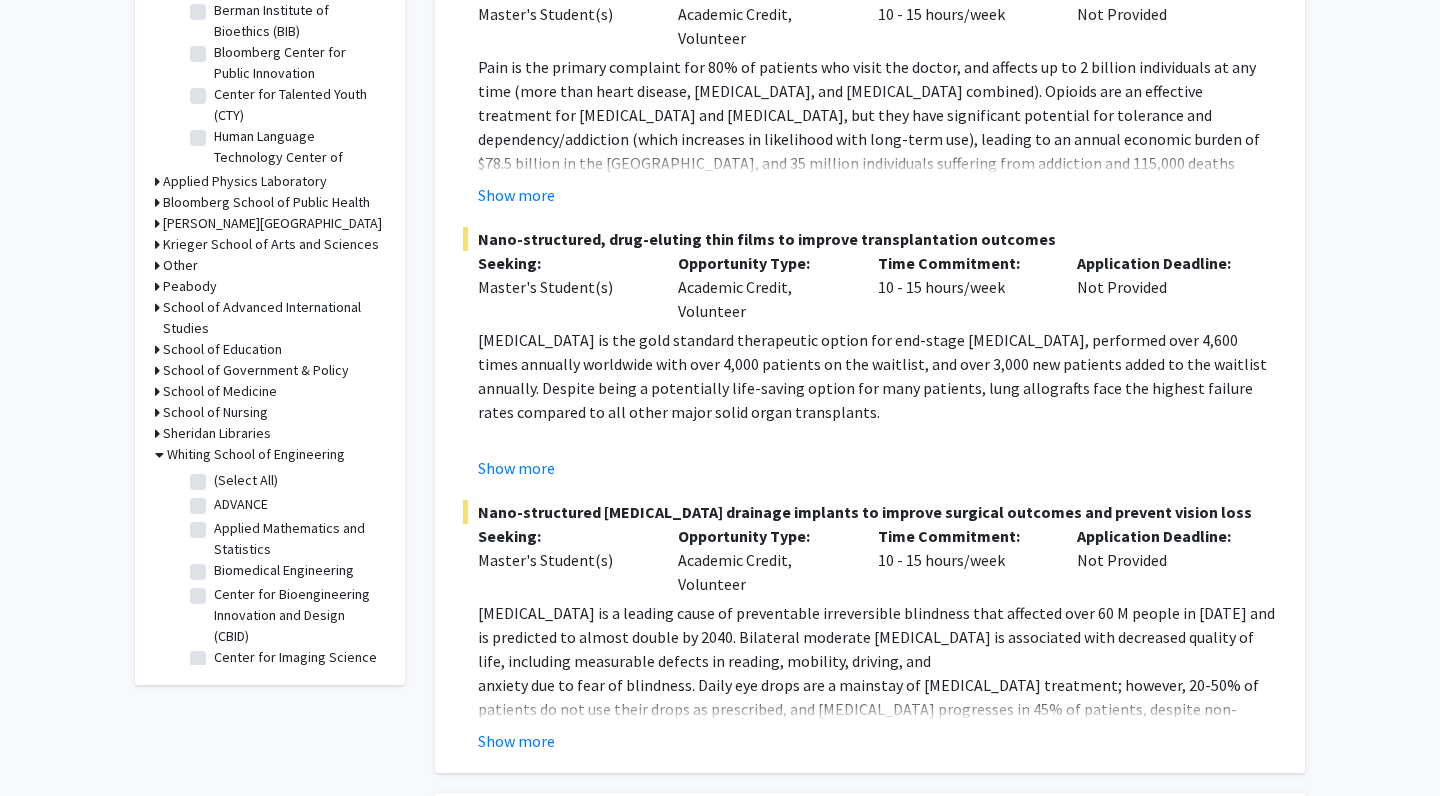 click on "(Select All)" 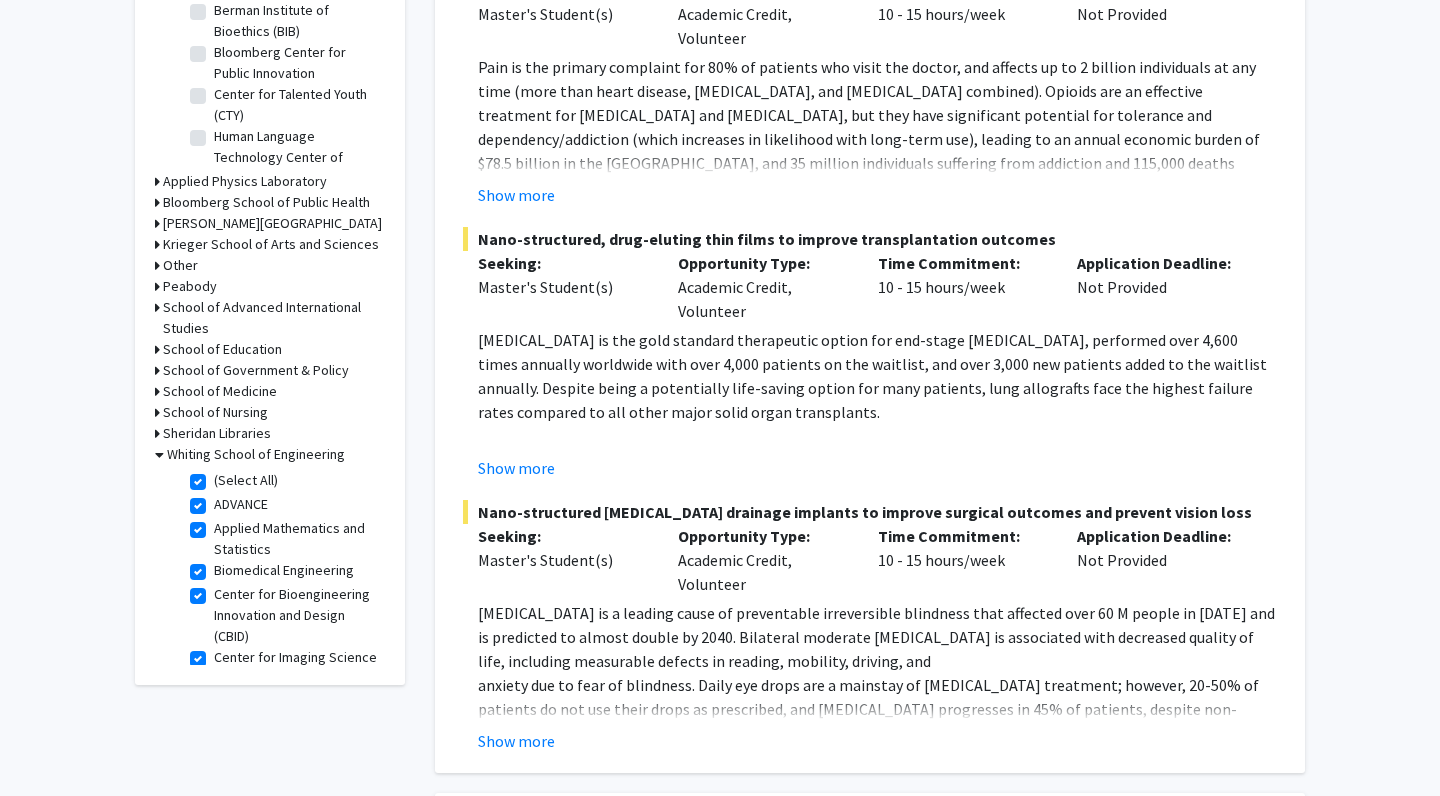 checkbox on "true" 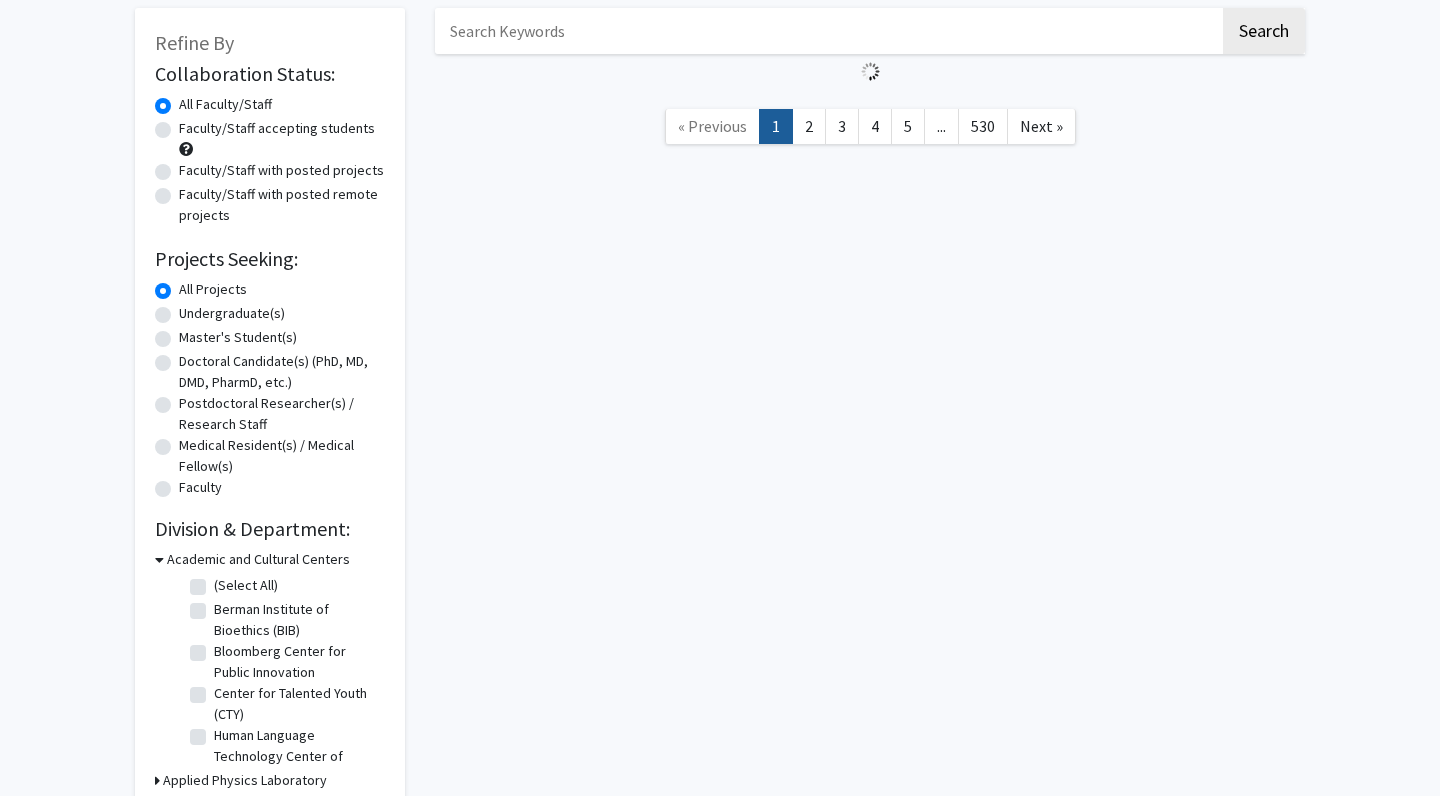 scroll, scrollTop: 296, scrollLeft: 0, axis: vertical 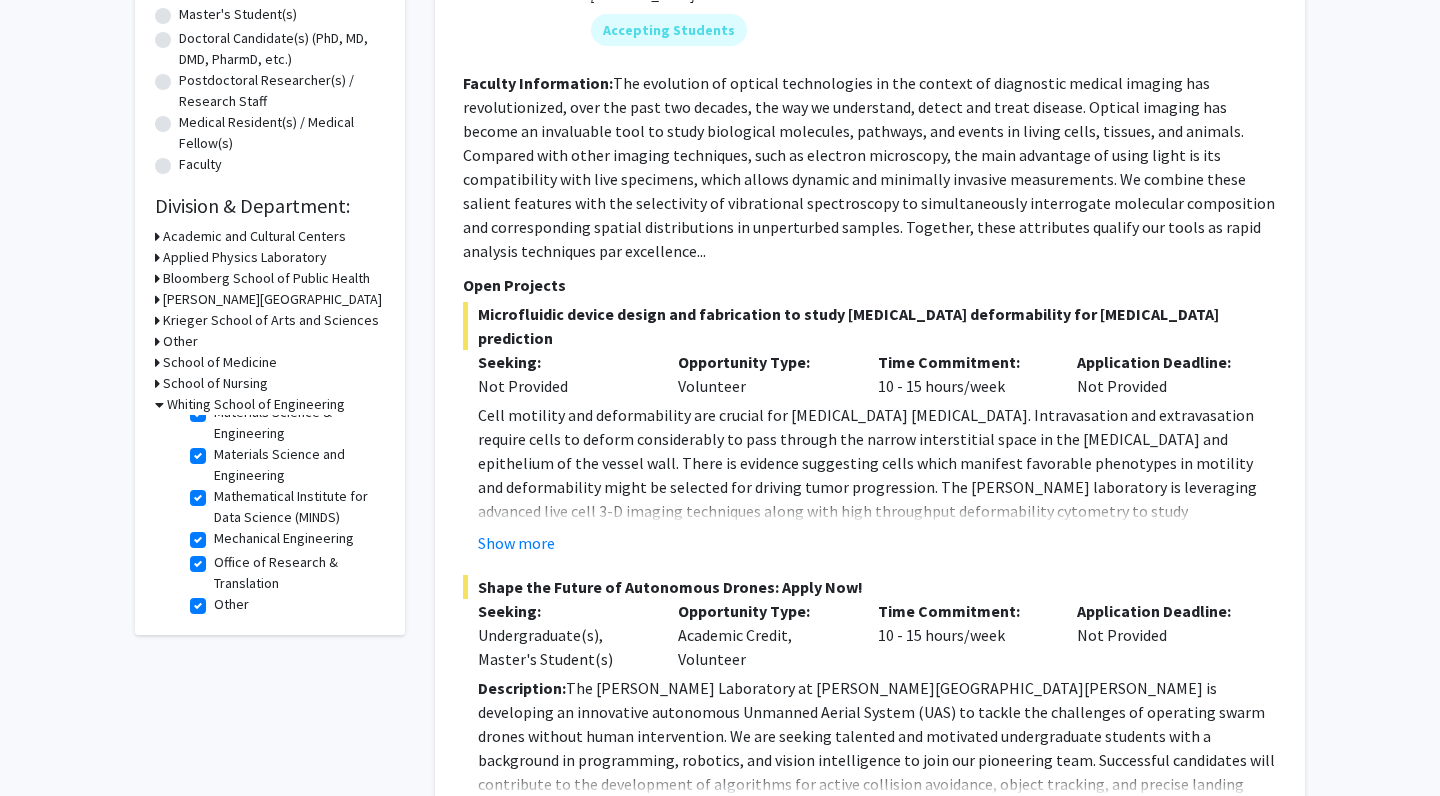 click on "Mechanical Engineering" 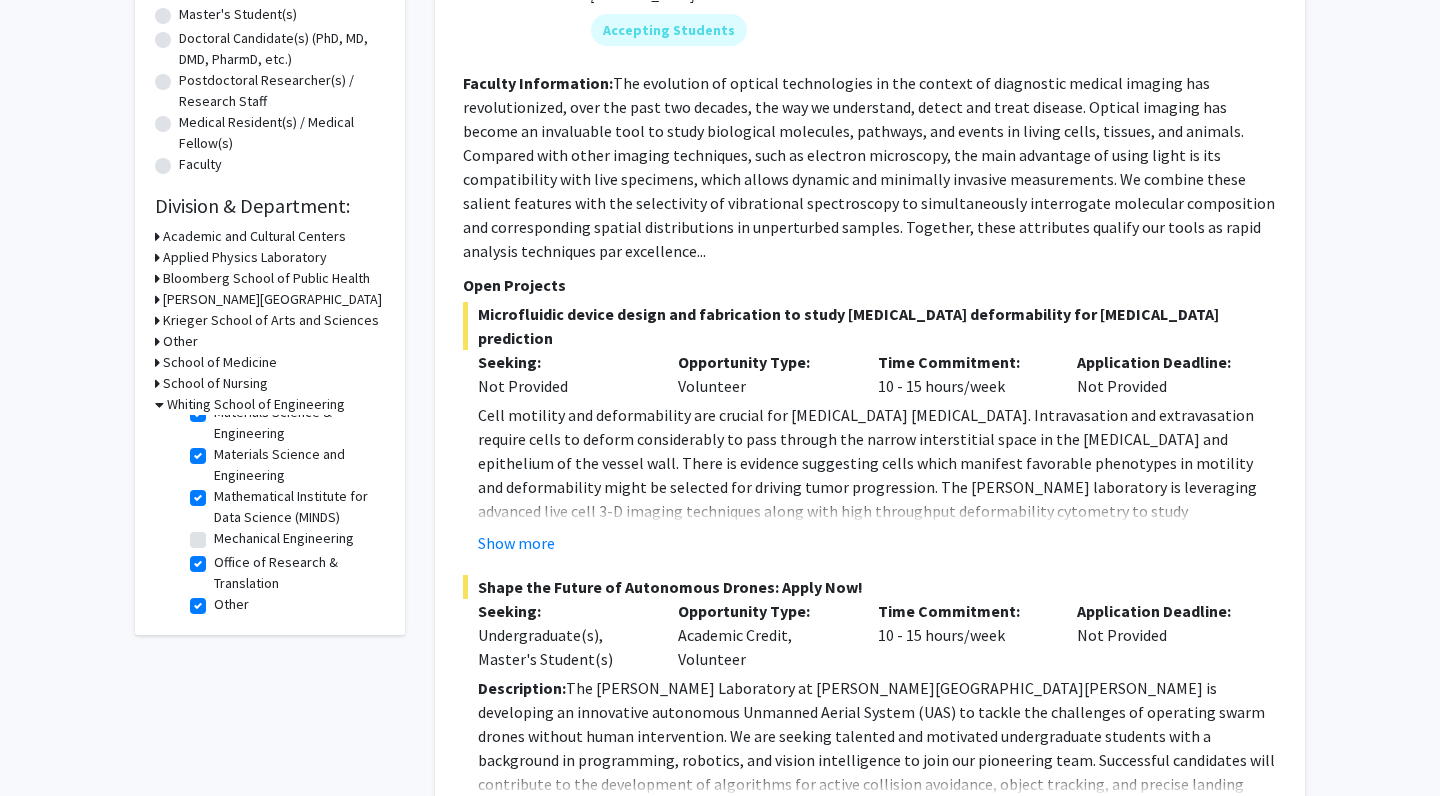 checkbox on "true" 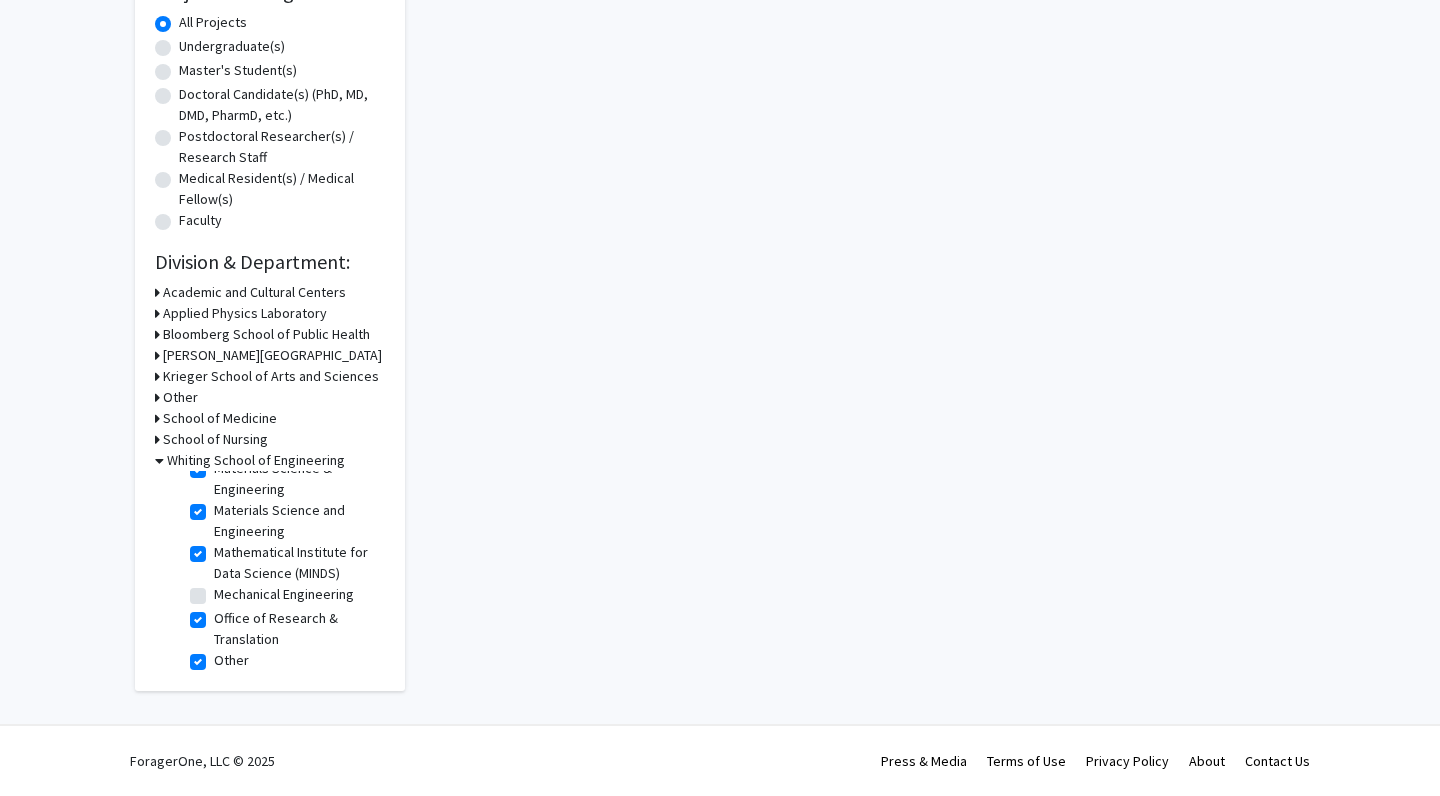 scroll, scrollTop: 396, scrollLeft: 0, axis: vertical 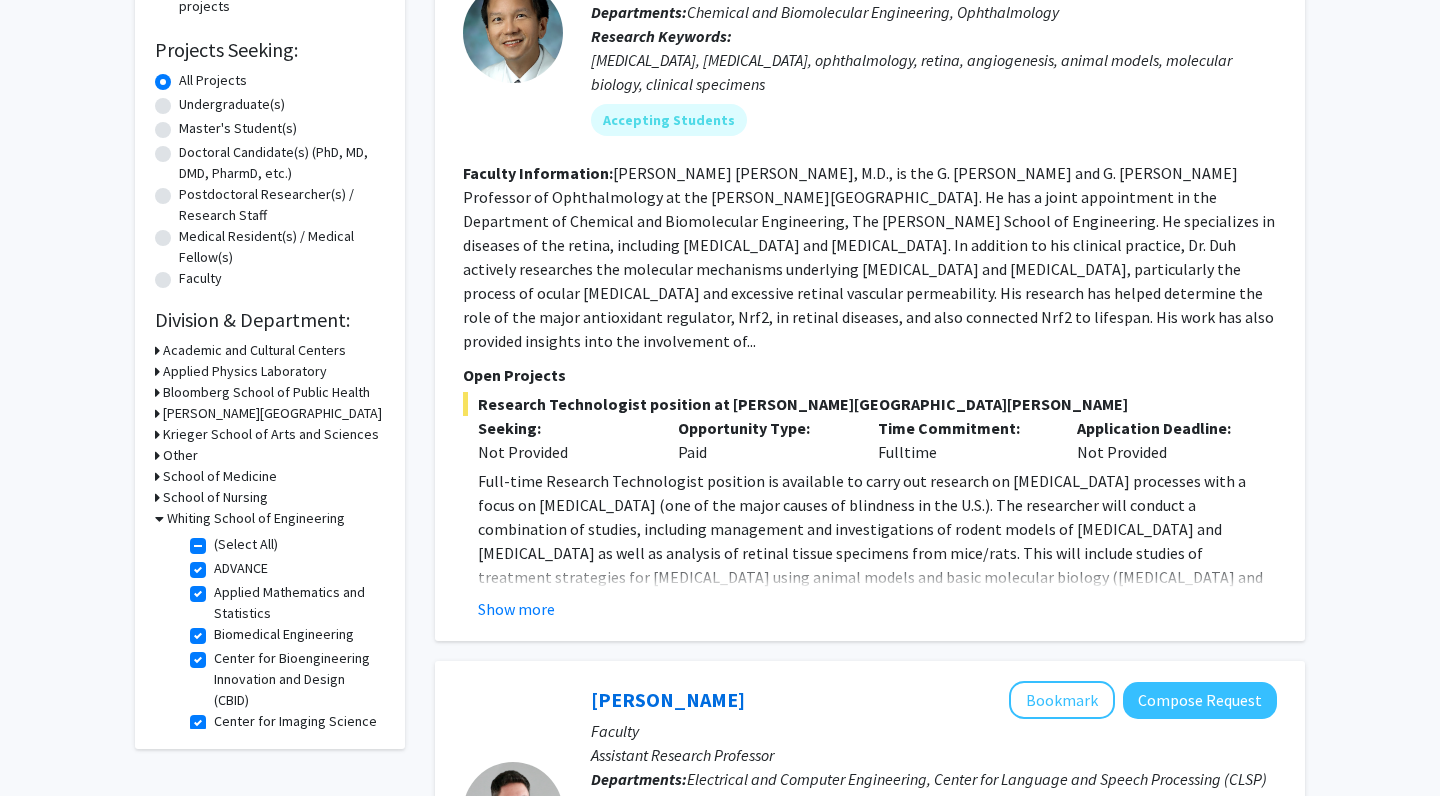 click on "Applied Mathematics and Statistics" 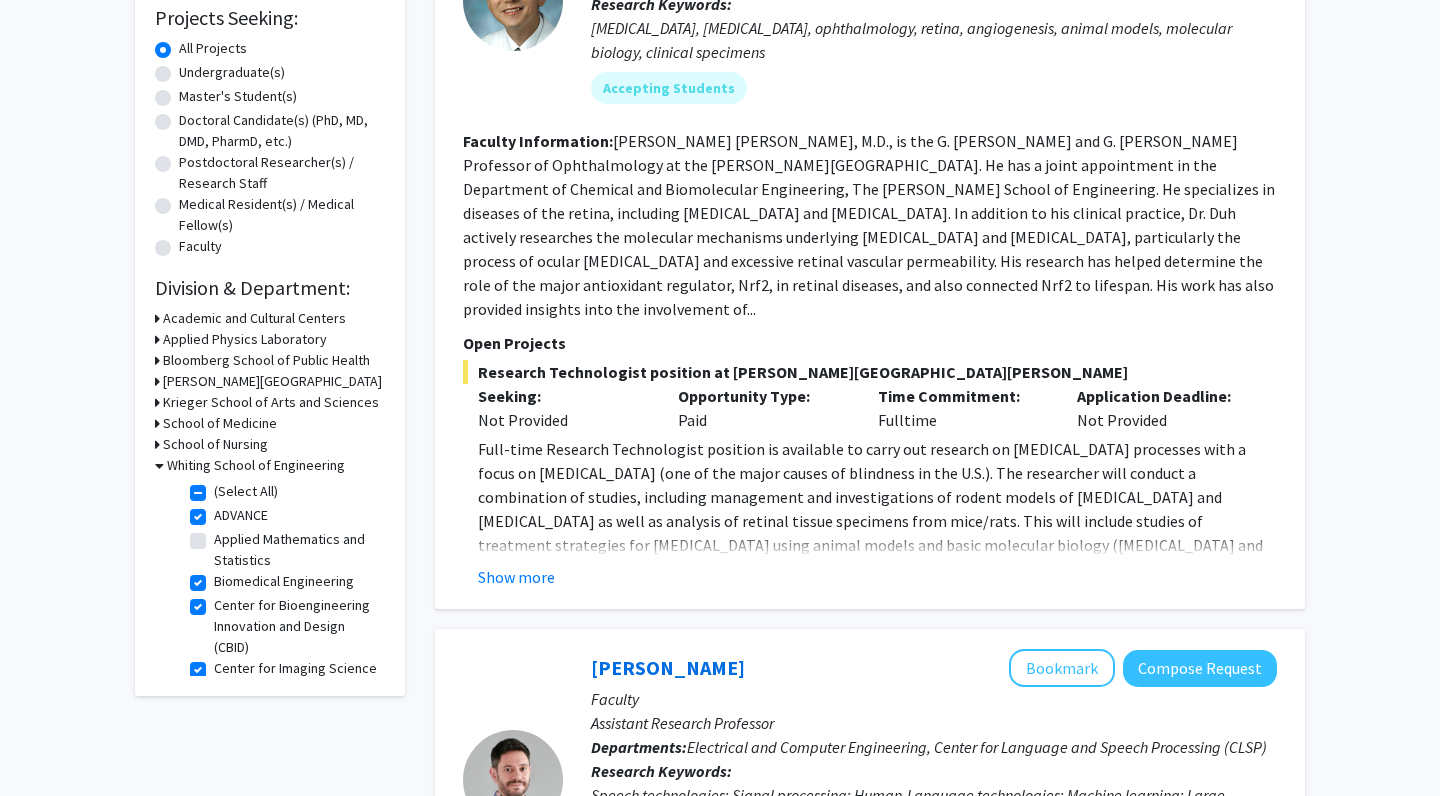 click on "Biomedical Engineering" 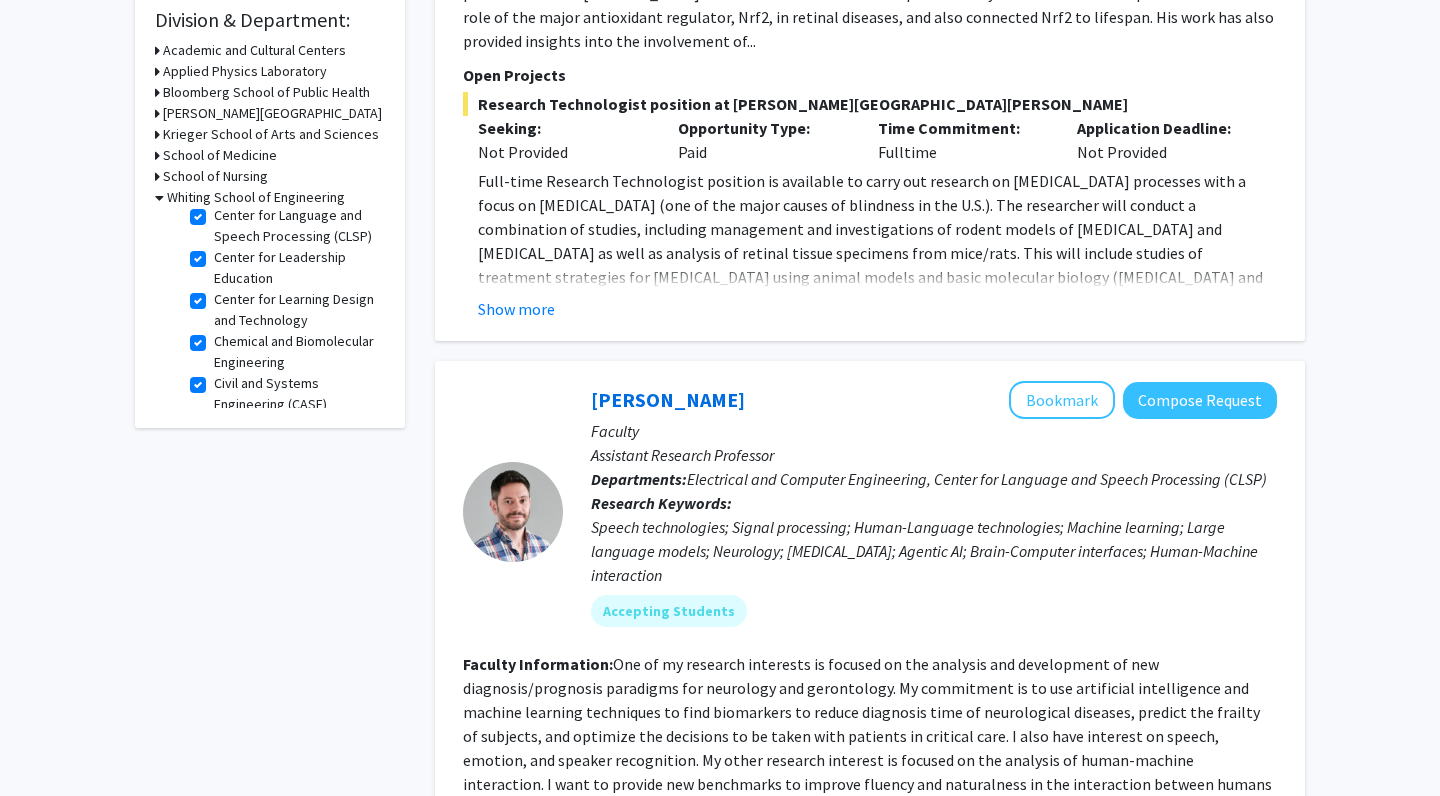 click on "Chemical and Biomolecular Engineering" 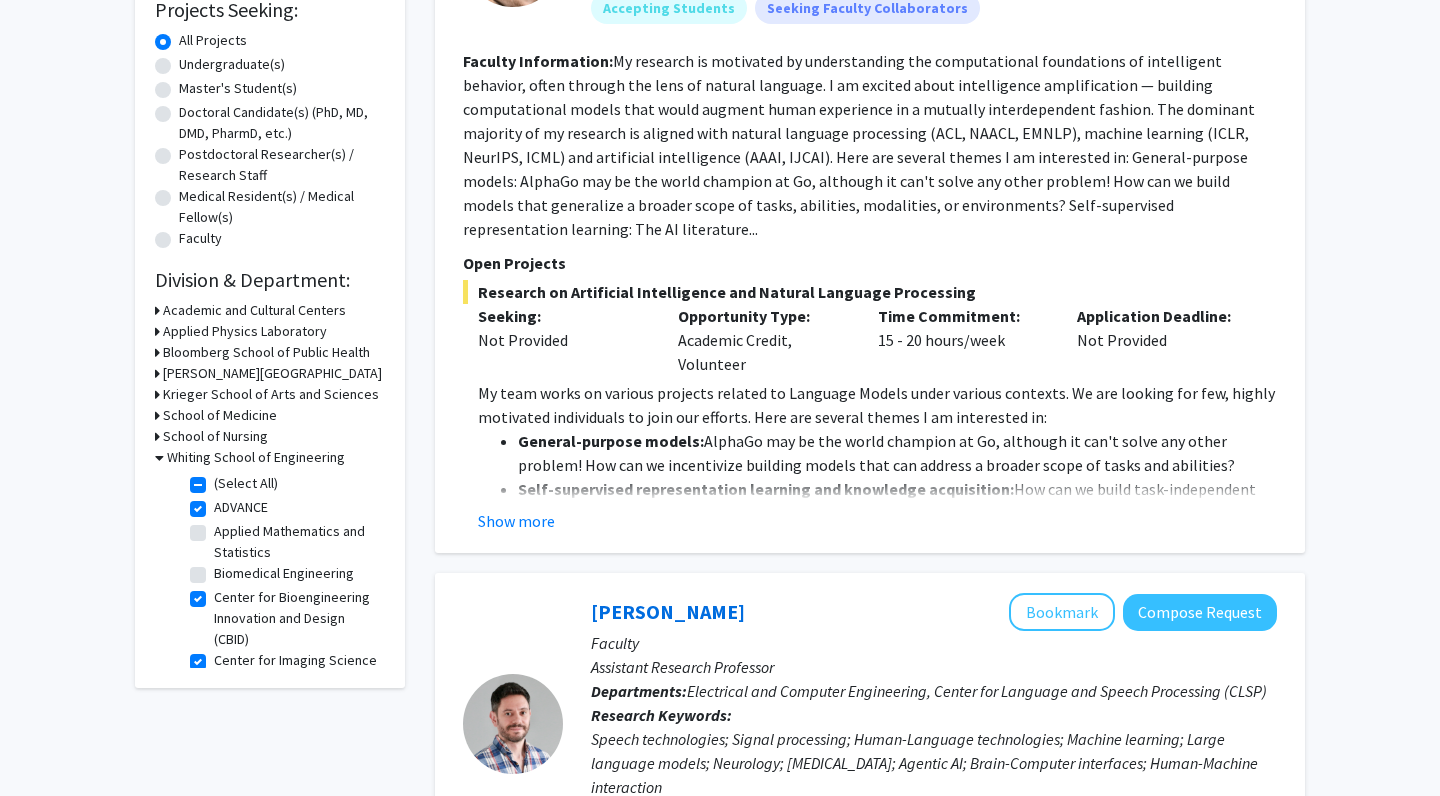 click on "Center for Bioengineering Innovation and Design (CBID)" 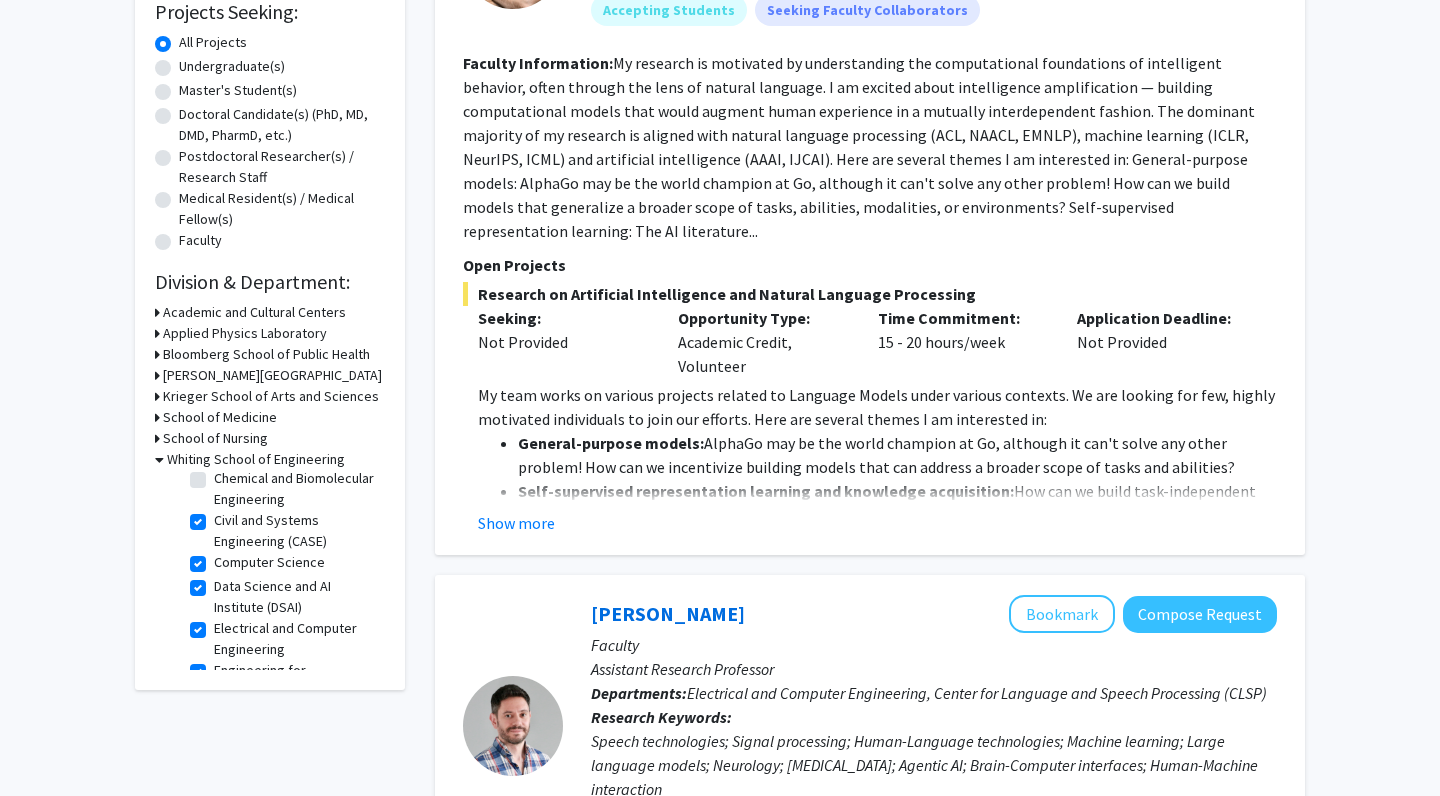click on "Civil and Systems Engineering (CASE)" 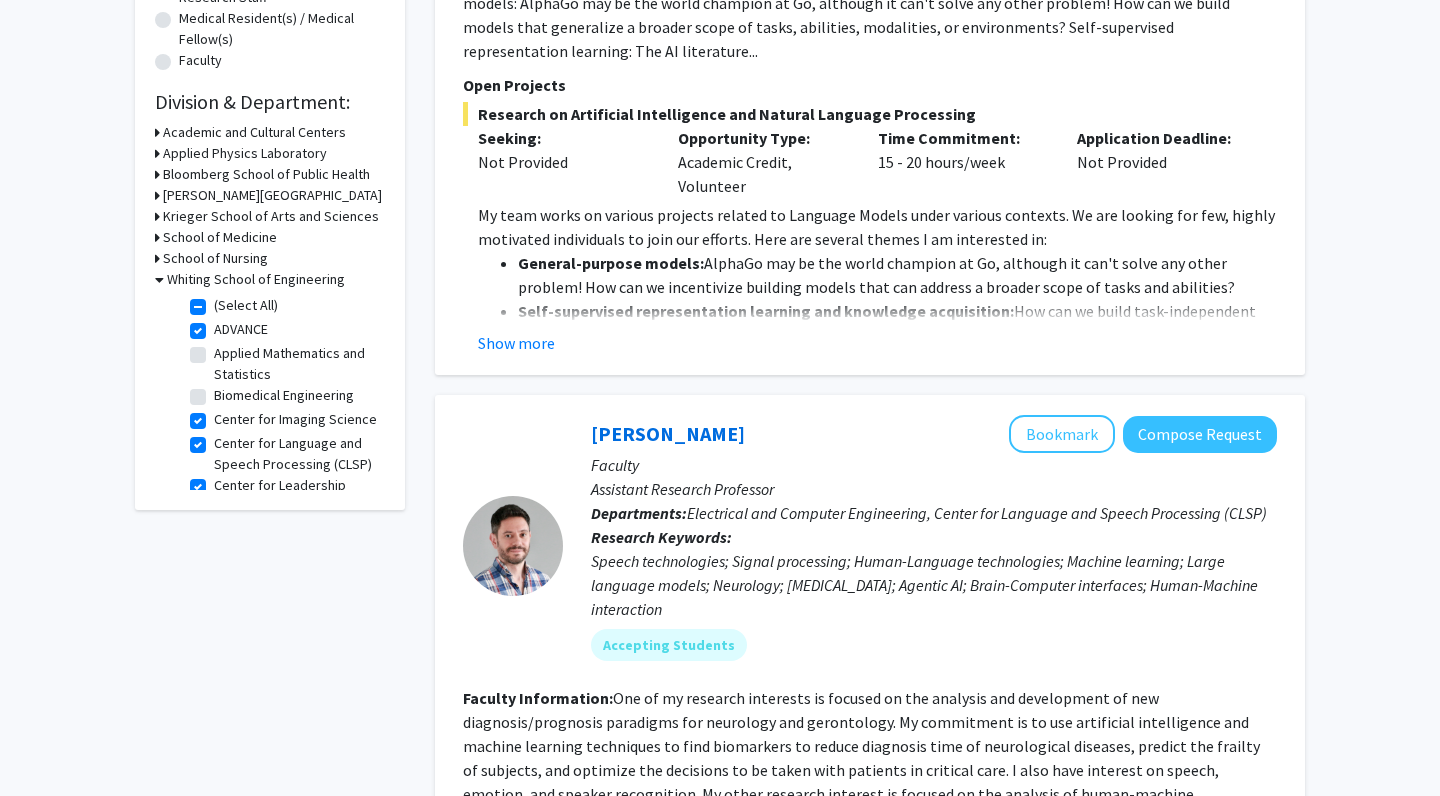 click on "(Select All)" 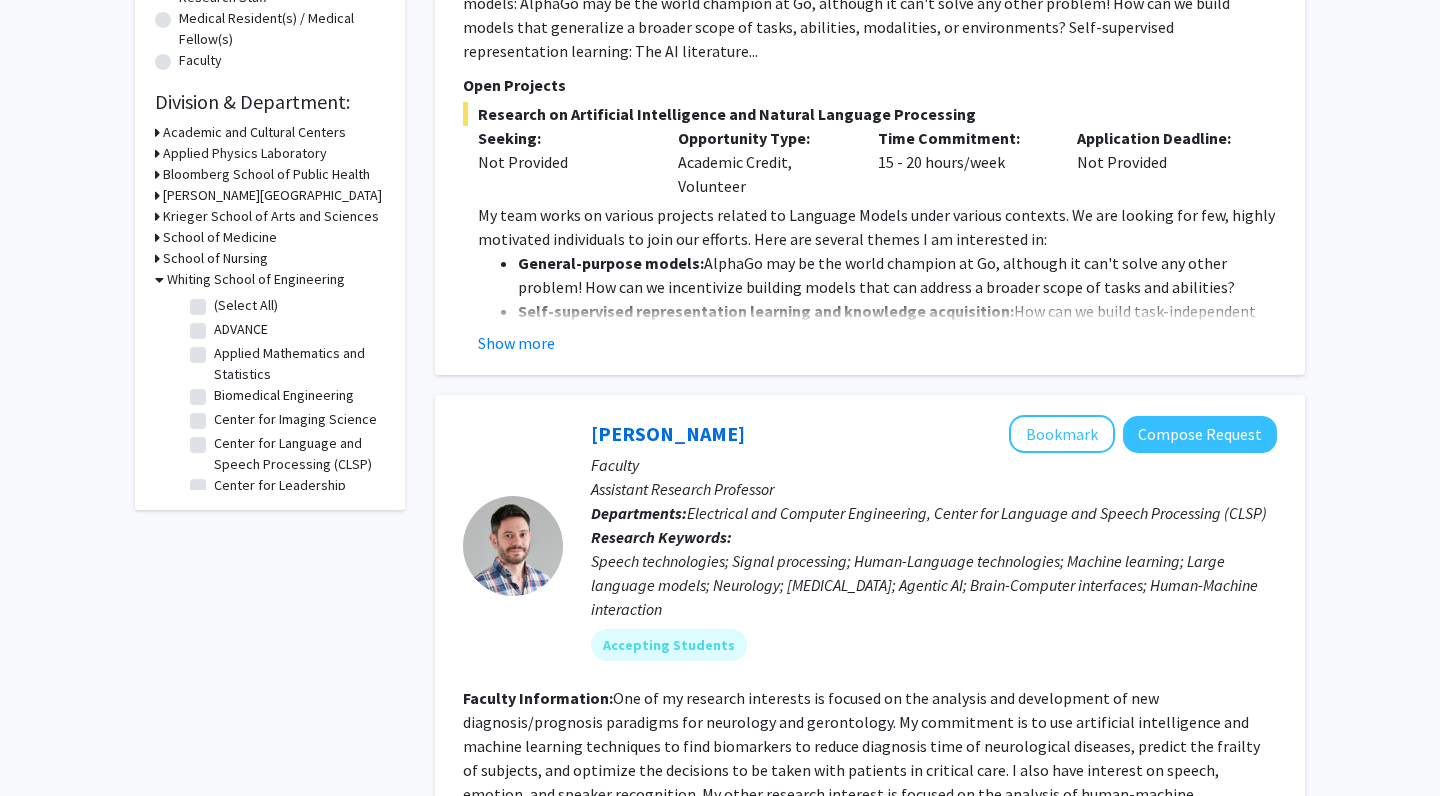 checkbox on "false" 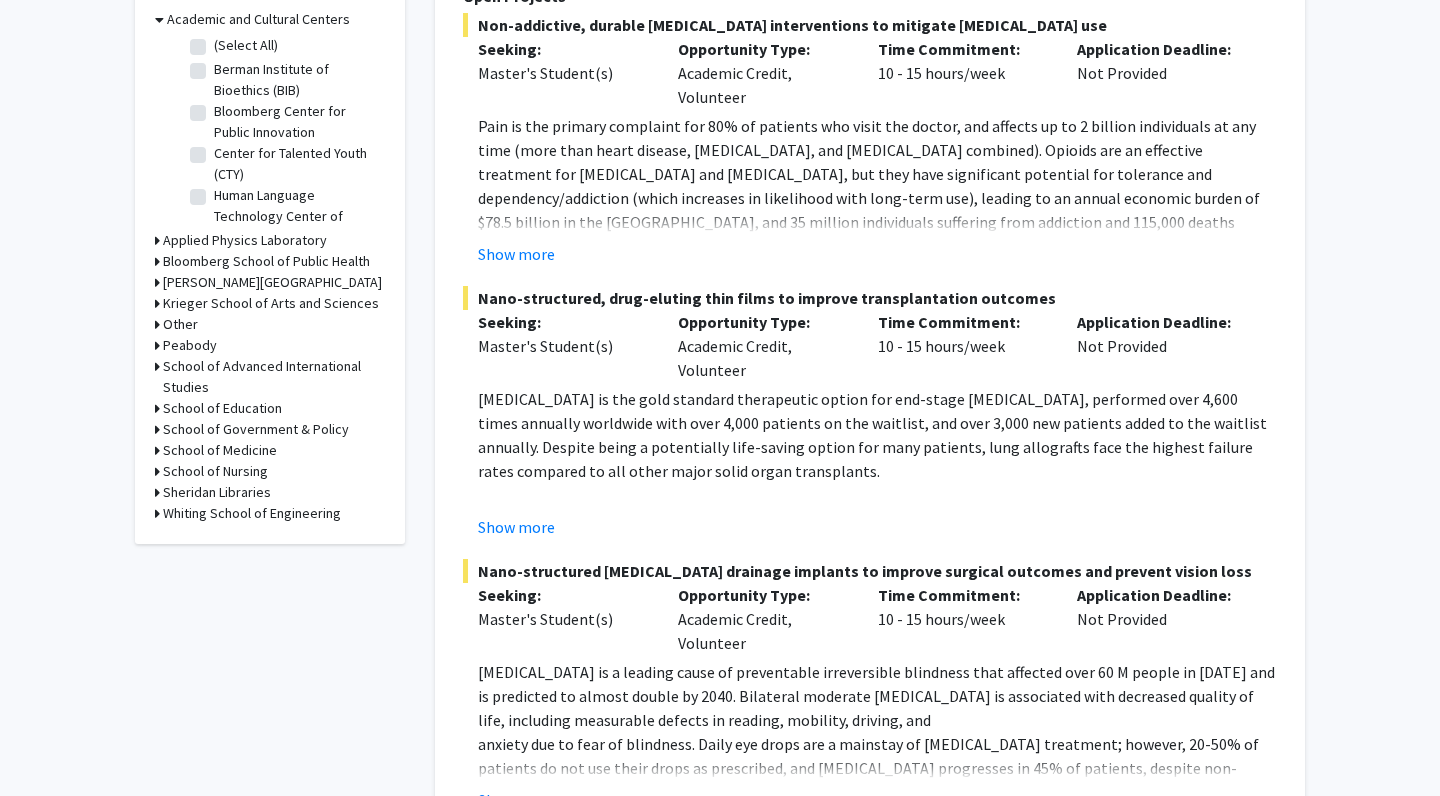 click on "Whiting School of Engineering" at bounding box center [252, 513] 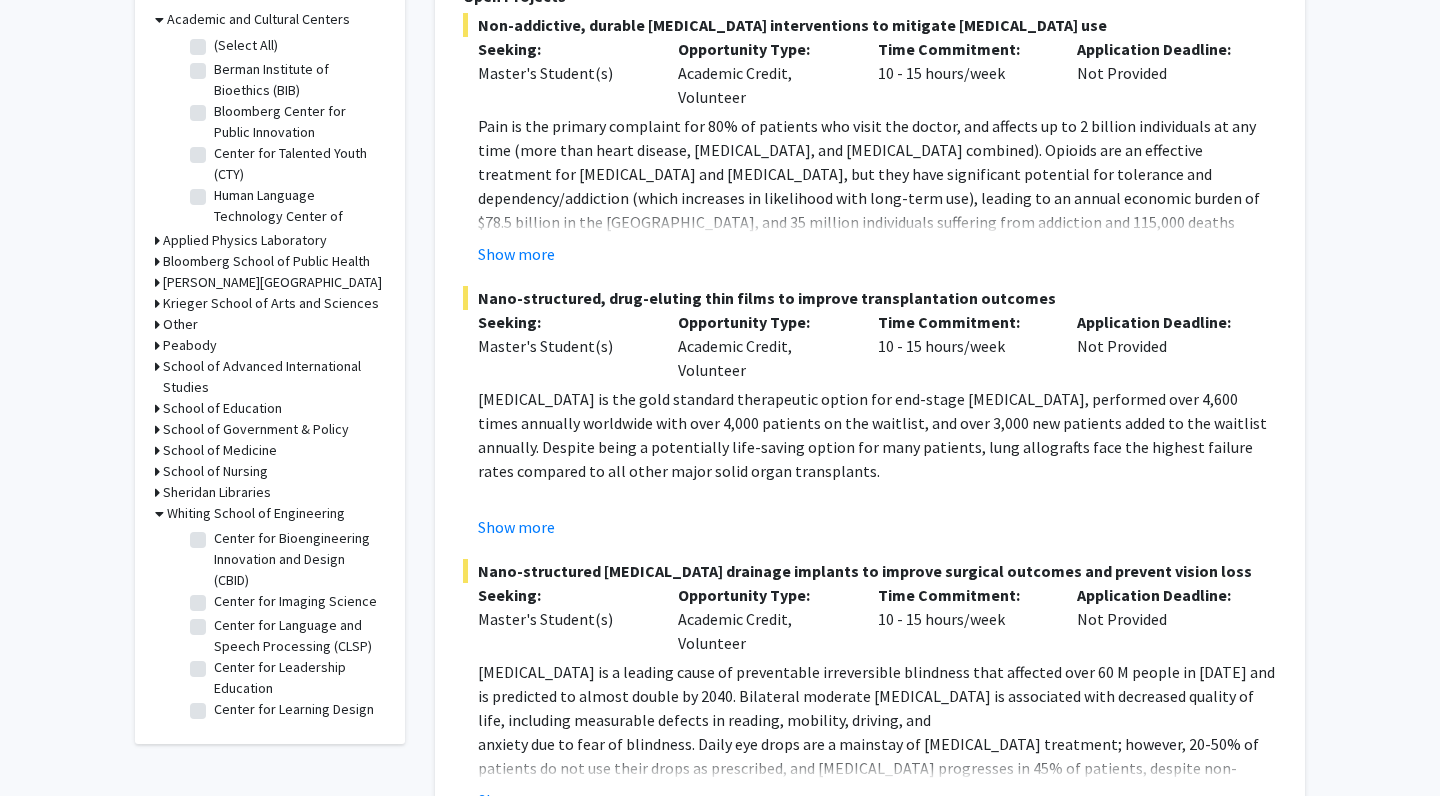 click on "Center for Language and Speech Processing (CLSP)" 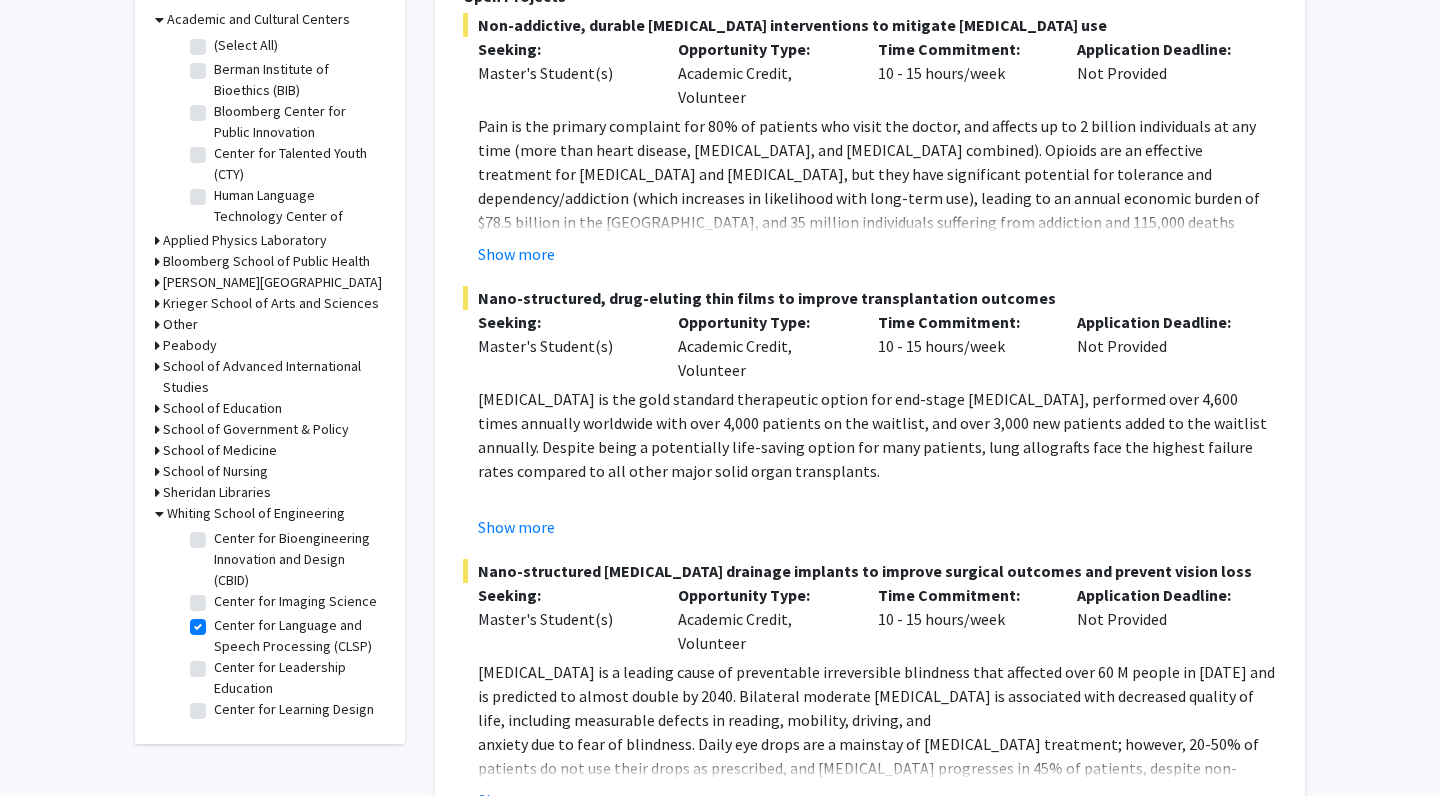 checkbox on "true" 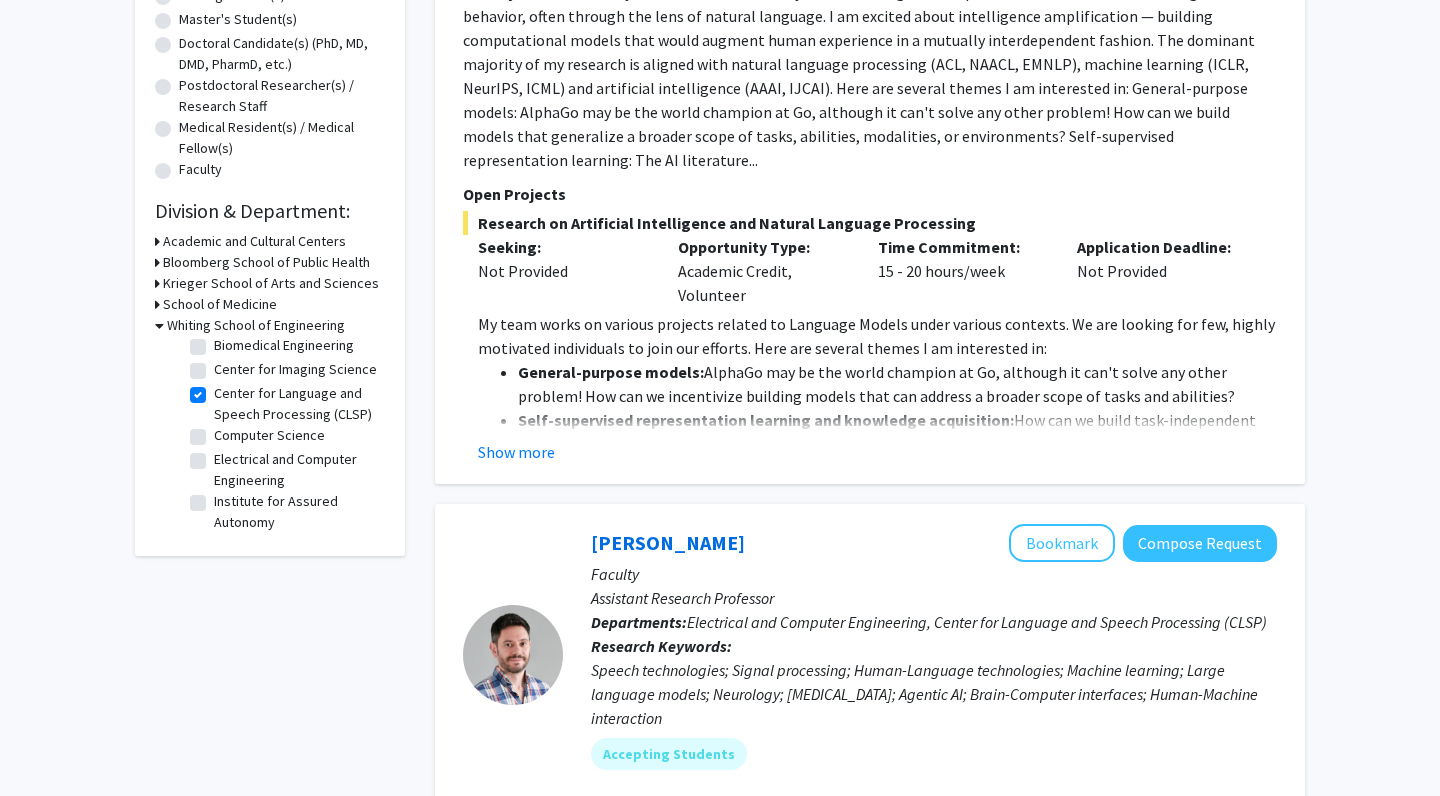 click on "Computer Science" 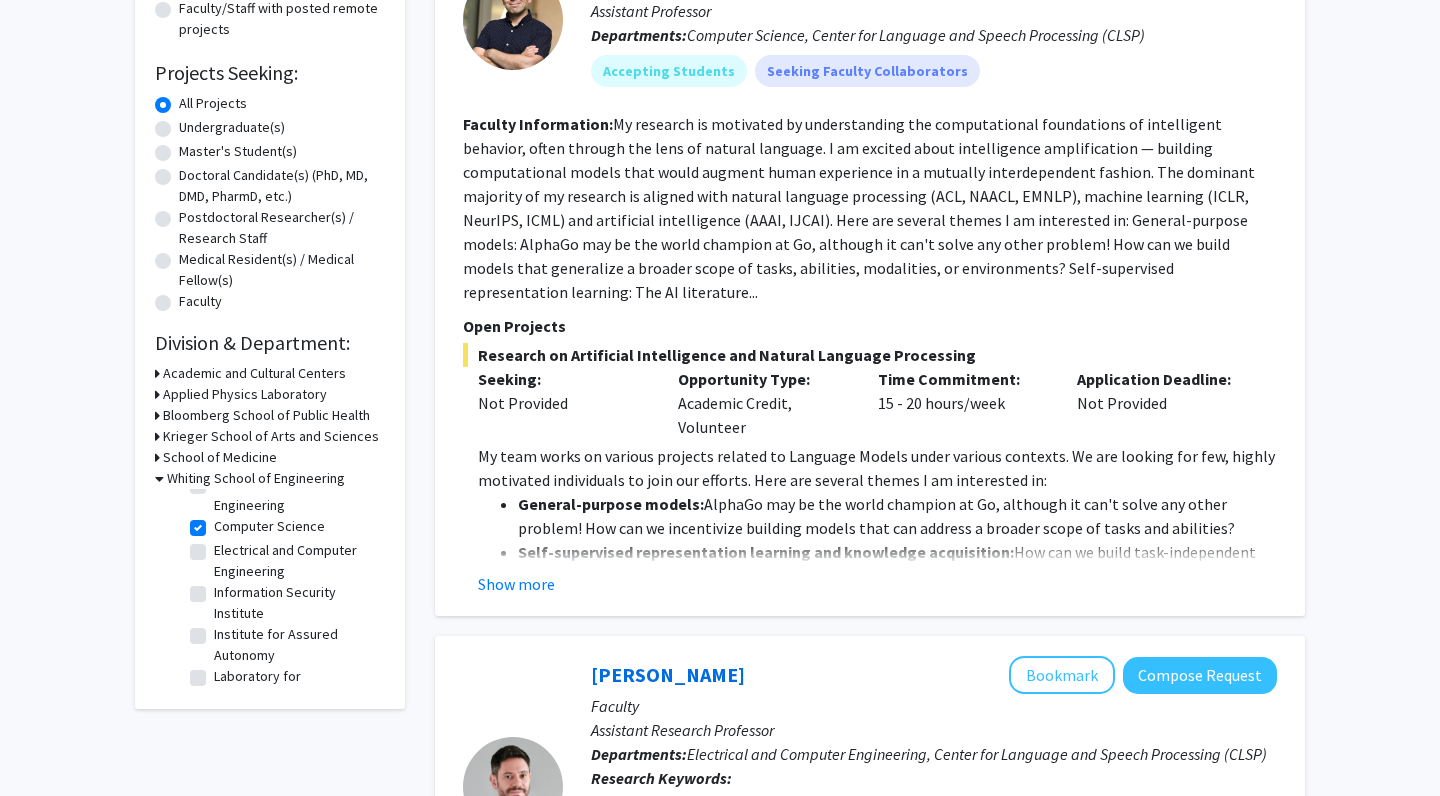 click on "Electrical and Computer Engineering" 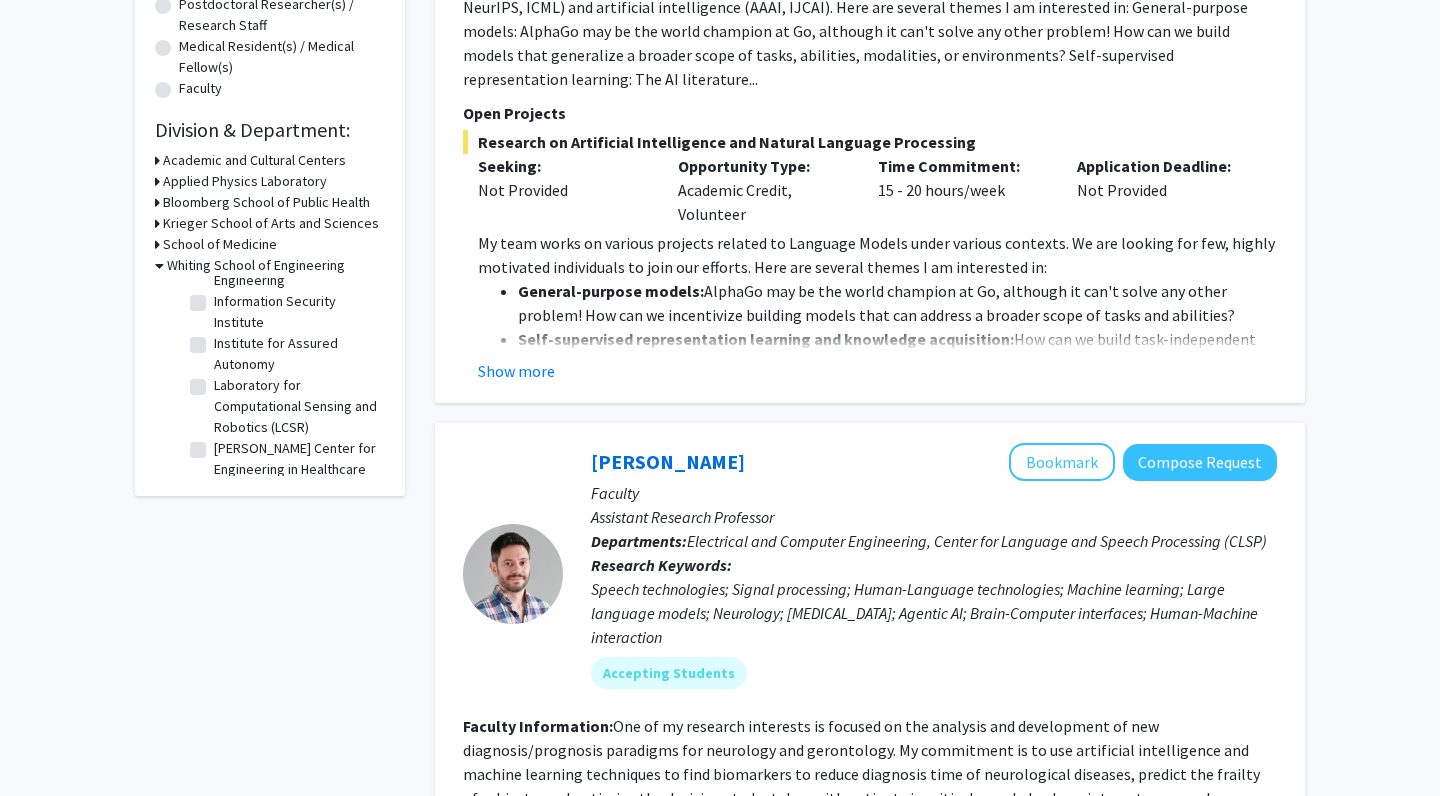 click on "Laboratory for Computational Sensing and Robotics (LCSR)" 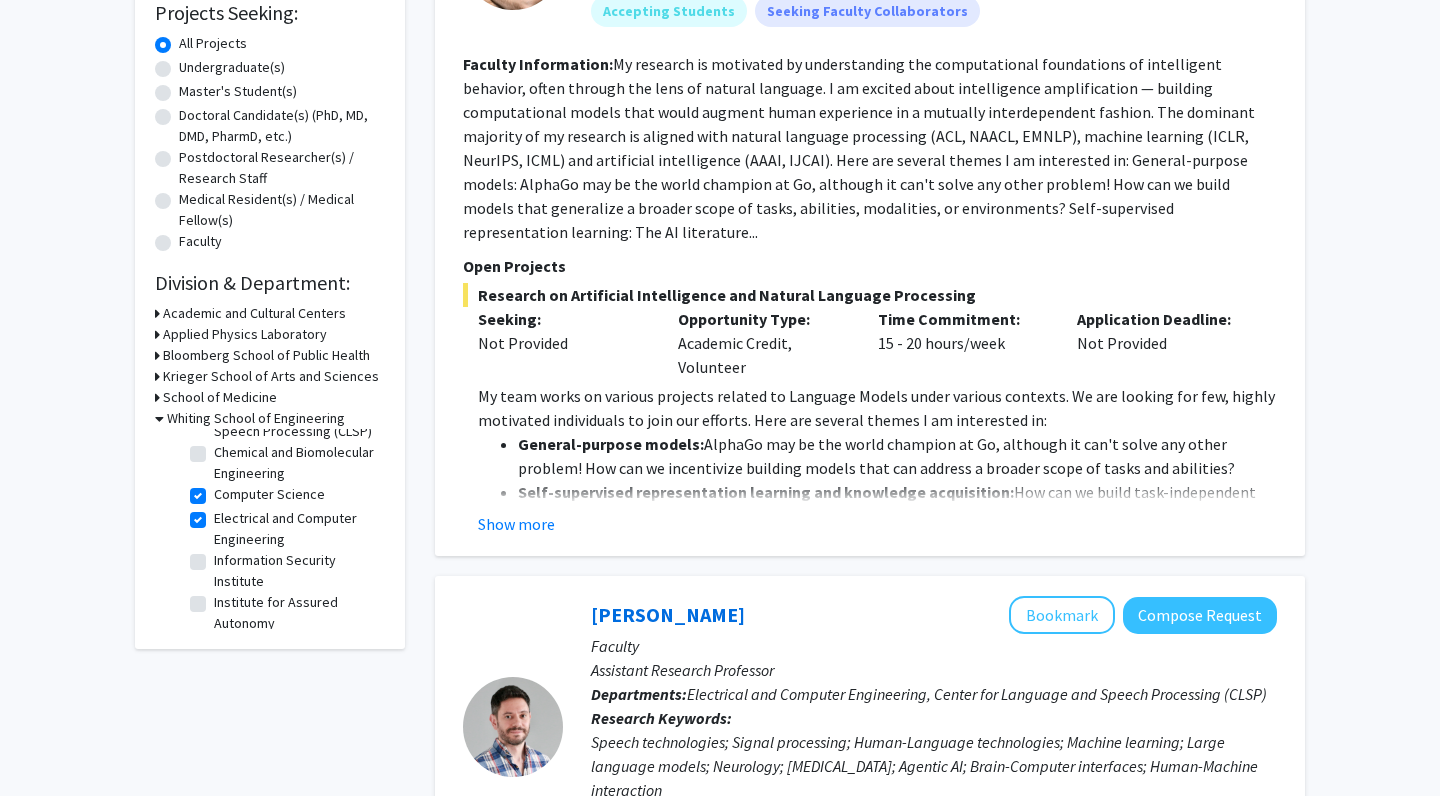 click on "Electrical and Computer Engineering" 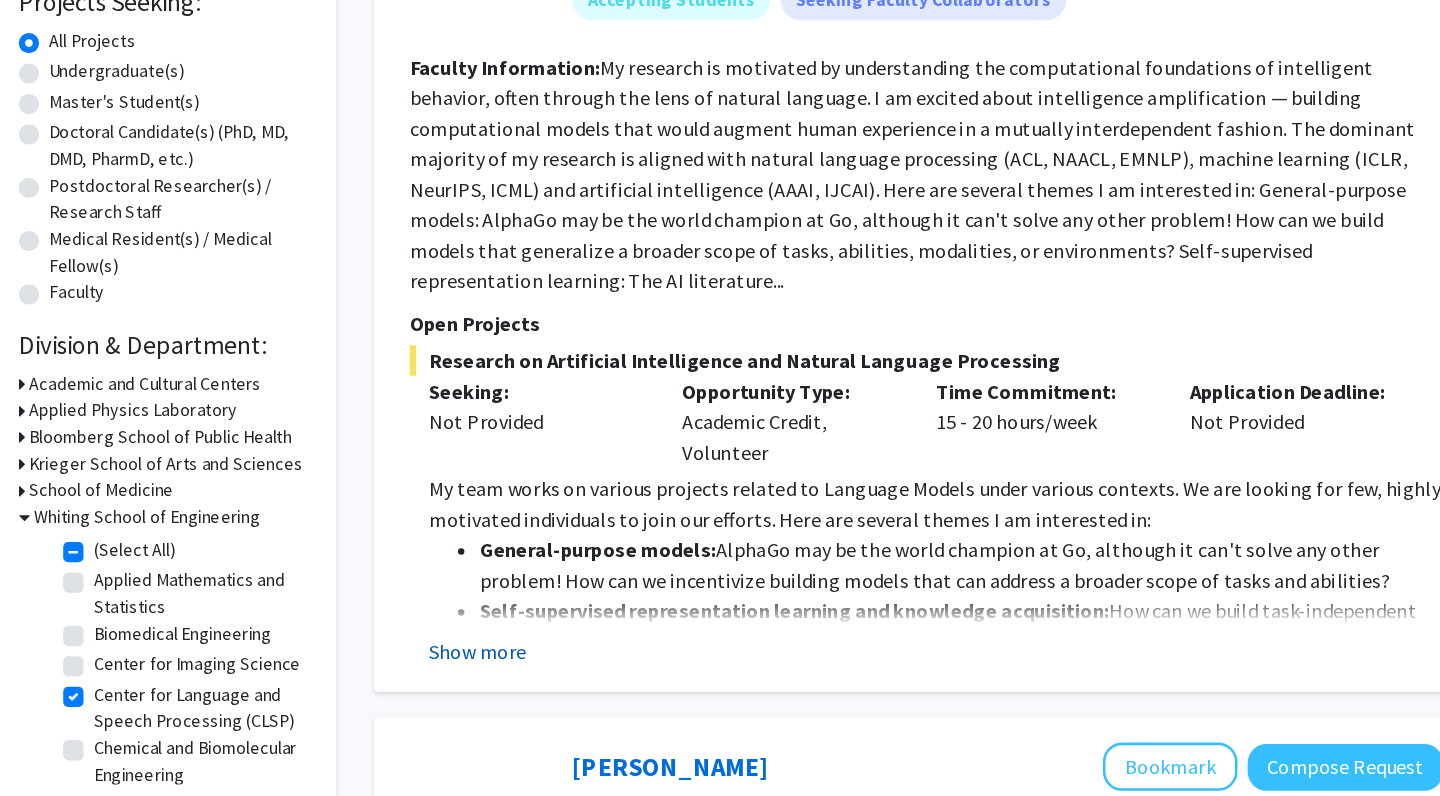 click on "Show more" 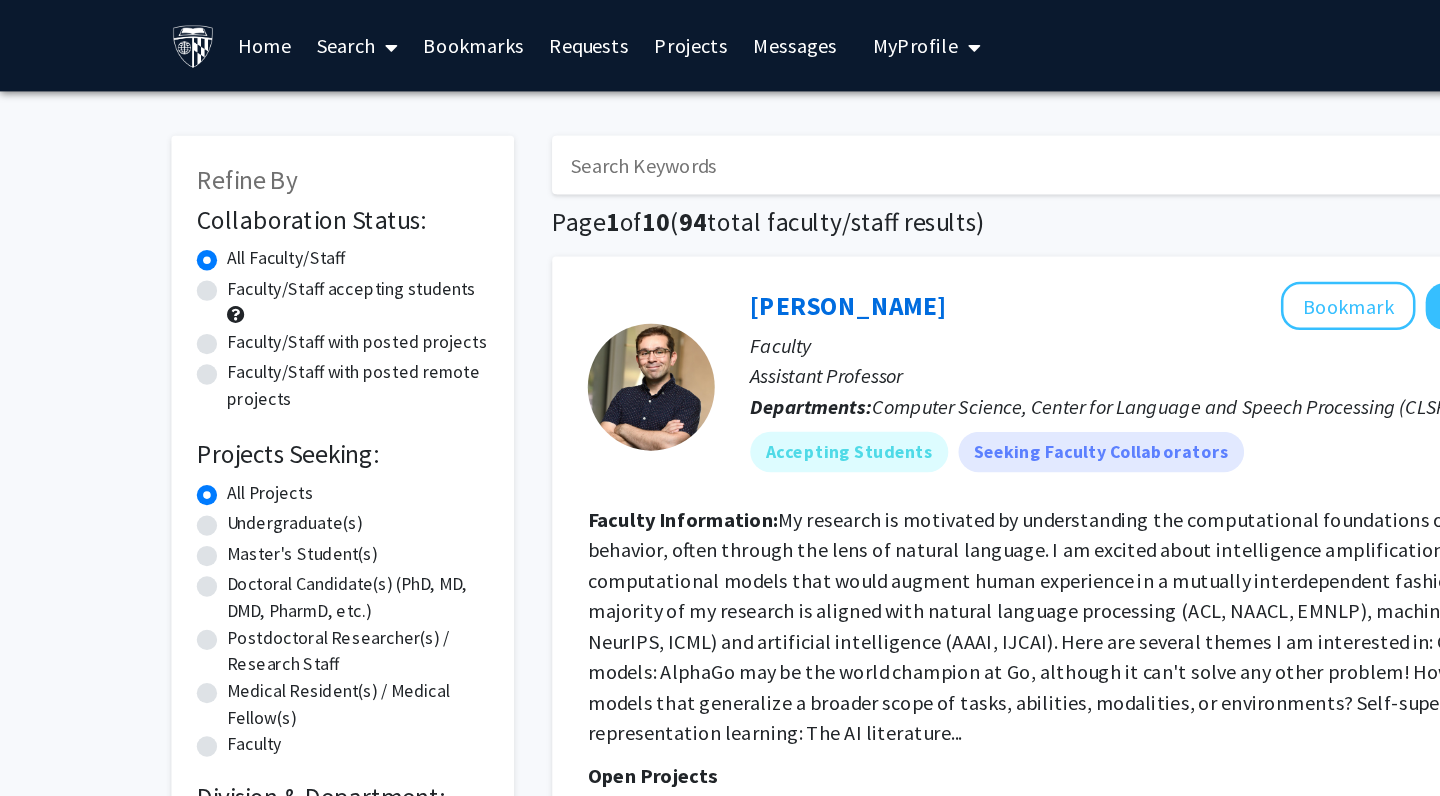 scroll, scrollTop: 0, scrollLeft: 0, axis: both 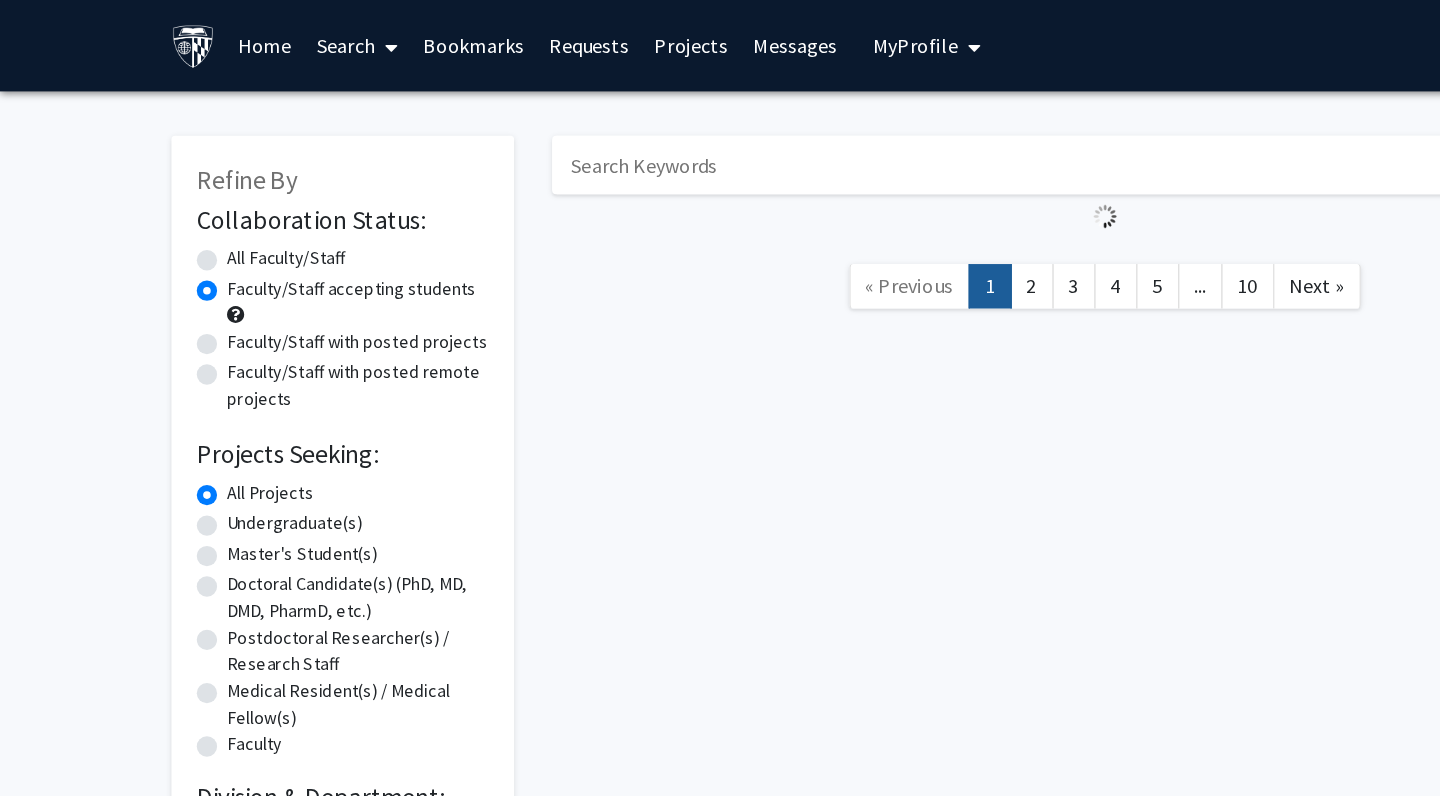 click on "Faculty/Staff with posted projects" 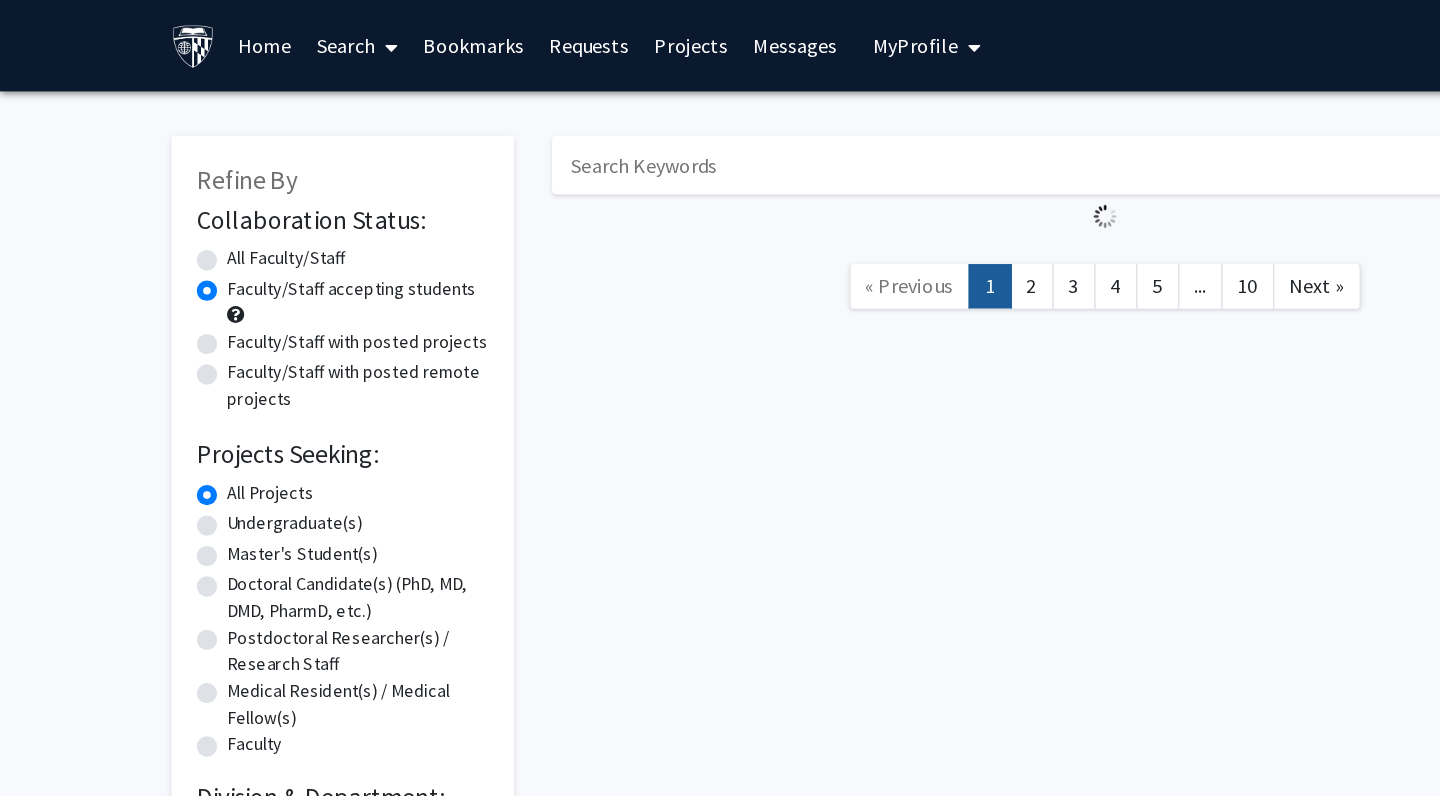 click on "Faculty/Staff with posted projects" at bounding box center (185, 265) 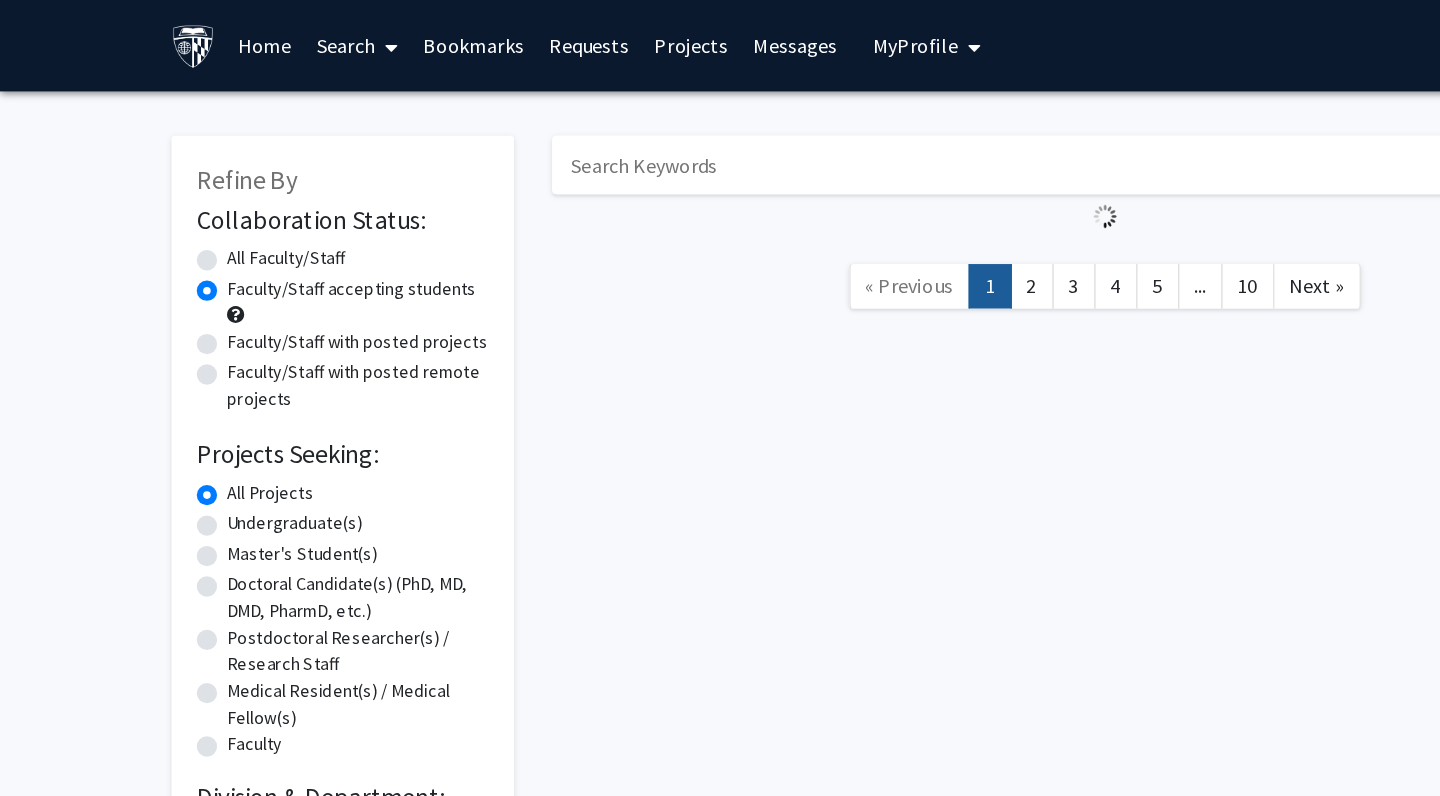 radio on "true" 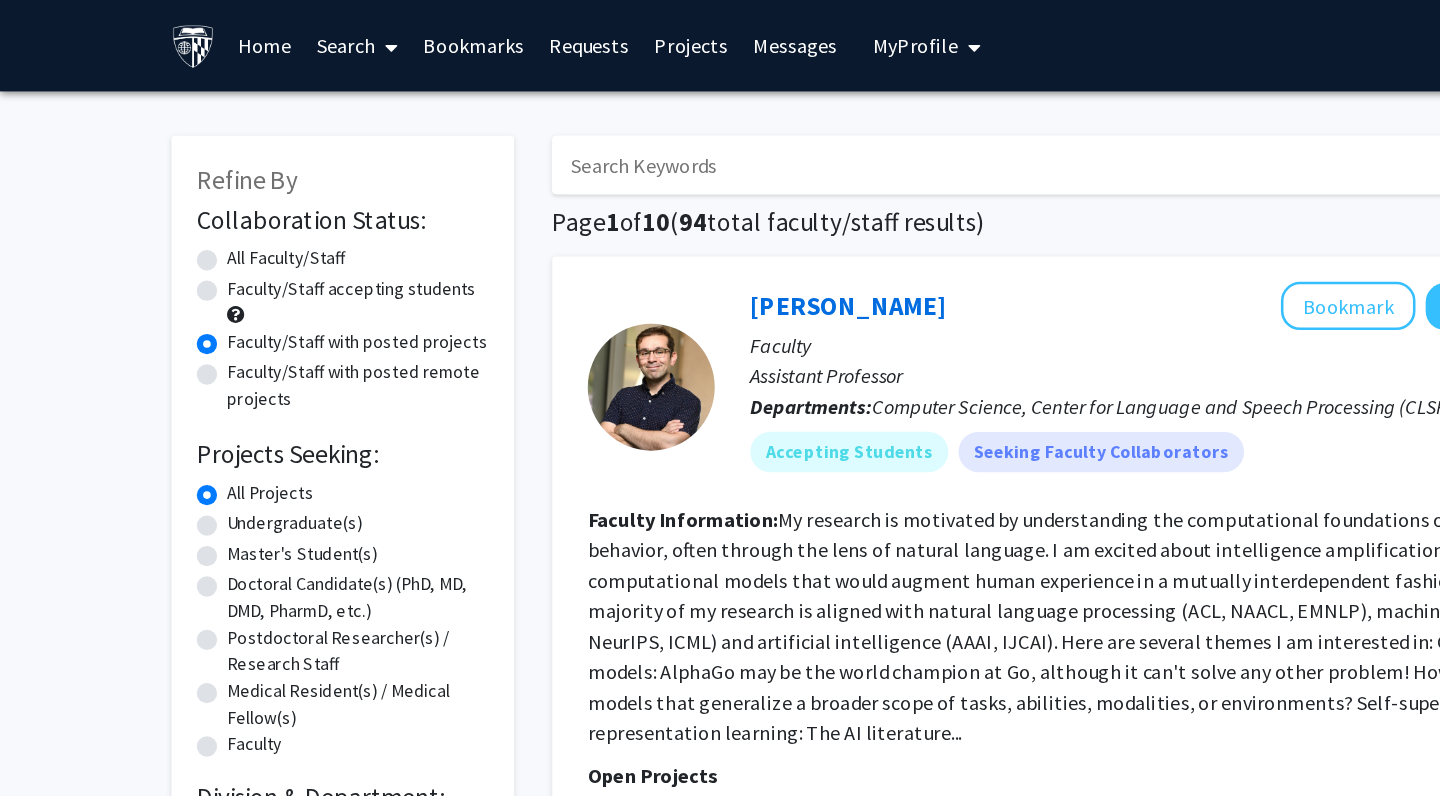 click on "Faculty/Staff with posted remote projects" 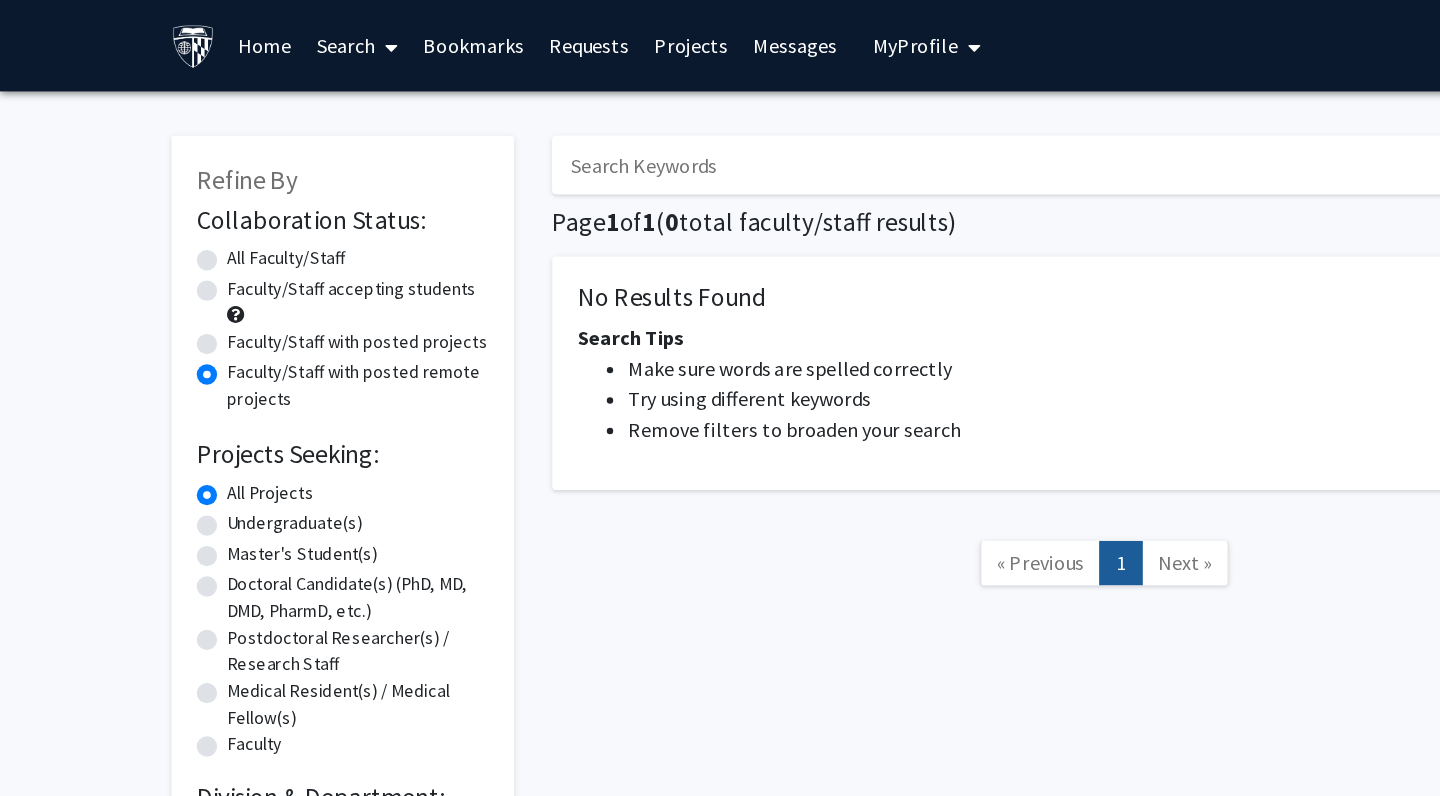 click on "Faculty/Staff with posted projects" 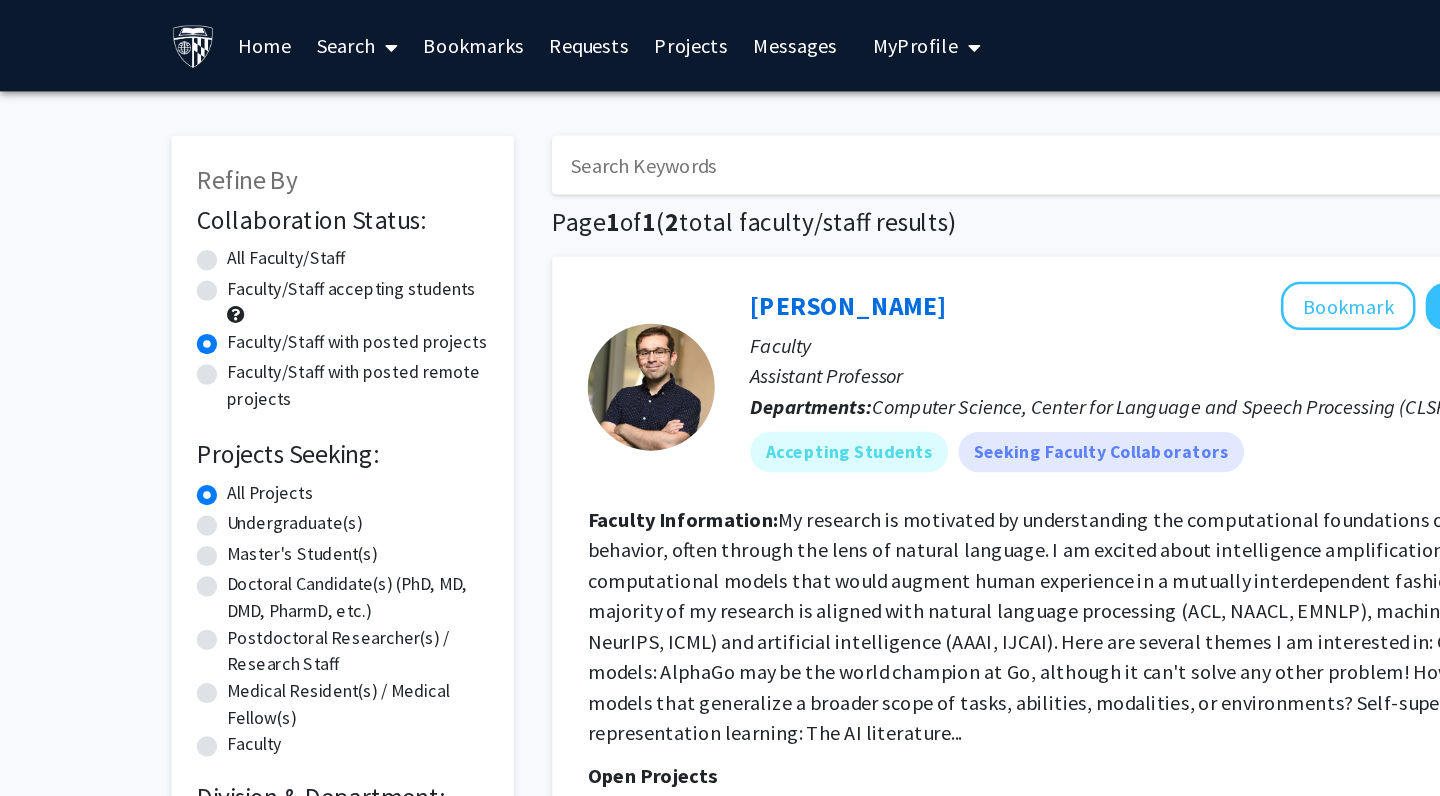 scroll, scrollTop: 0, scrollLeft: 0, axis: both 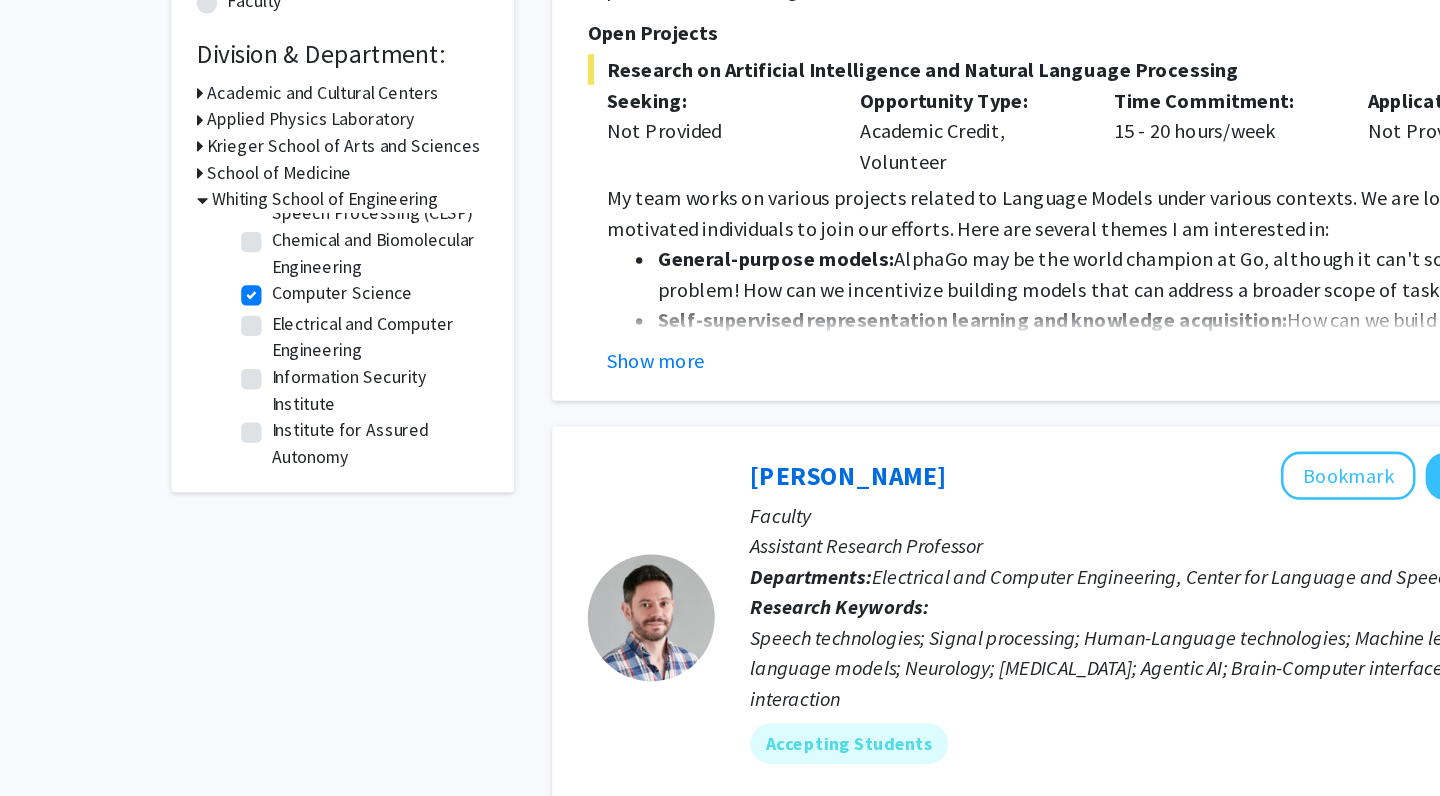 click on "Electrical and Computer Engineering" 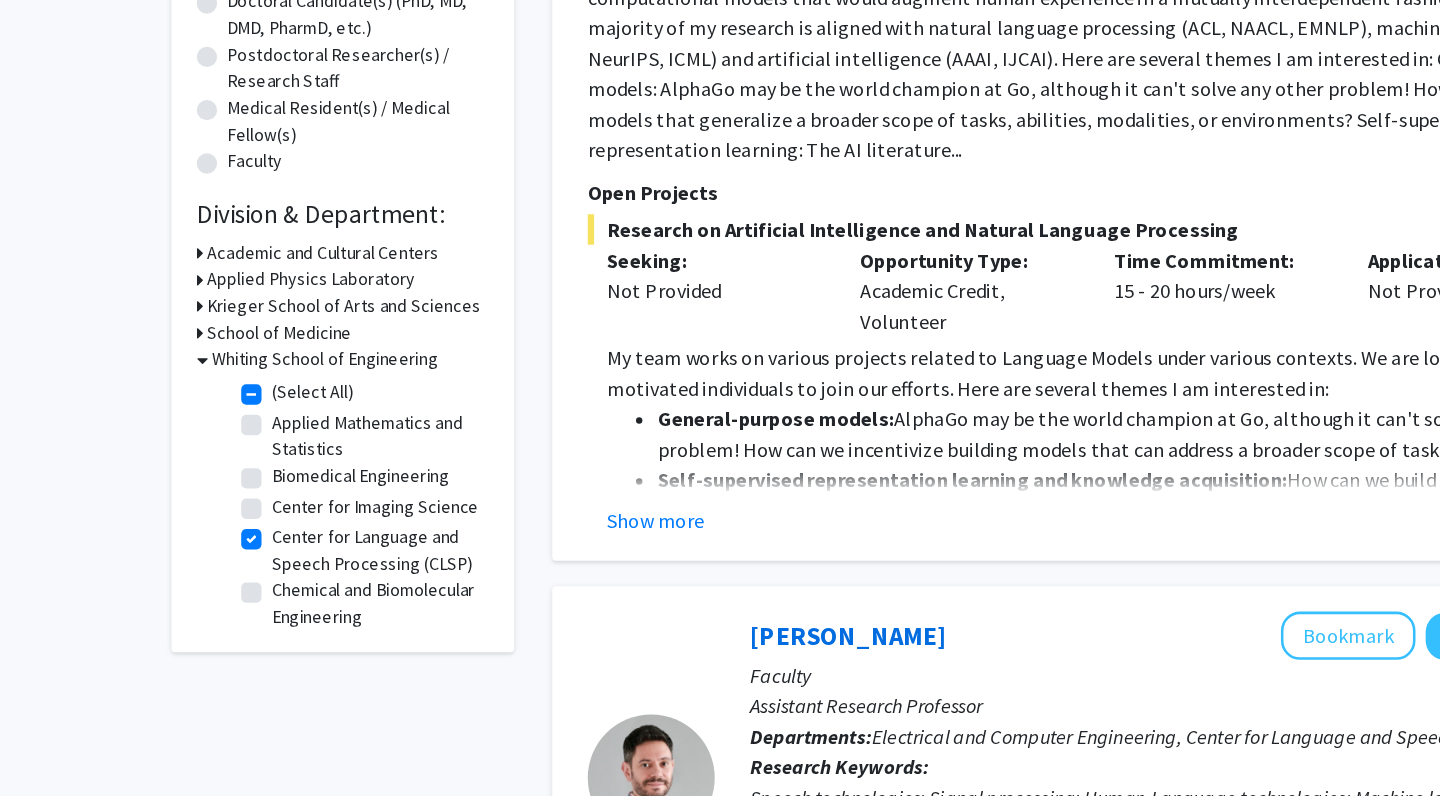 scroll, scrollTop: 292, scrollLeft: 0, axis: vertical 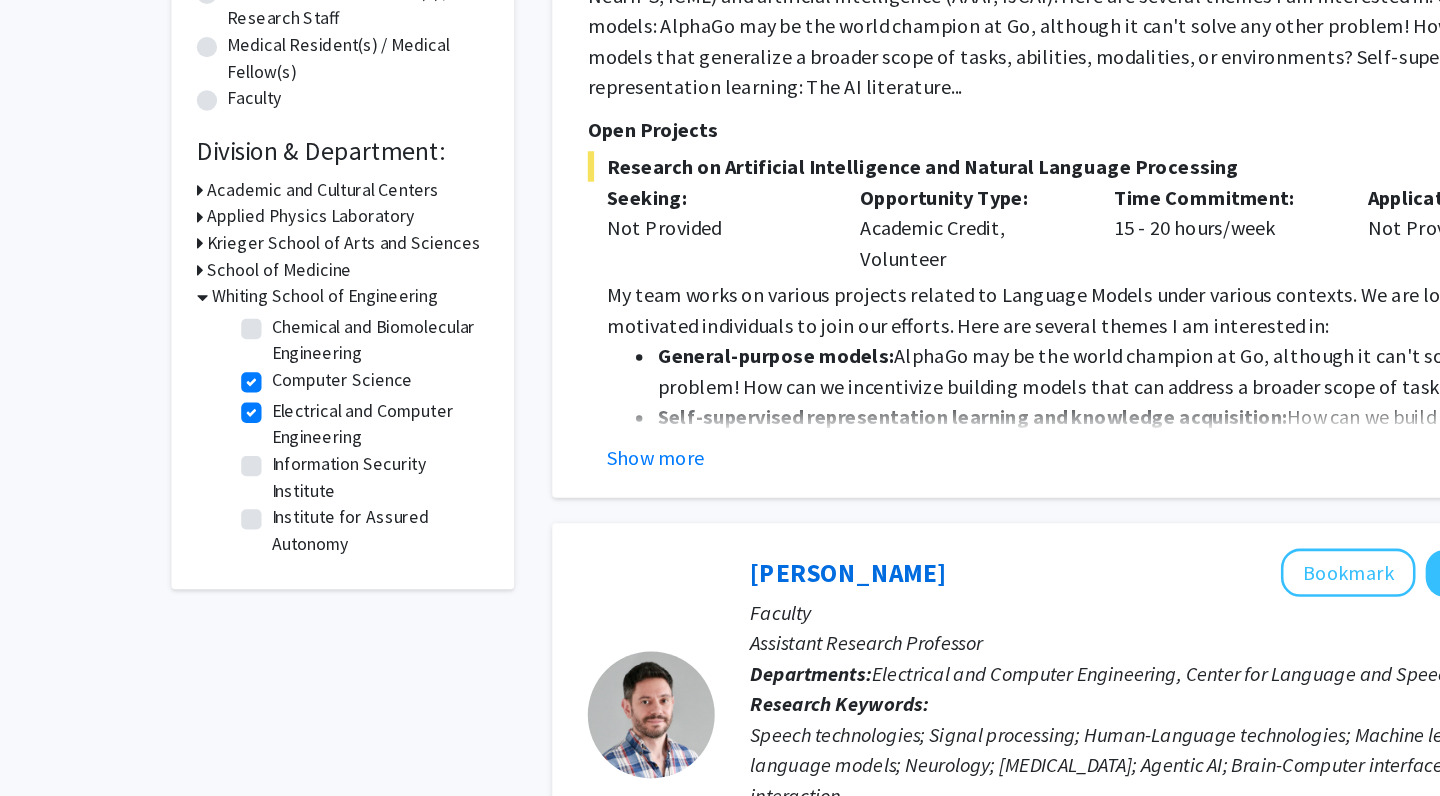 click on "Institute for Assured Autonomy" 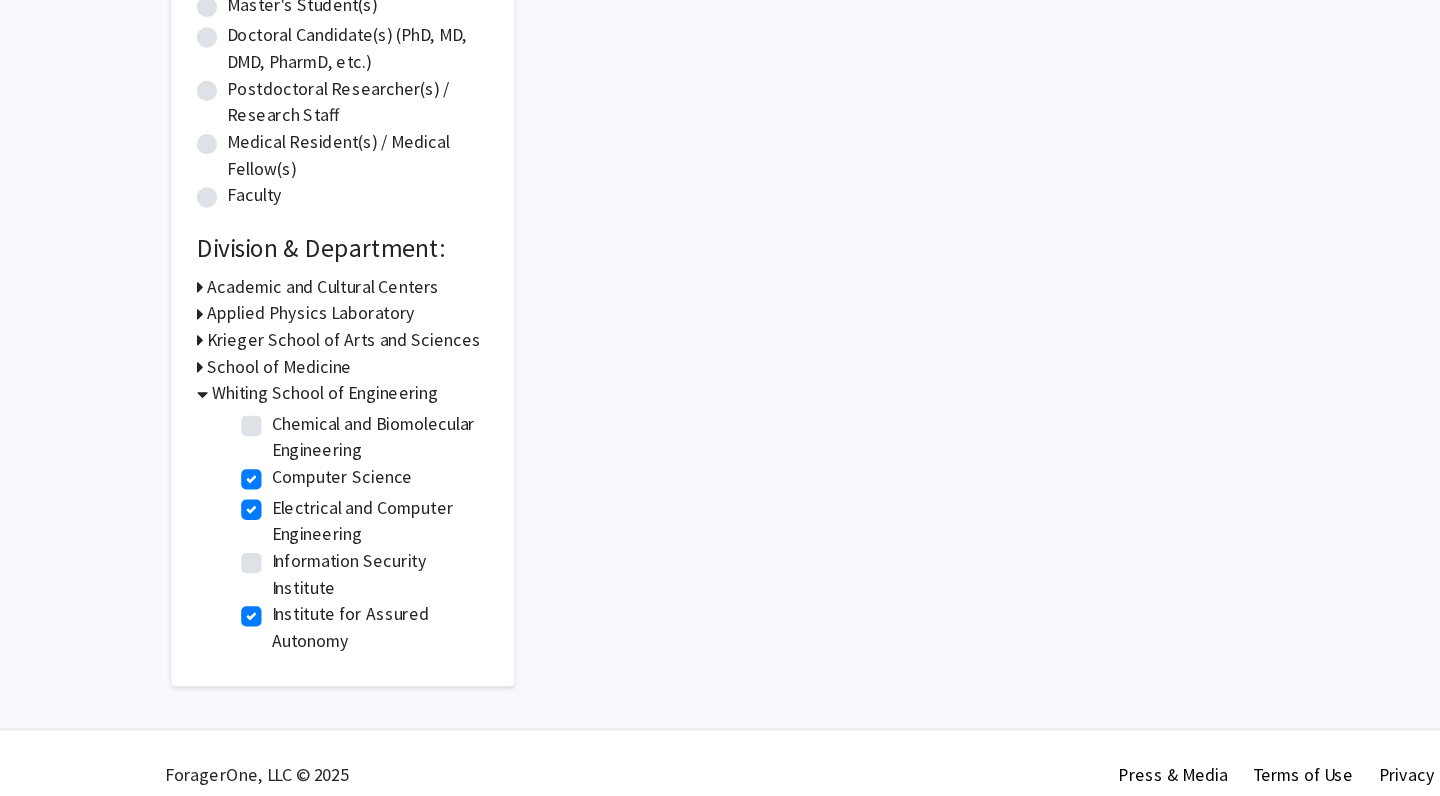 scroll, scrollTop: 0, scrollLeft: 0, axis: both 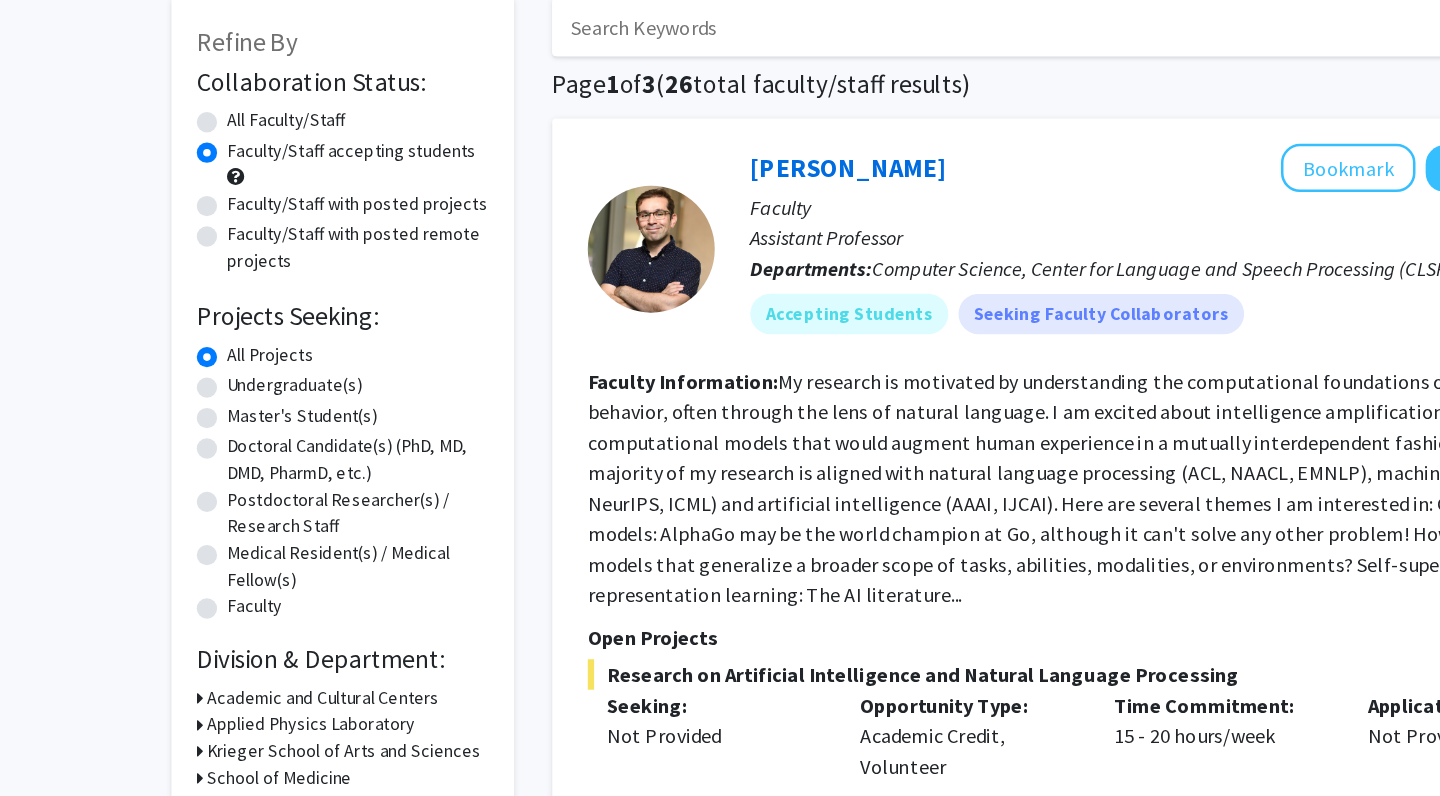 click on "All Faculty/Staff" 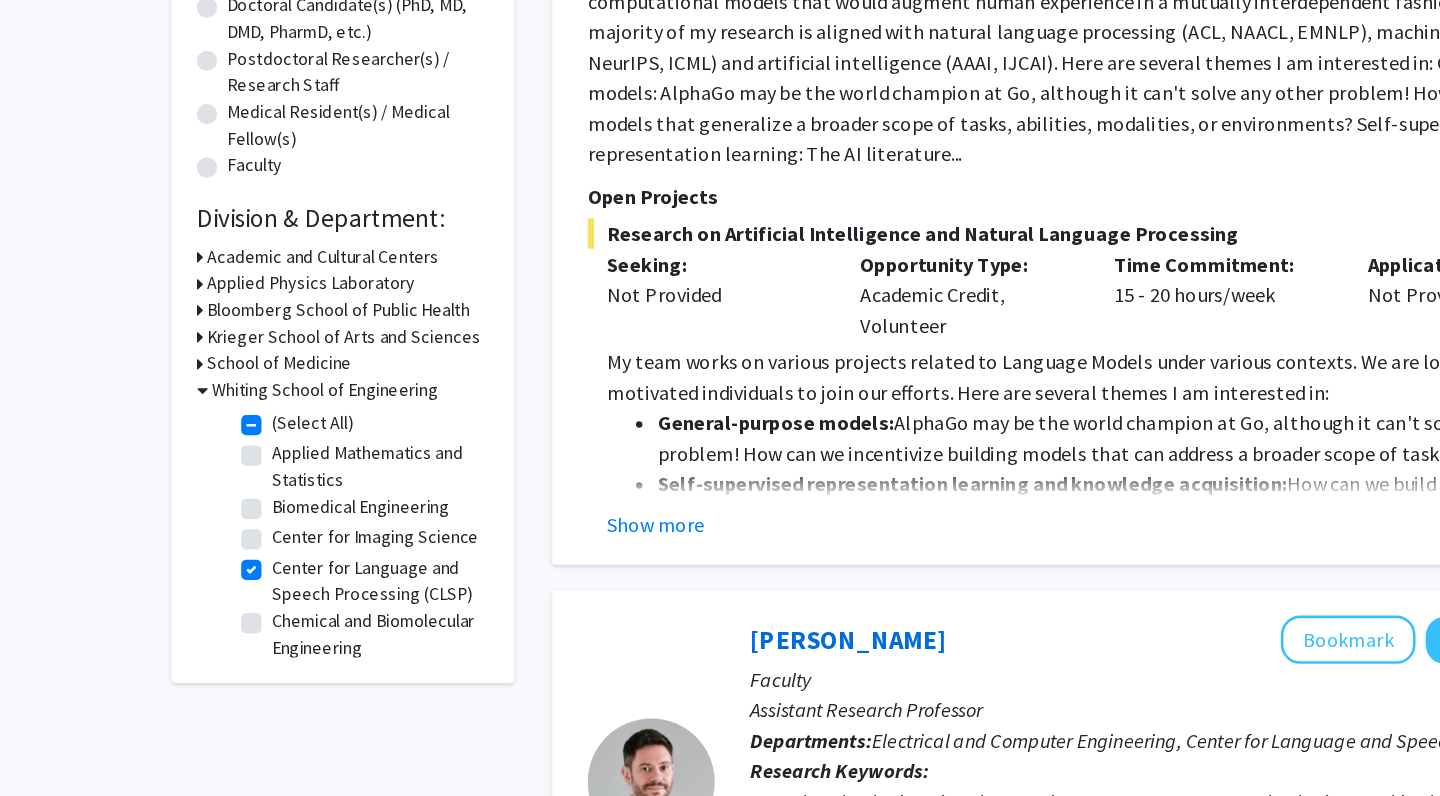 scroll, scrollTop: 288, scrollLeft: 0, axis: vertical 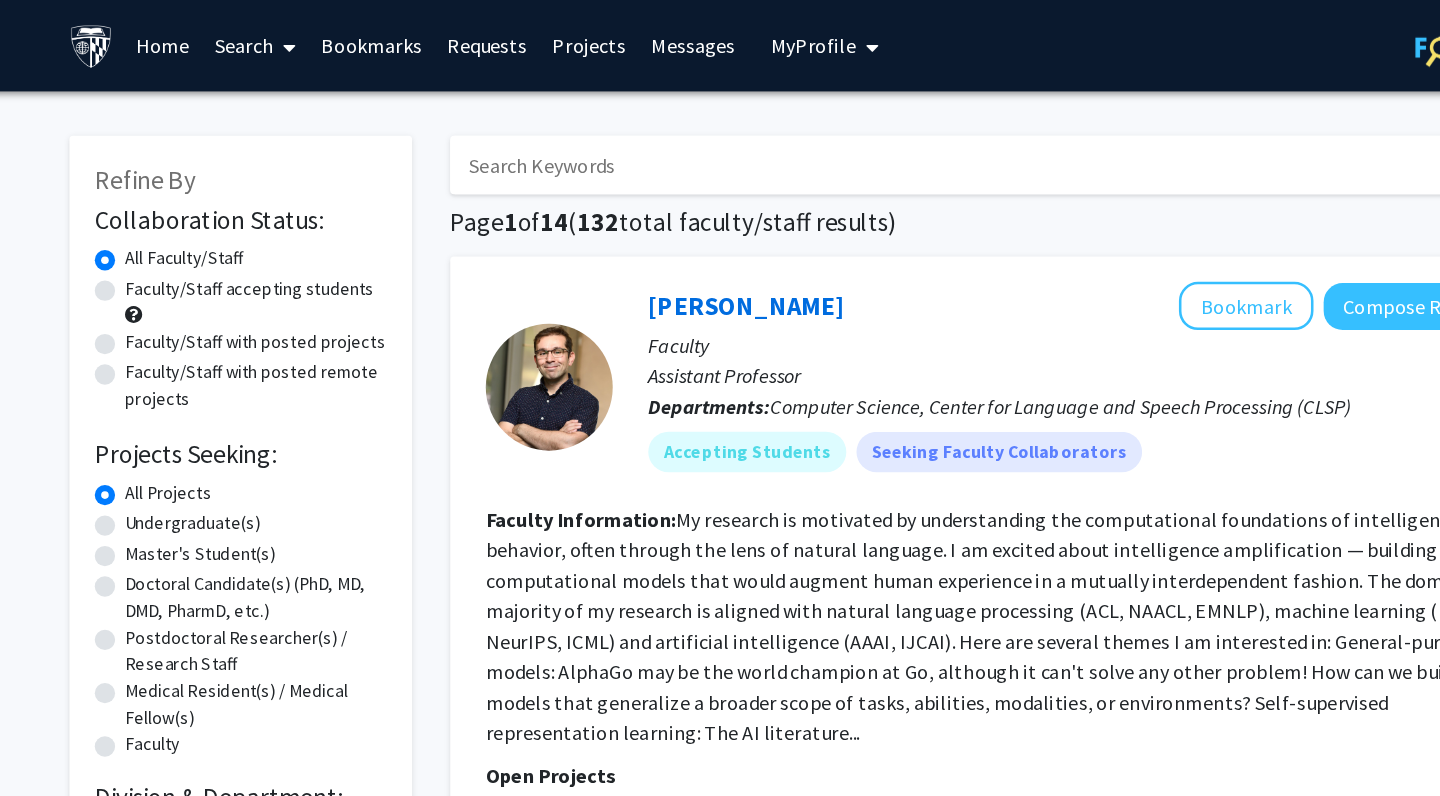 click on "Projects" at bounding box center [545, 36] 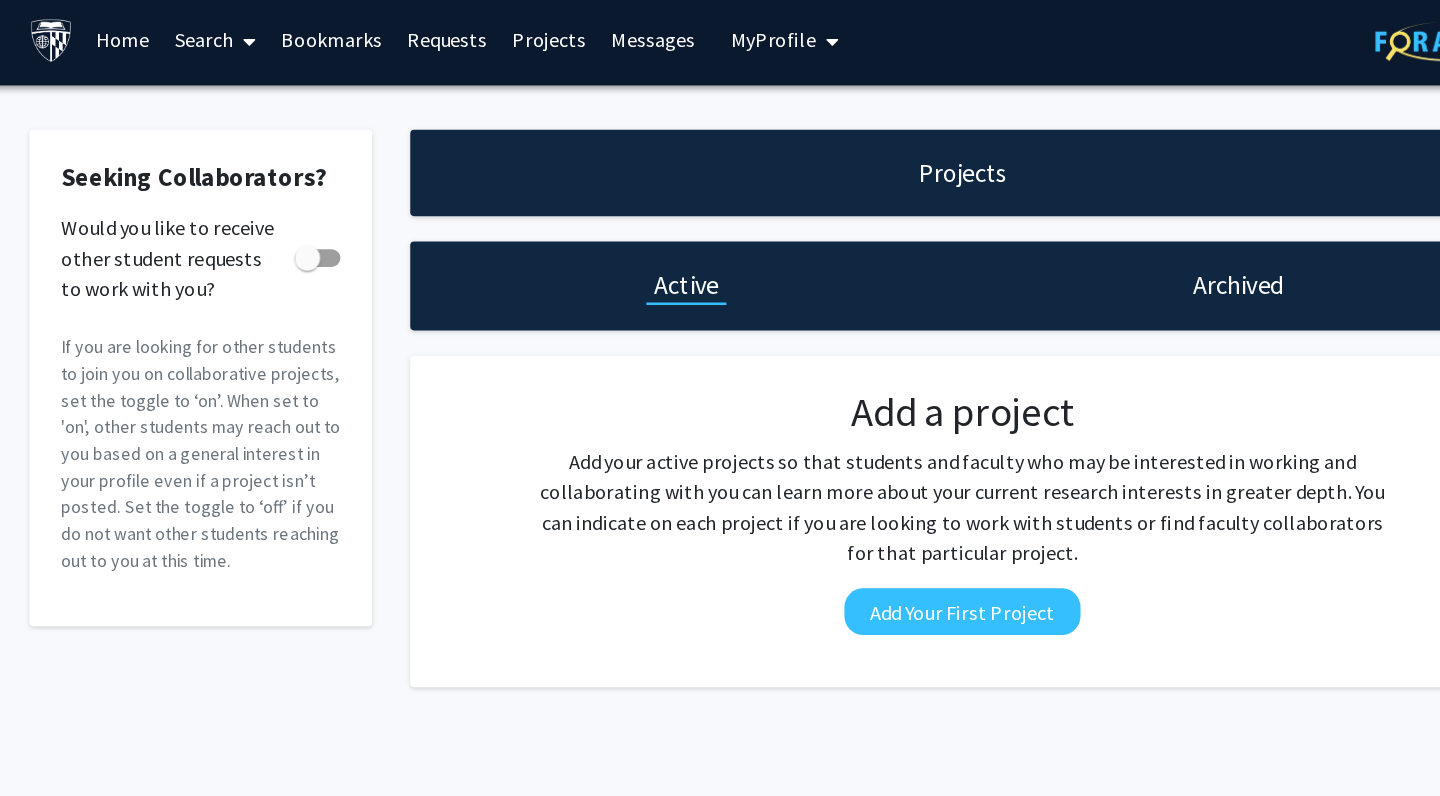click on "Archived" 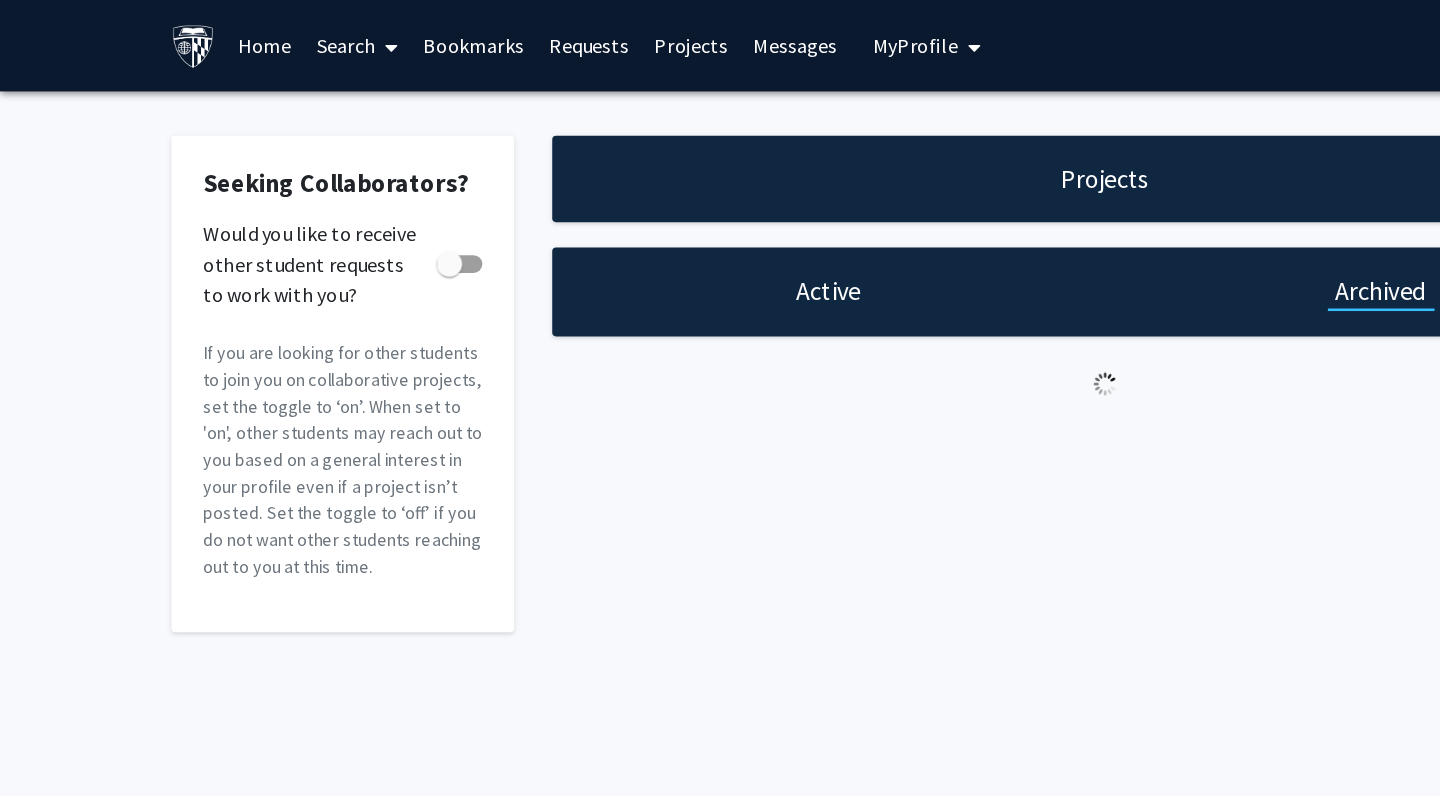 scroll, scrollTop: 0, scrollLeft: 0, axis: both 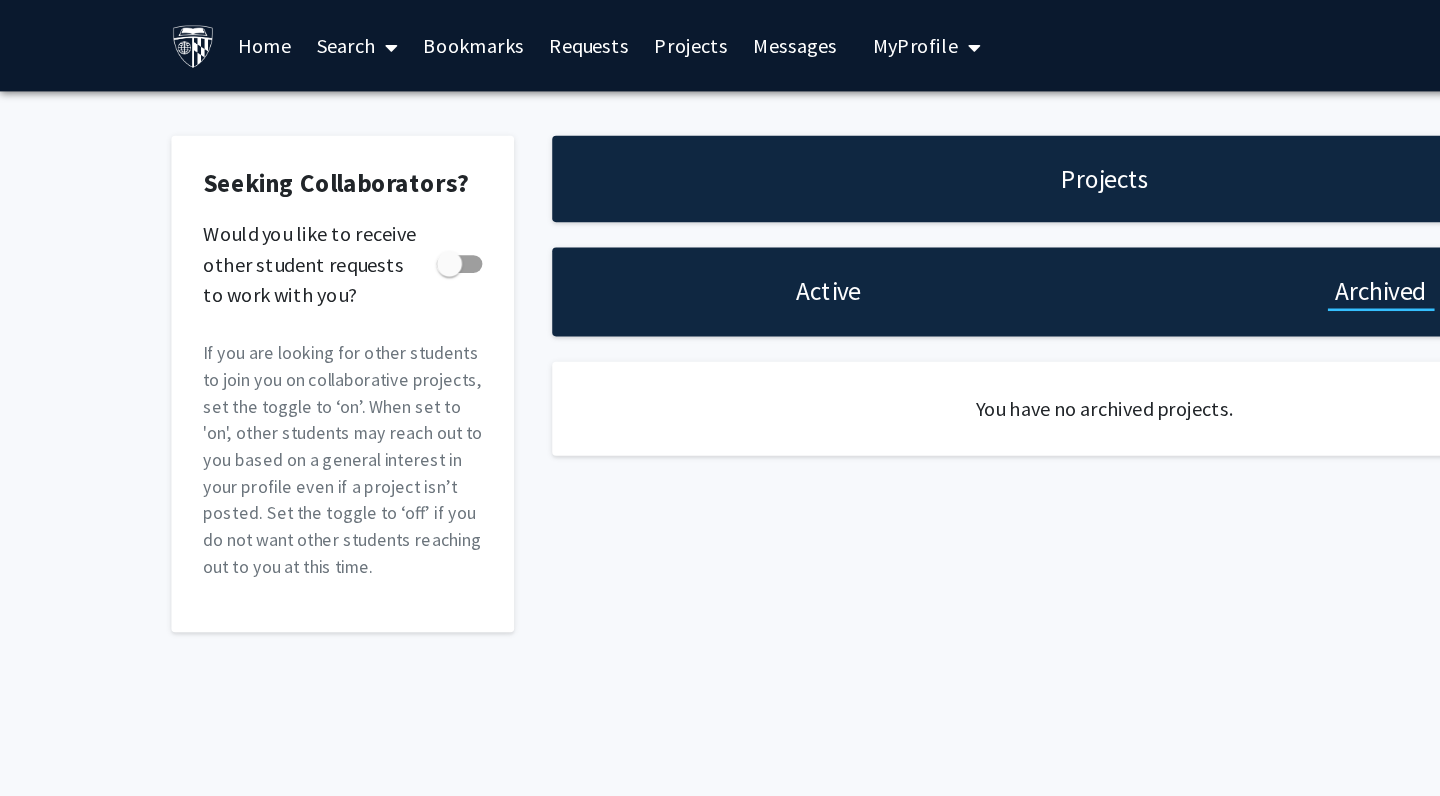 click on "Search" at bounding box center [282, 36] 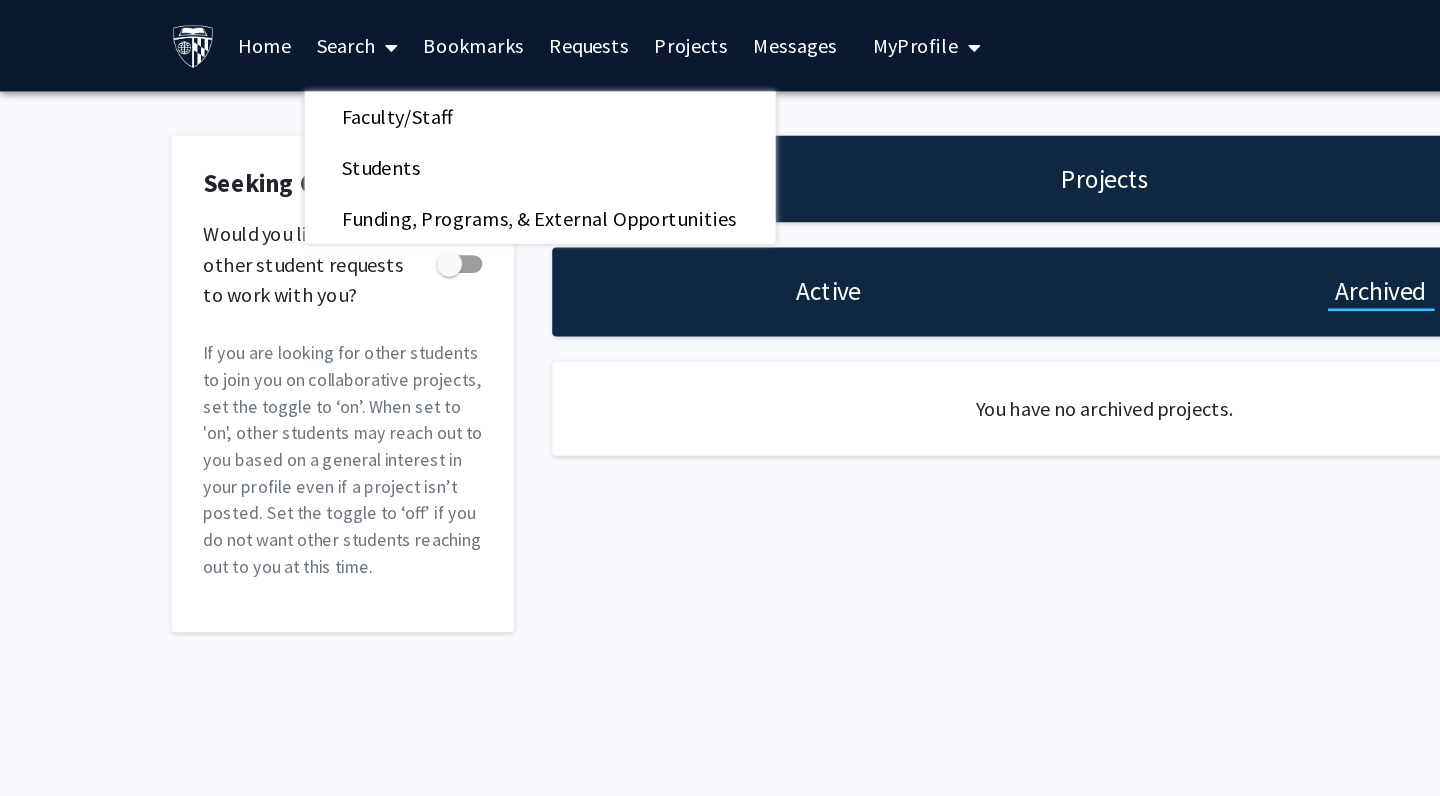 click on "Home" at bounding box center (209, 36) 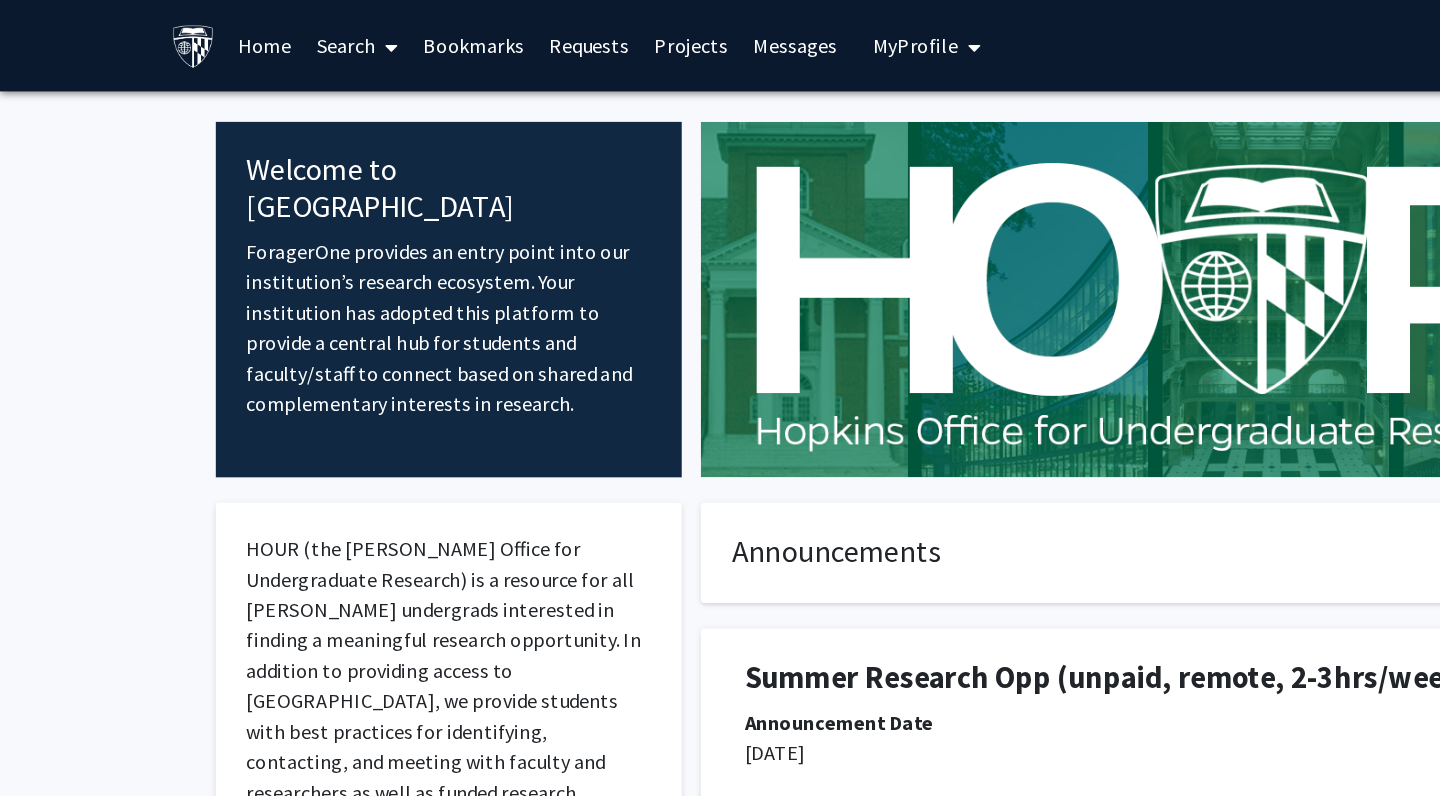click on "Summer Research Opp (unpaid, remote, 2-3hrs/week) Announcement Date 06/10/2025 Description: Microbiome Metadata Crisis Internship The  Knight Lab  in partnership with the  National Microbiome Data Collaborative  (NMDC) is looking for a remote team of  undergraduates and graduate students (~20)  who are interested in gaining research experience and becoming published authors over the summer. Our lab at the  University of California San Diego , run by Dr. Rob Knight, aims to build gold-standard bioinformatic tools for the microbiome field, and we also are very passionate about projects that engage with the next generation of scientists (see  poopomics.com  for a recent one we successfully published with Northwestern undergraduates).   Our  new  project  called the  Microbiome Metadata Crisis (MMC)     2-3 hours per week  during Summer including our bi-weekly meetings which will be recorded for those that cannot attend).   If interested, please  email your CV/resume to Dr. Sam Degregori at  Show more" 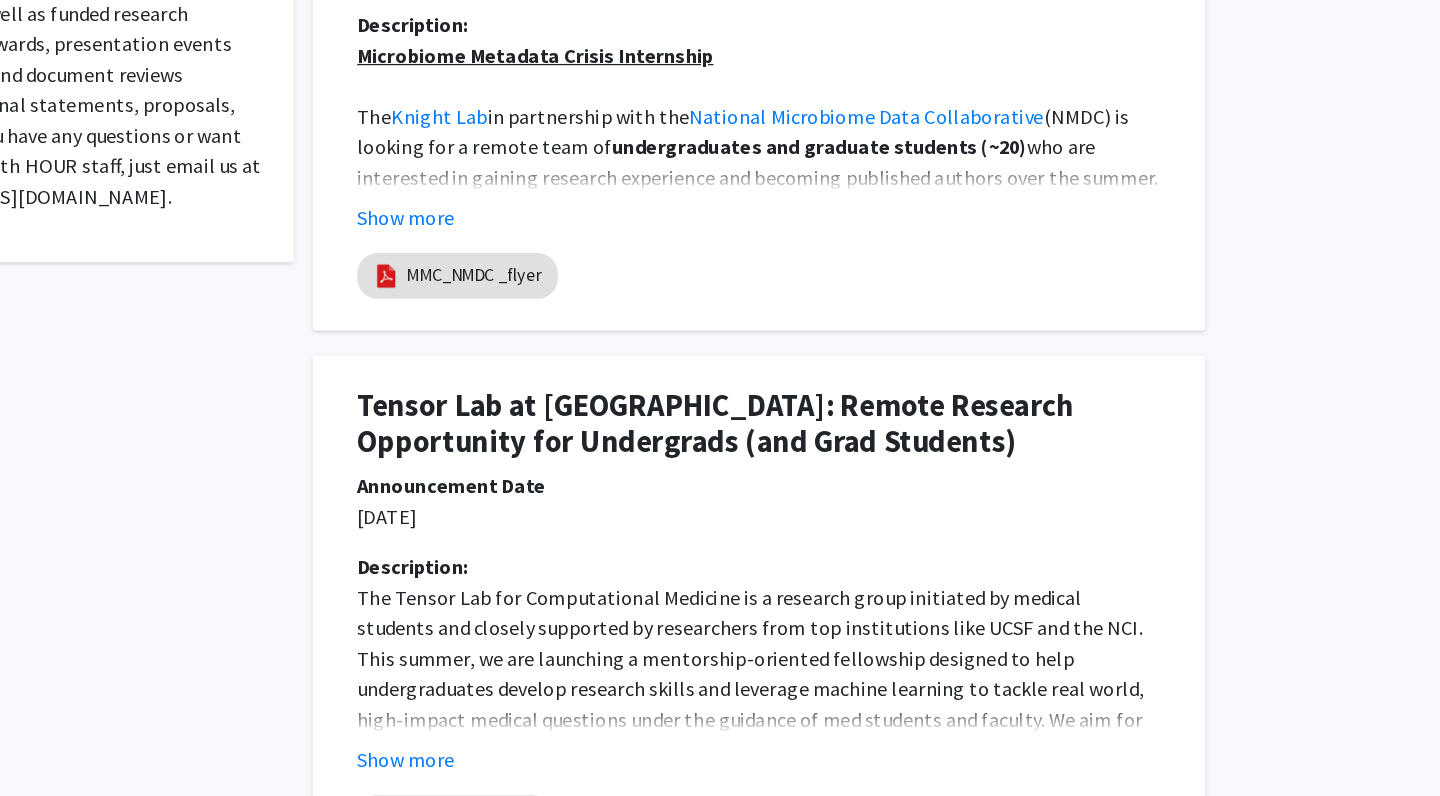 scroll, scrollTop: 448, scrollLeft: 0, axis: vertical 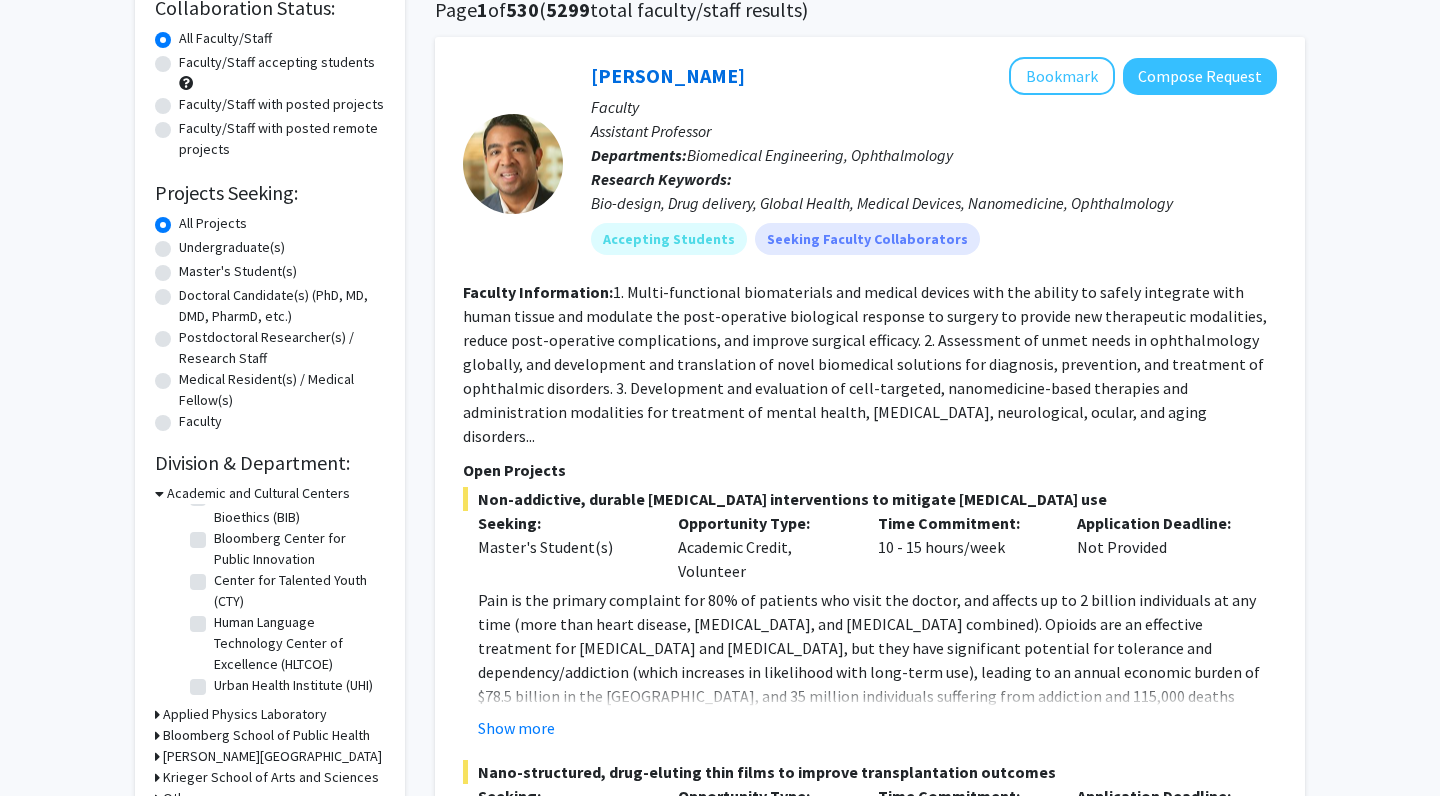 click on "Master's Student(s)" 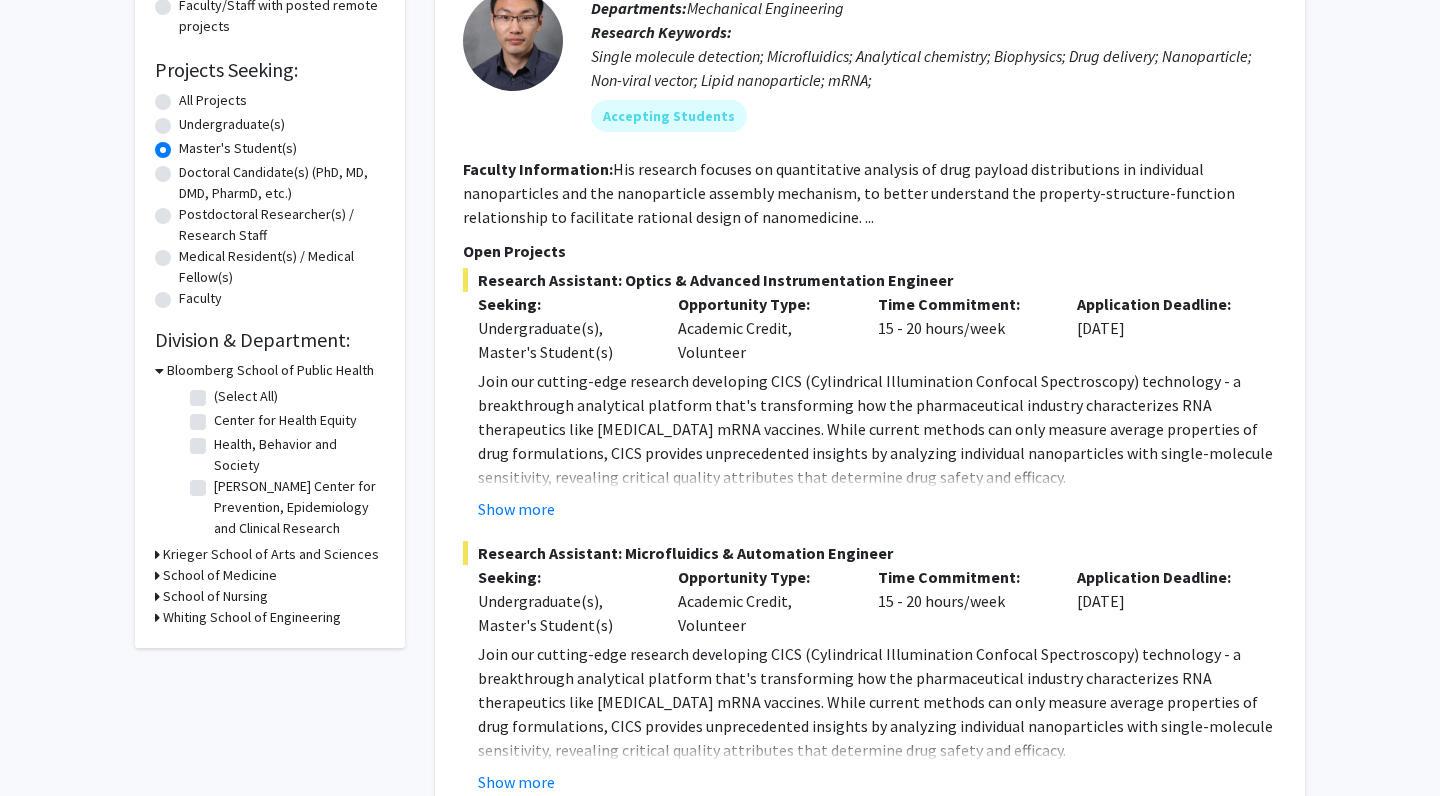 scroll, scrollTop: 287, scrollLeft: 0, axis: vertical 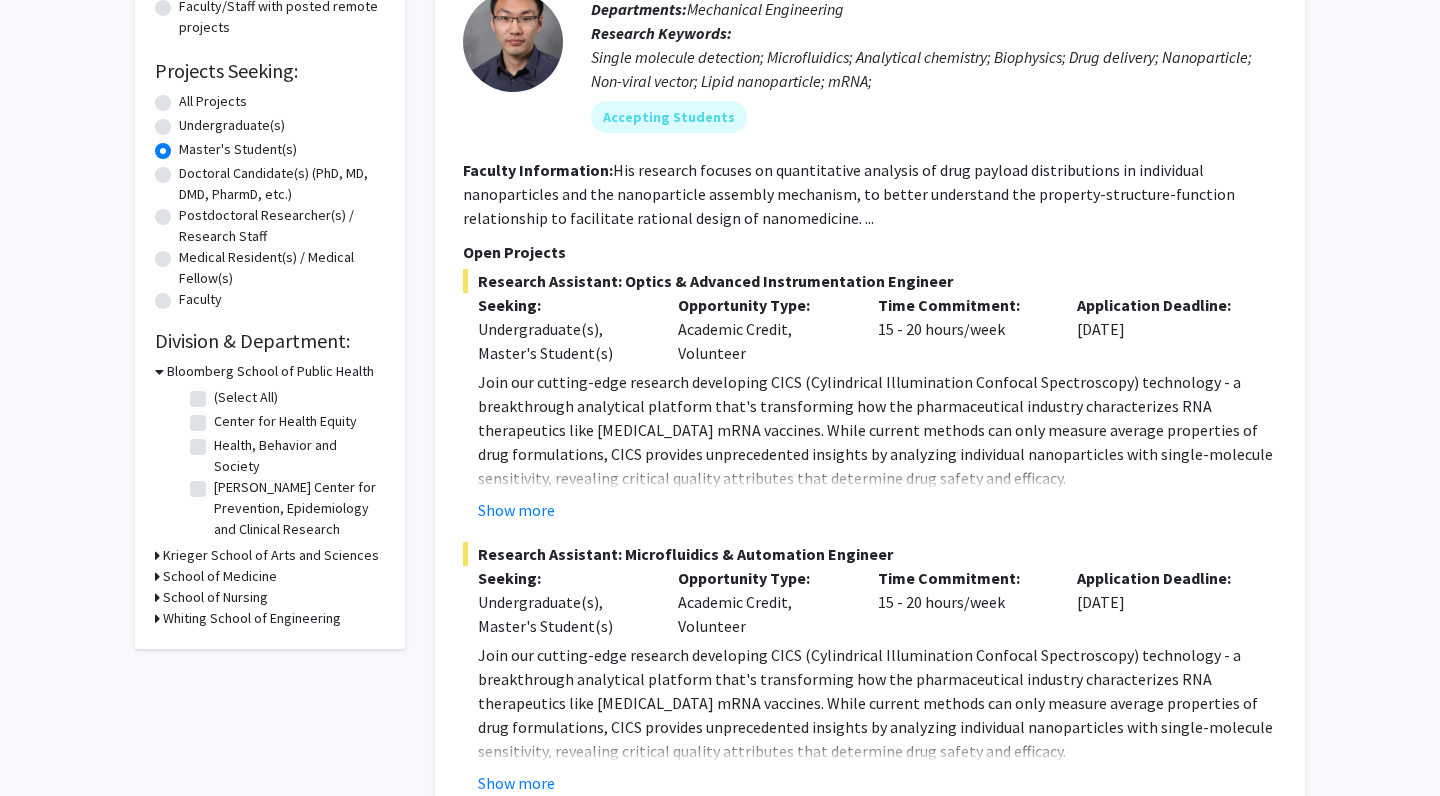 click on "Whiting School of Engineering" at bounding box center (252, 618) 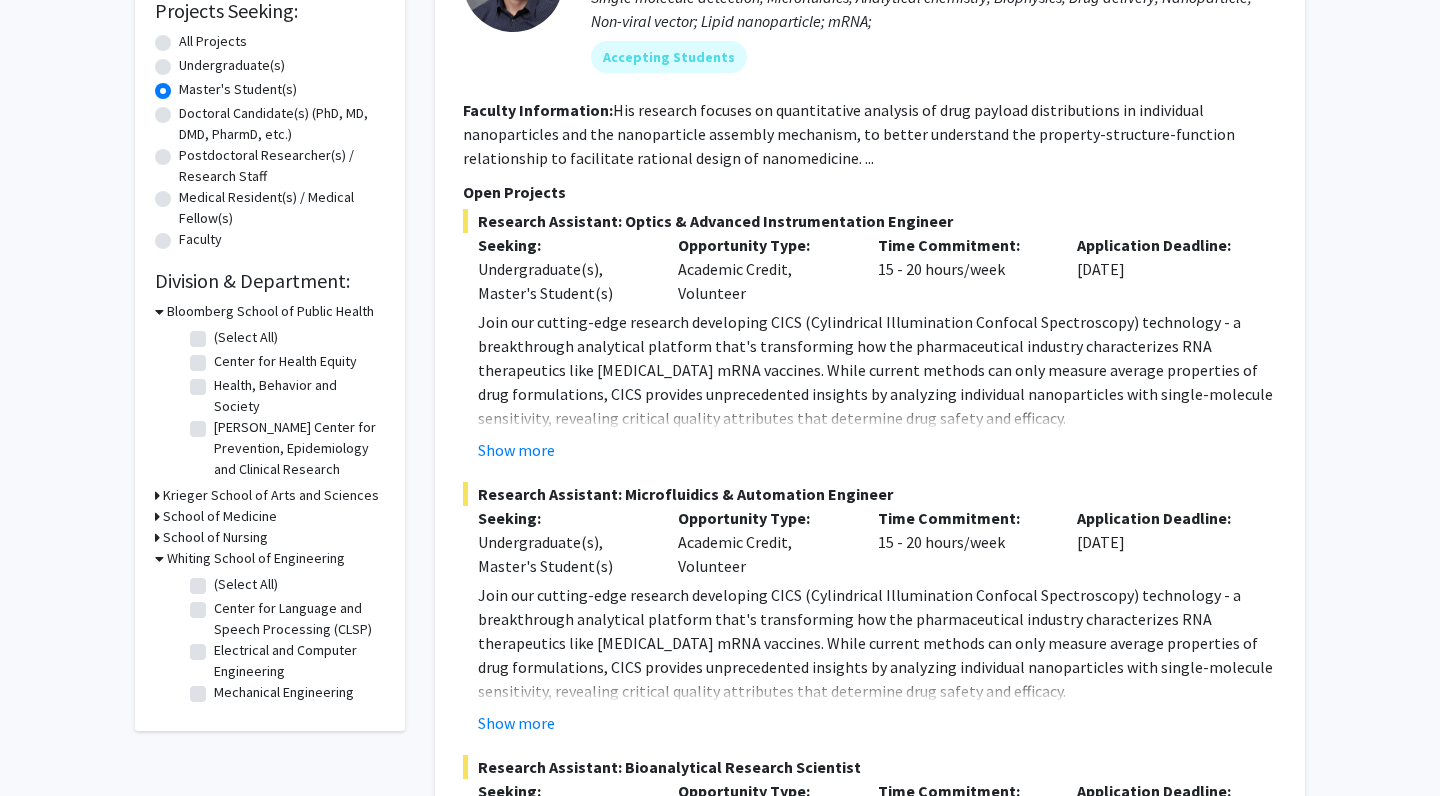 scroll, scrollTop: 345, scrollLeft: 0, axis: vertical 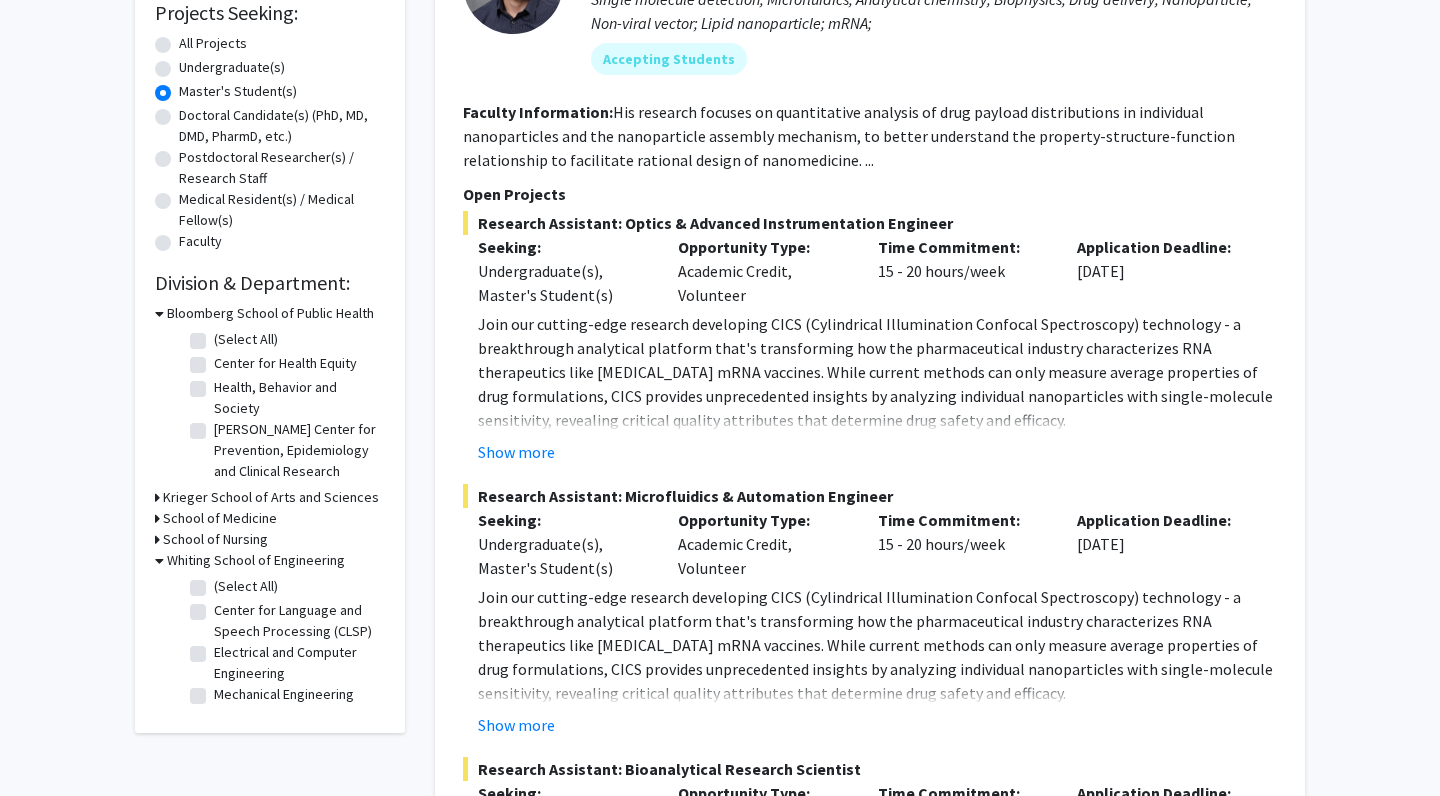 drag, startPoint x: 170, startPoint y: 57, endPoint x: 179, endPoint y: 44, distance: 15.811388 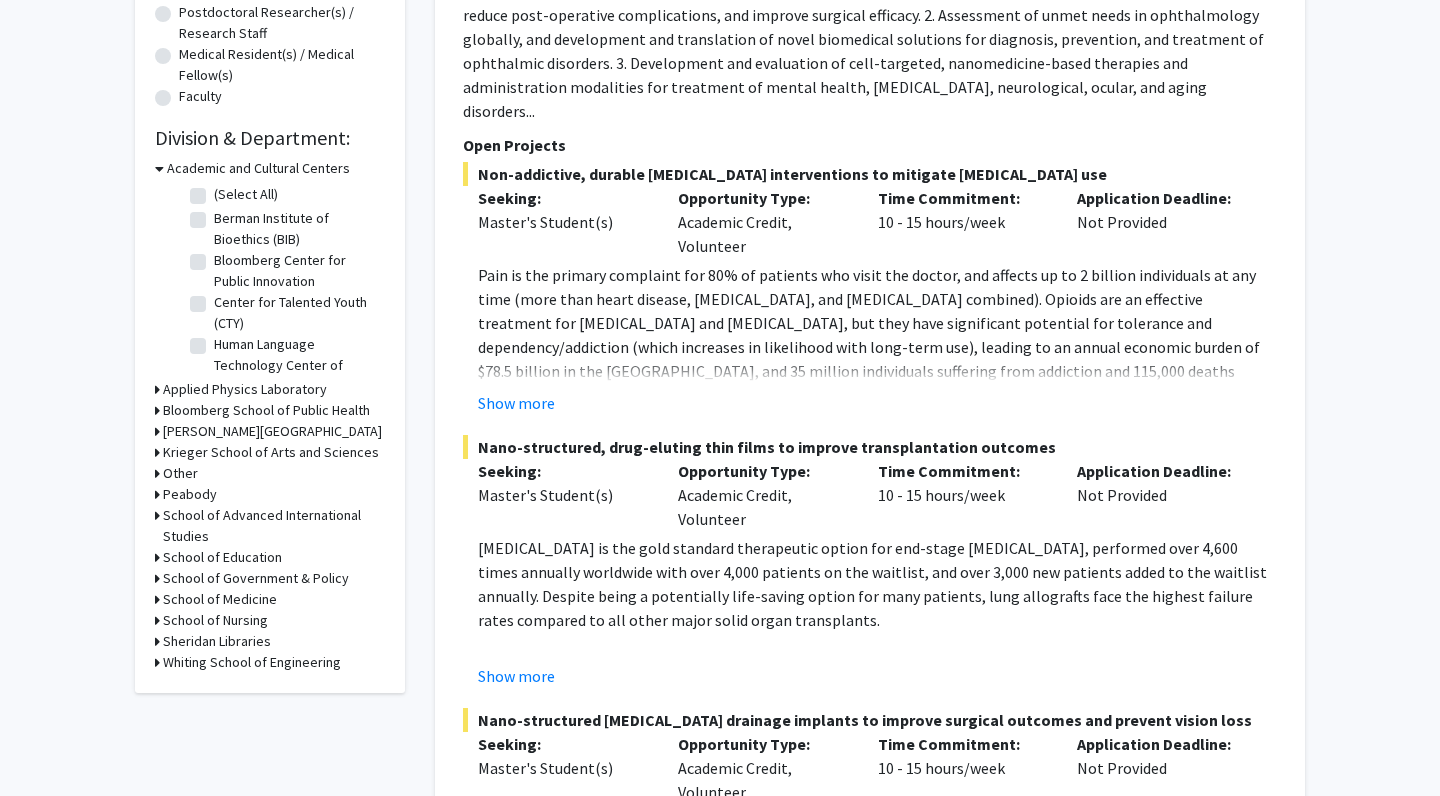 scroll, scrollTop: 491, scrollLeft: 0, axis: vertical 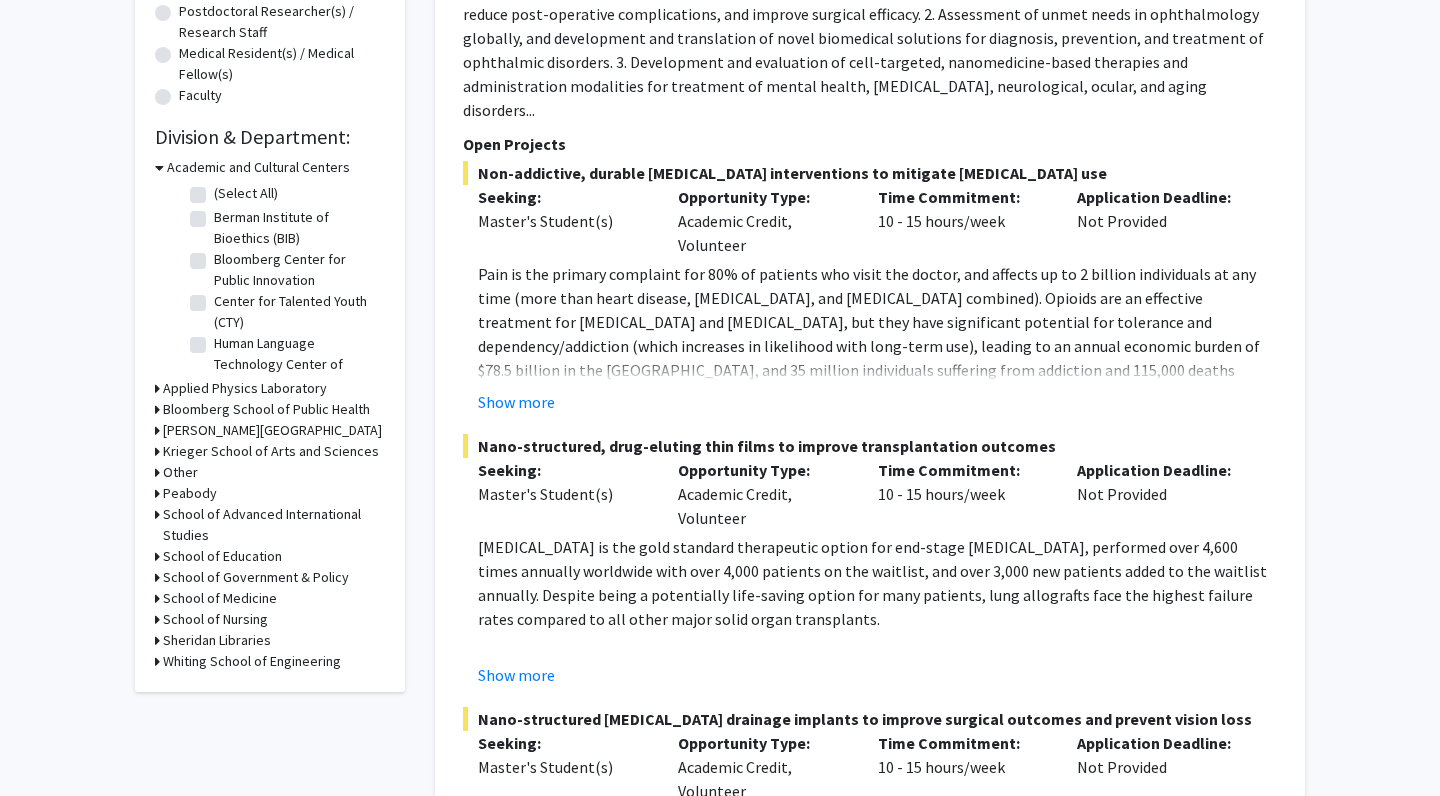 click on "Whiting School of Engineering" at bounding box center (252, 661) 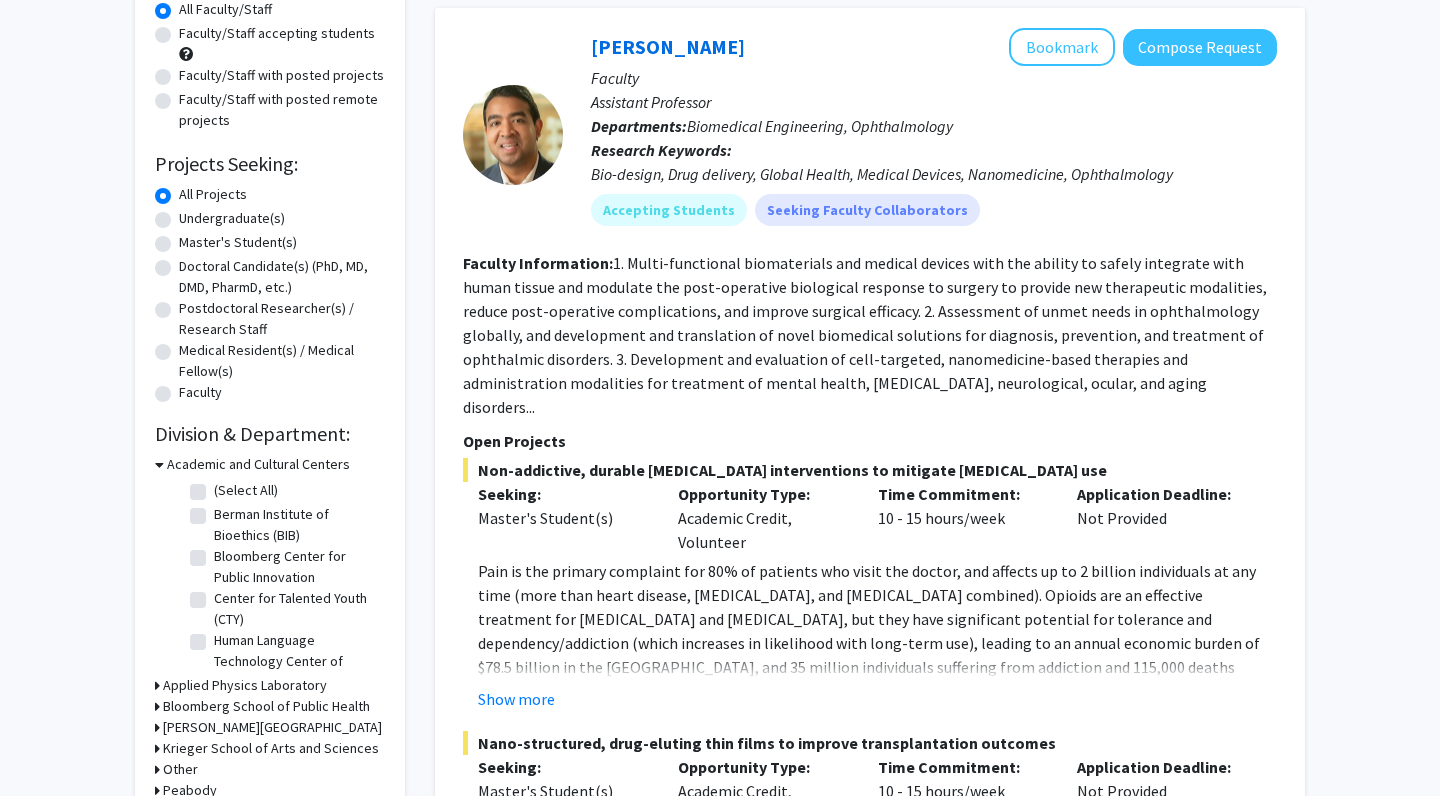 scroll, scrollTop: 483, scrollLeft: 0, axis: vertical 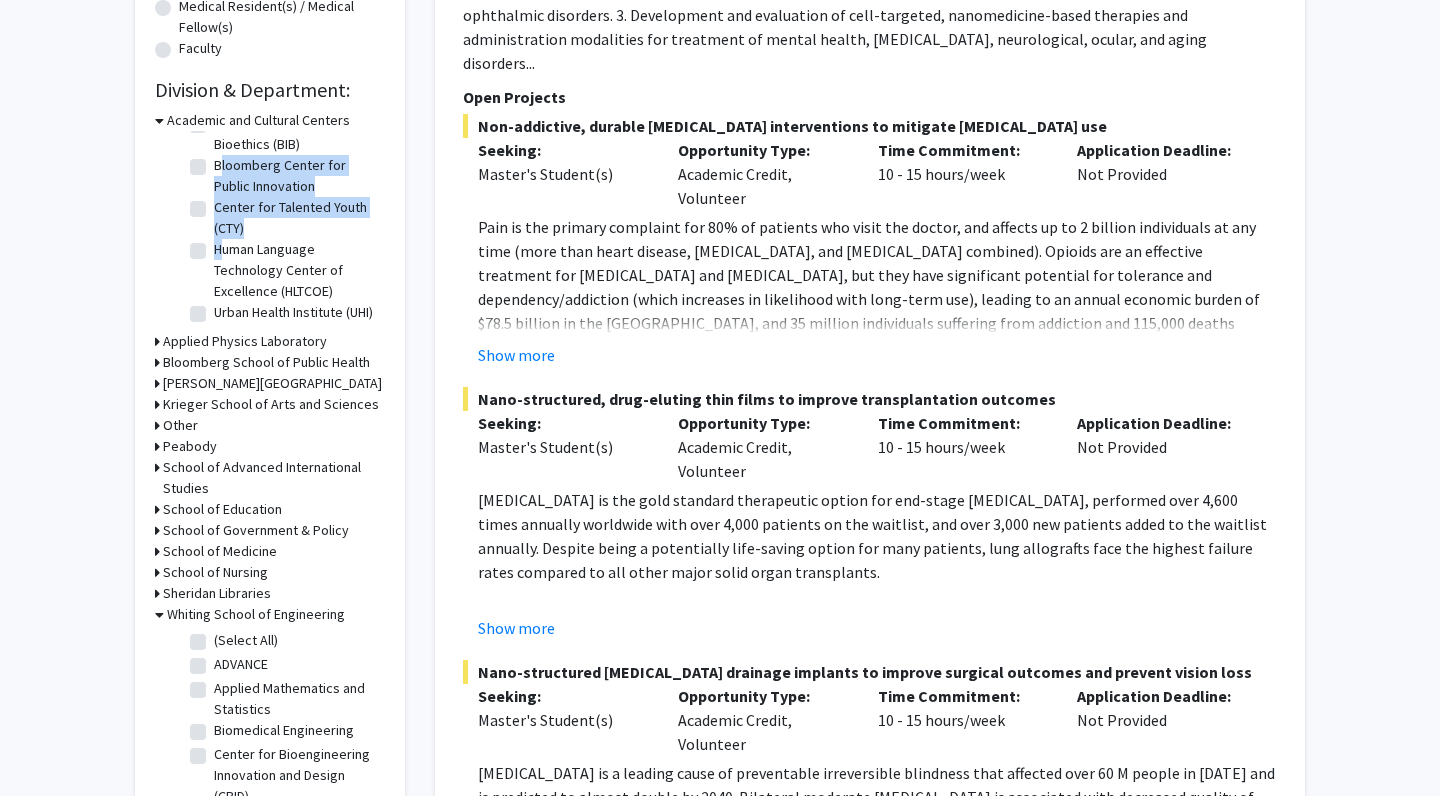 drag, startPoint x: 214, startPoint y: 243, endPoint x: 194, endPoint y: 166, distance: 79.555016 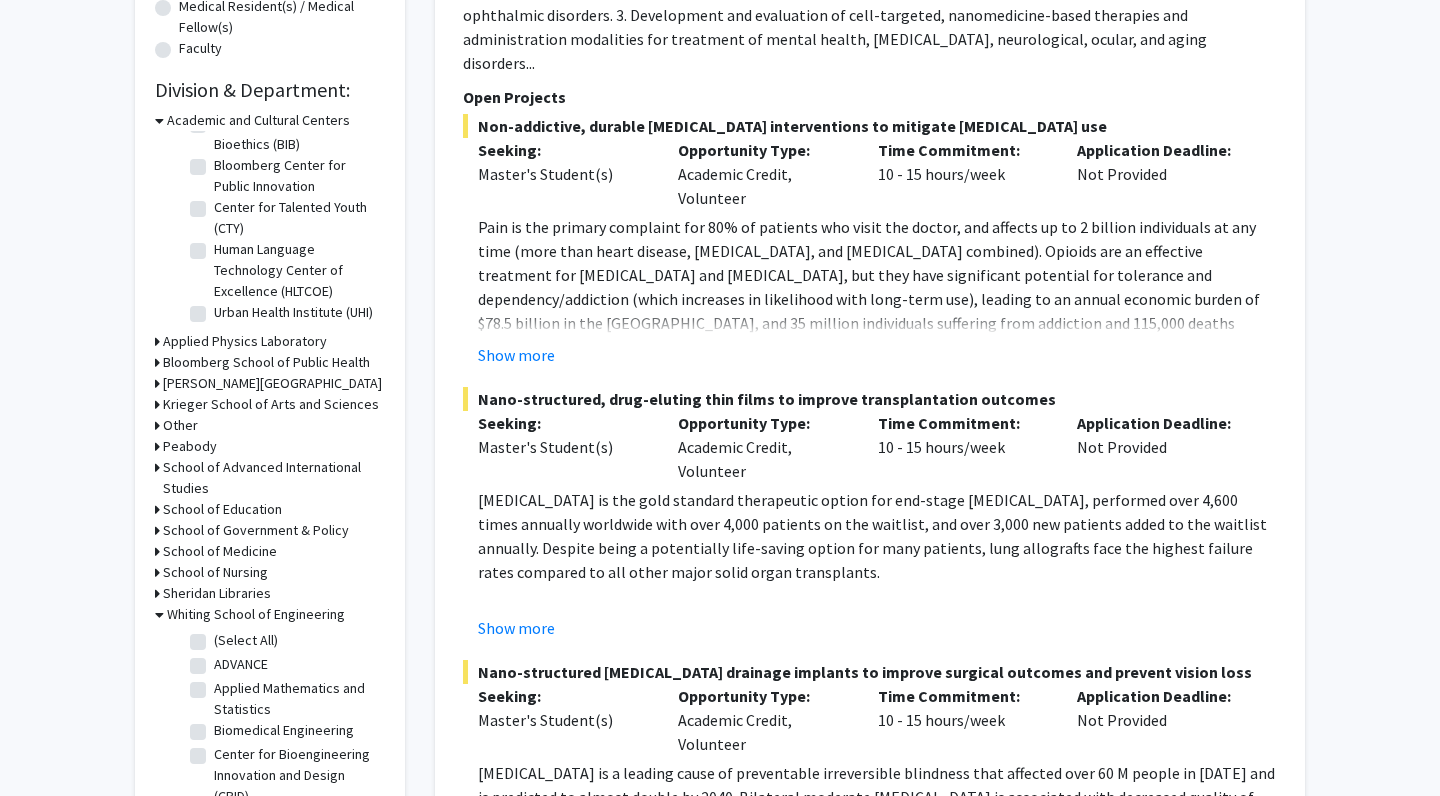click 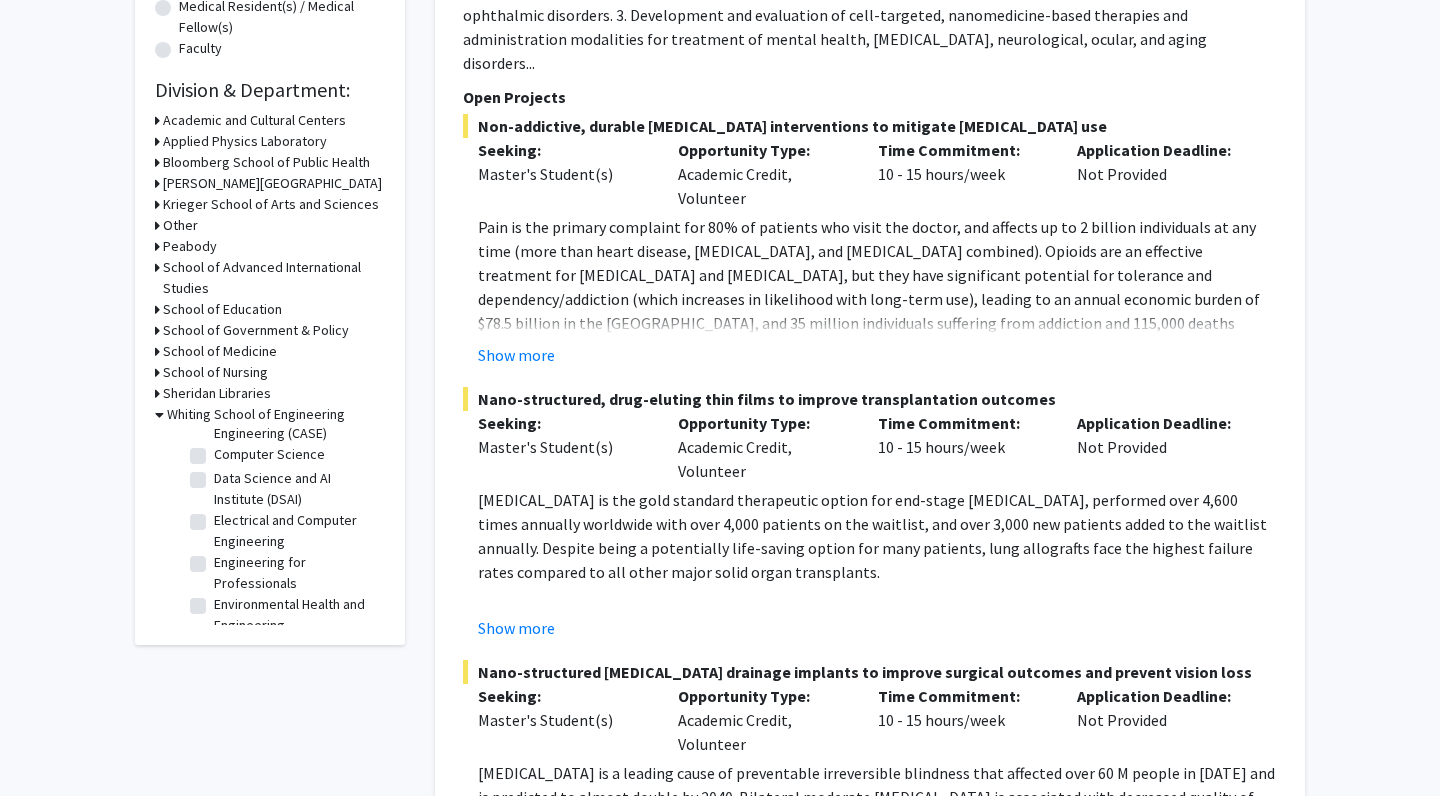 scroll, scrollTop: 406, scrollLeft: 0, axis: vertical 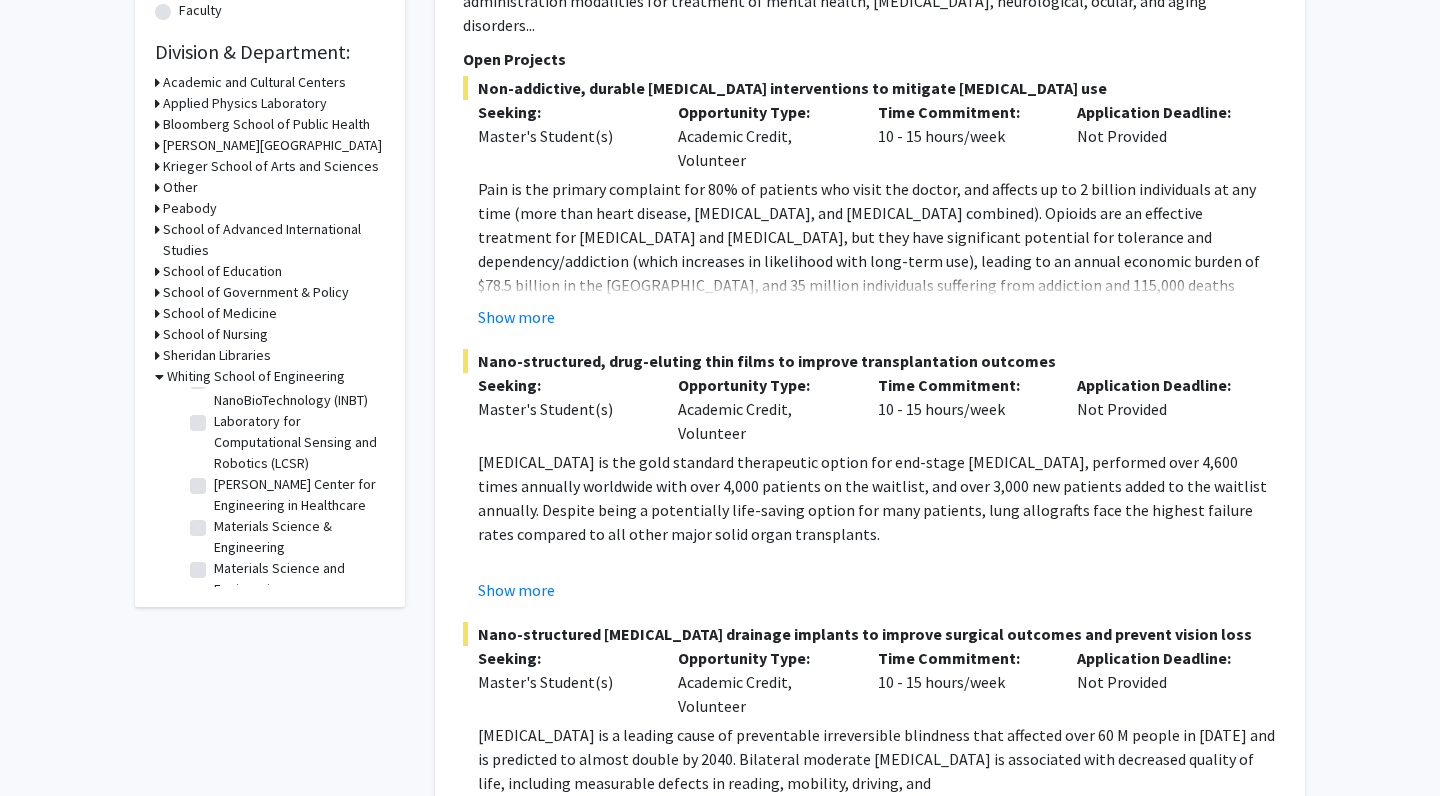 click on "Laboratory for Computational Sensing and Robotics (LCSR)" 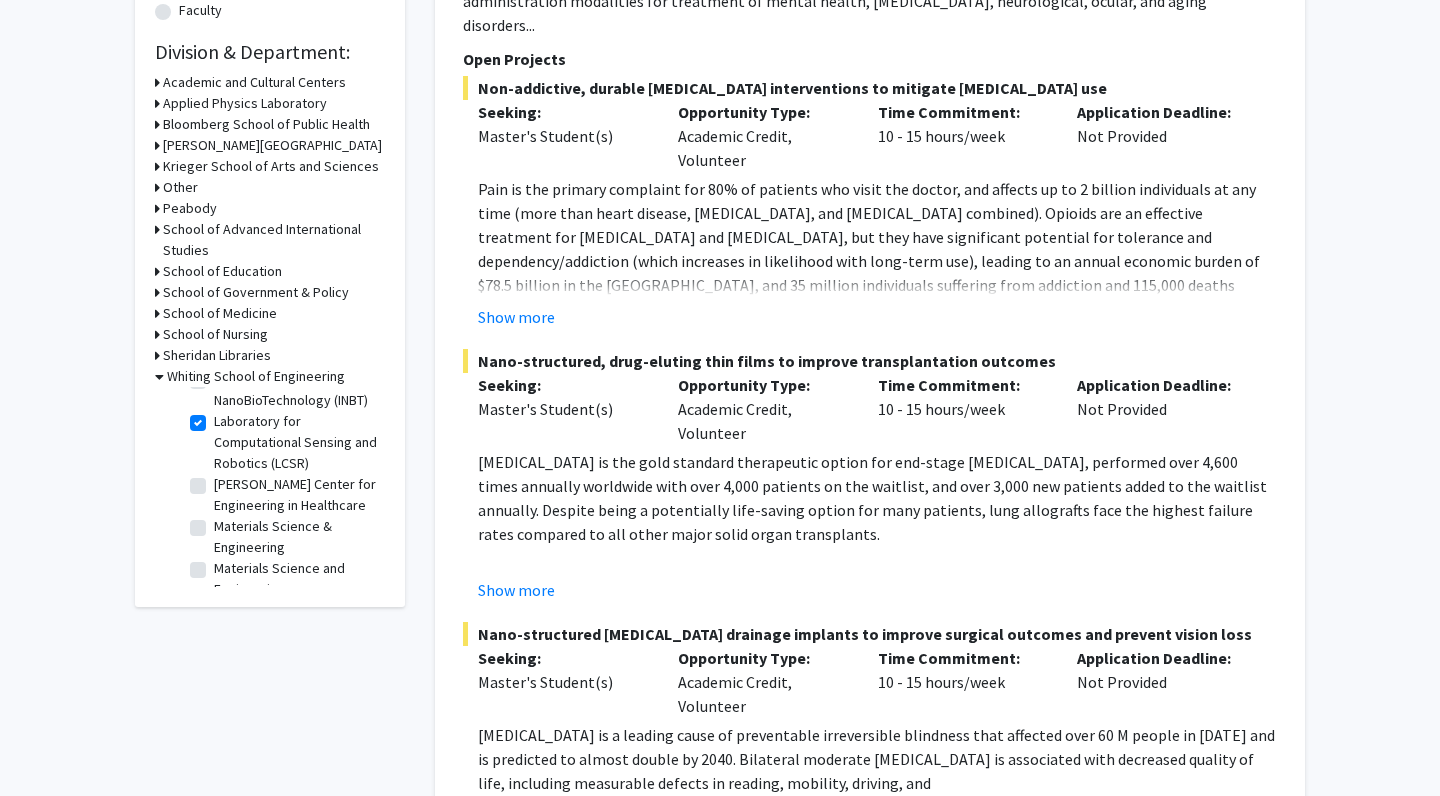 checkbox on "true" 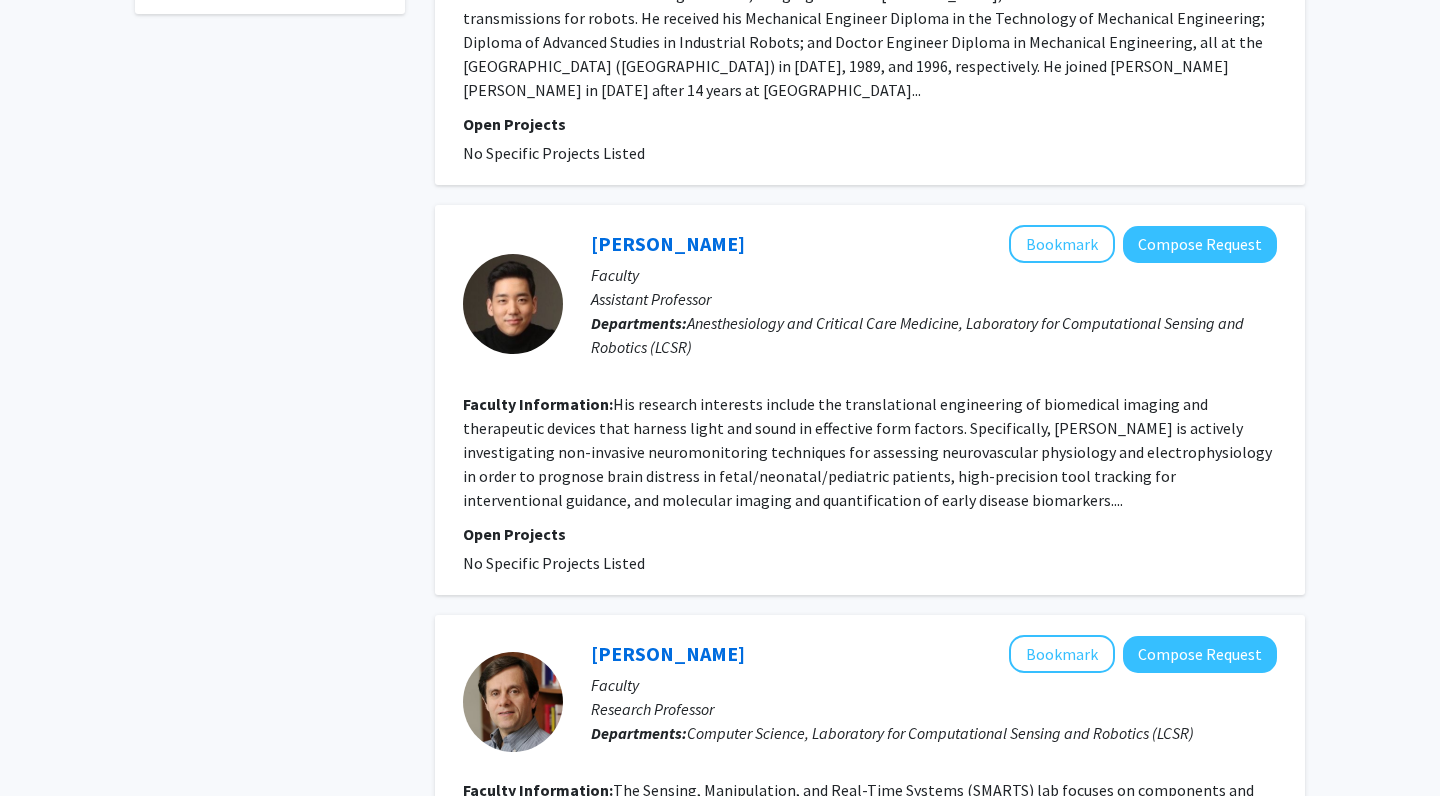 scroll, scrollTop: 843, scrollLeft: 0, axis: vertical 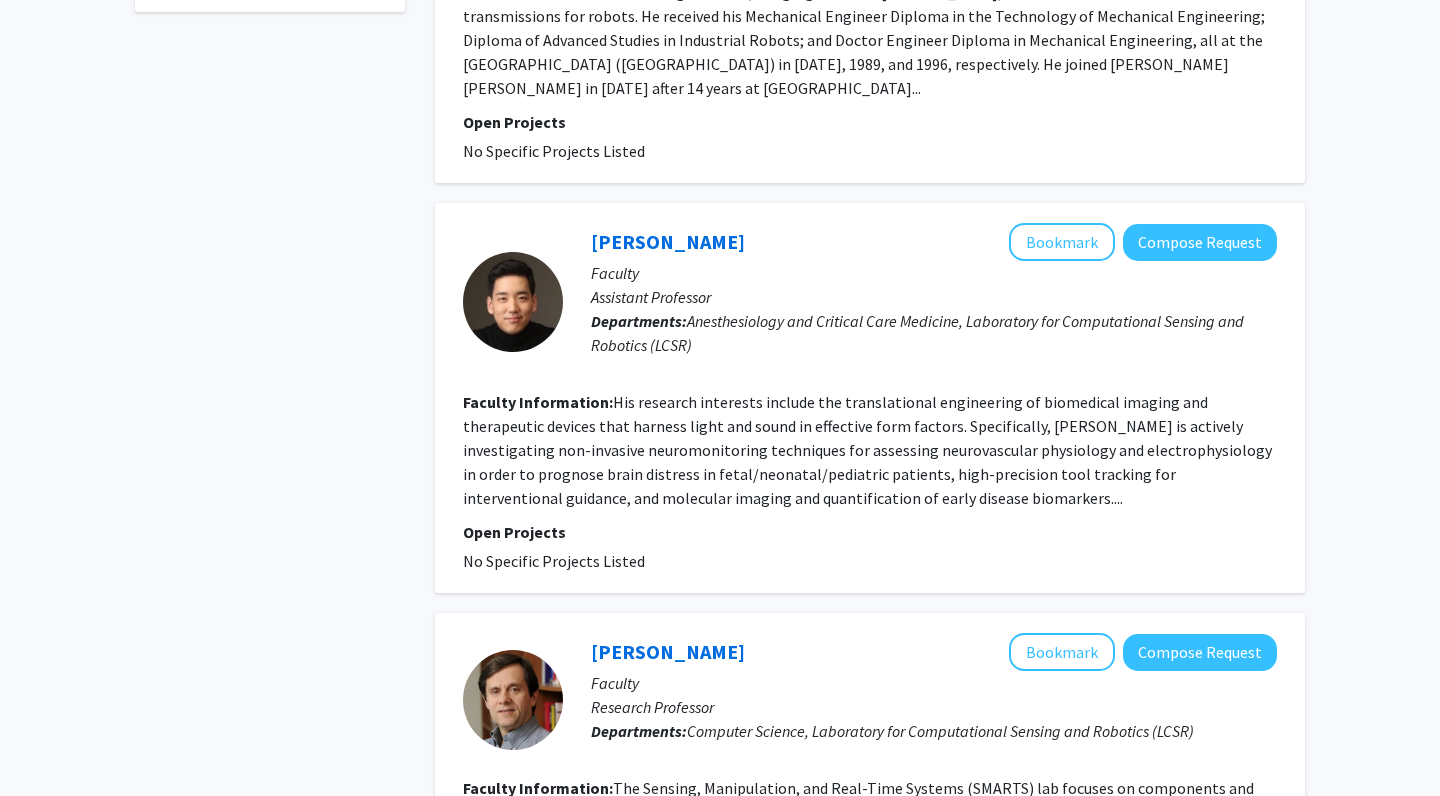 click on "[PERSON_NAME]   Bookmark
Compose Request  Faculty Research Professor Departments:  Computer Science, Laboratory for Computational Sensing and Robotics (LCSR) Faculty Information:  The Sensing, Manipulation, and Real-Time Systems (SMARTS) lab focuses on components and integrated systems for [MEDICAL_DATA] and robotics in extreme environments. This includes the integration of real-time sensing and imaging to enable robotic assistance in more challenging environments, such as [MEDICAL_DATA], [MEDICAL_DATA] and space (e.g., teleoperation with time delay of several seconds for satellite servicing). The lab also performs research in augmented/mixed reality for human/machine collaboration, including the use of head-mounted displays (HMDs) and novel input devices. Research in component technologies includes high-performance motor control, sensing, and sensor fusion. The lab emphasizes system integration activities, including system architectures and component-based... Open Projects" 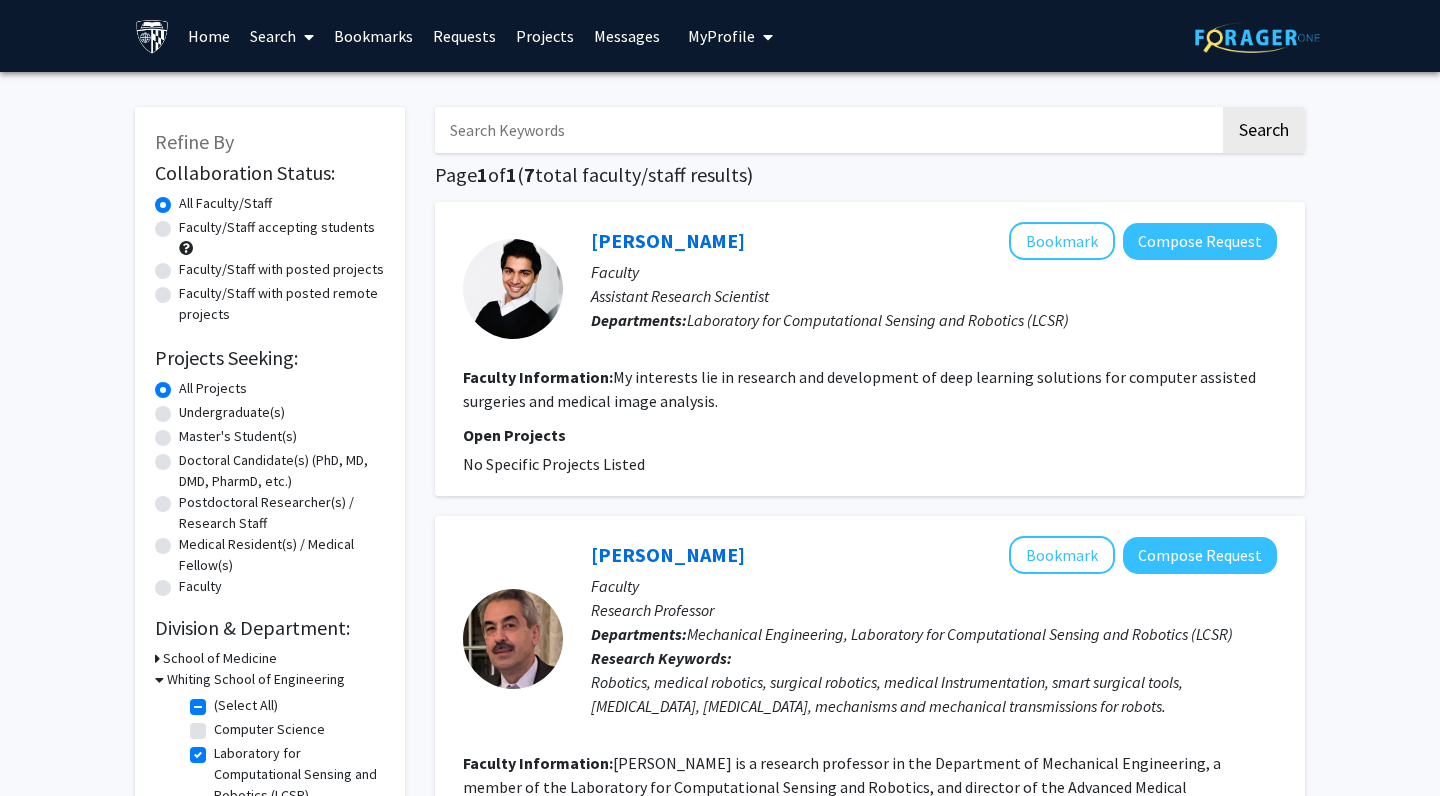 scroll, scrollTop: 0, scrollLeft: 0, axis: both 